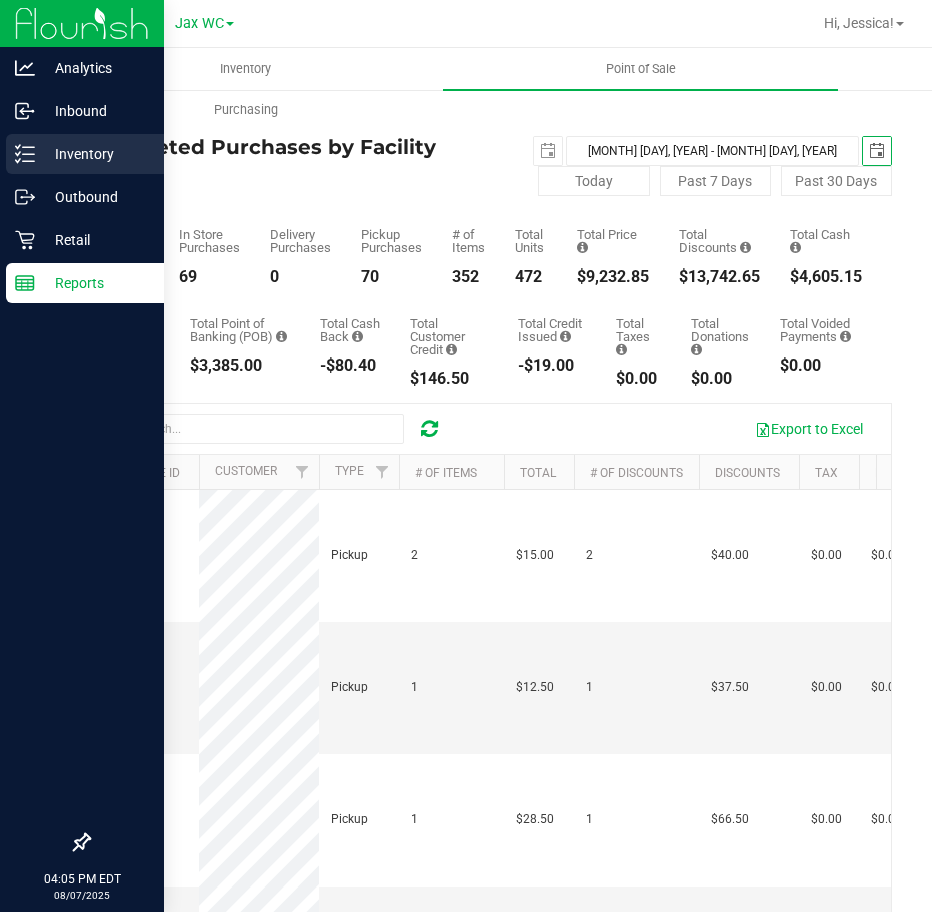 scroll, scrollTop: 0, scrollLeft: 0, axis: both 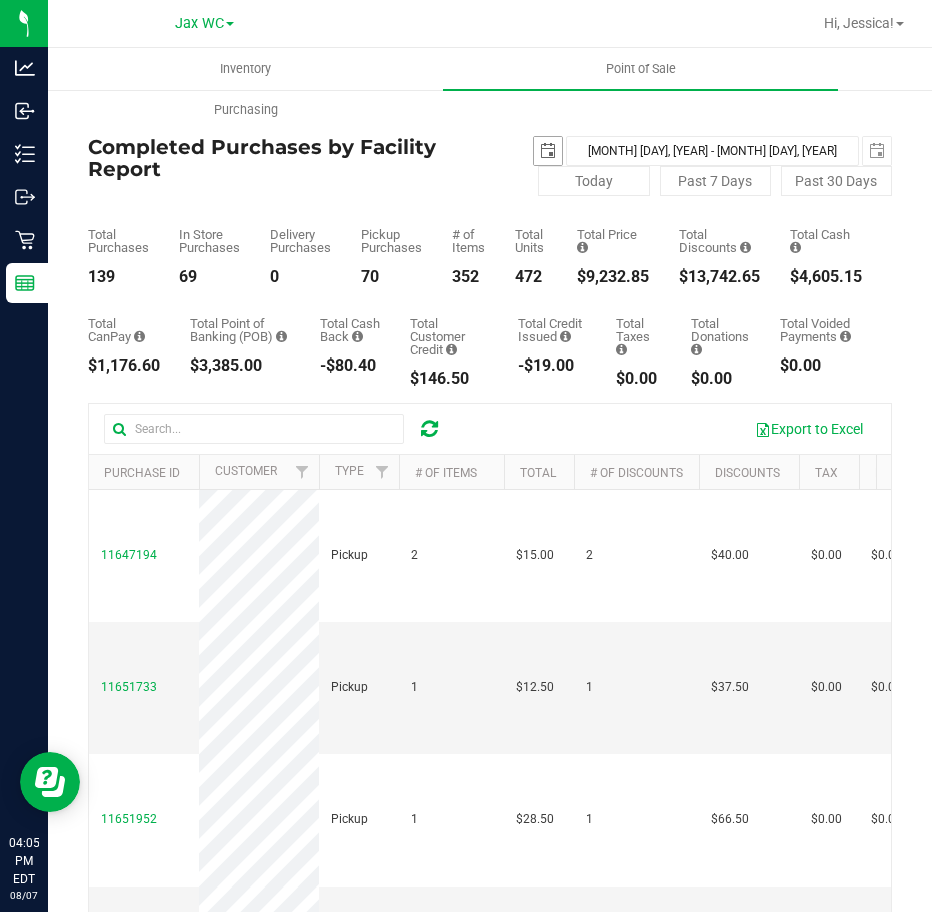 click at bounding box center [548, 151] 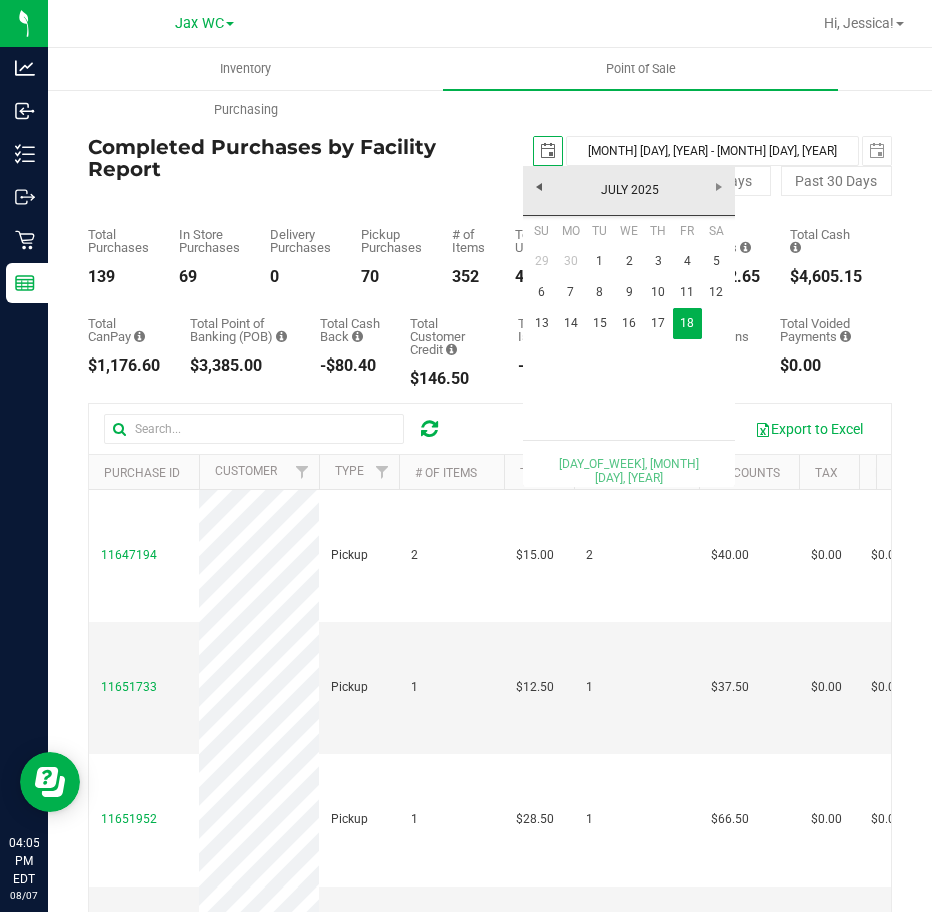 scroll, scrollTop: 0, scrollLeft: 50, axis: horizontal 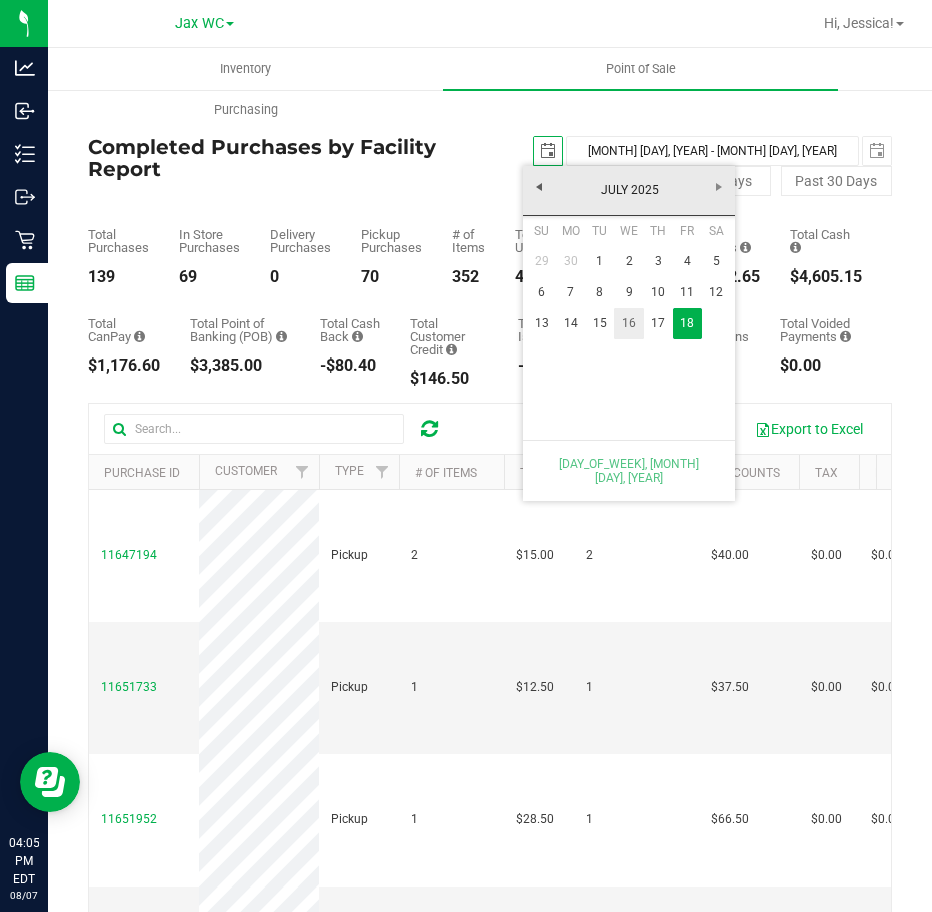 click on "16" at bounding box center [628, 323] 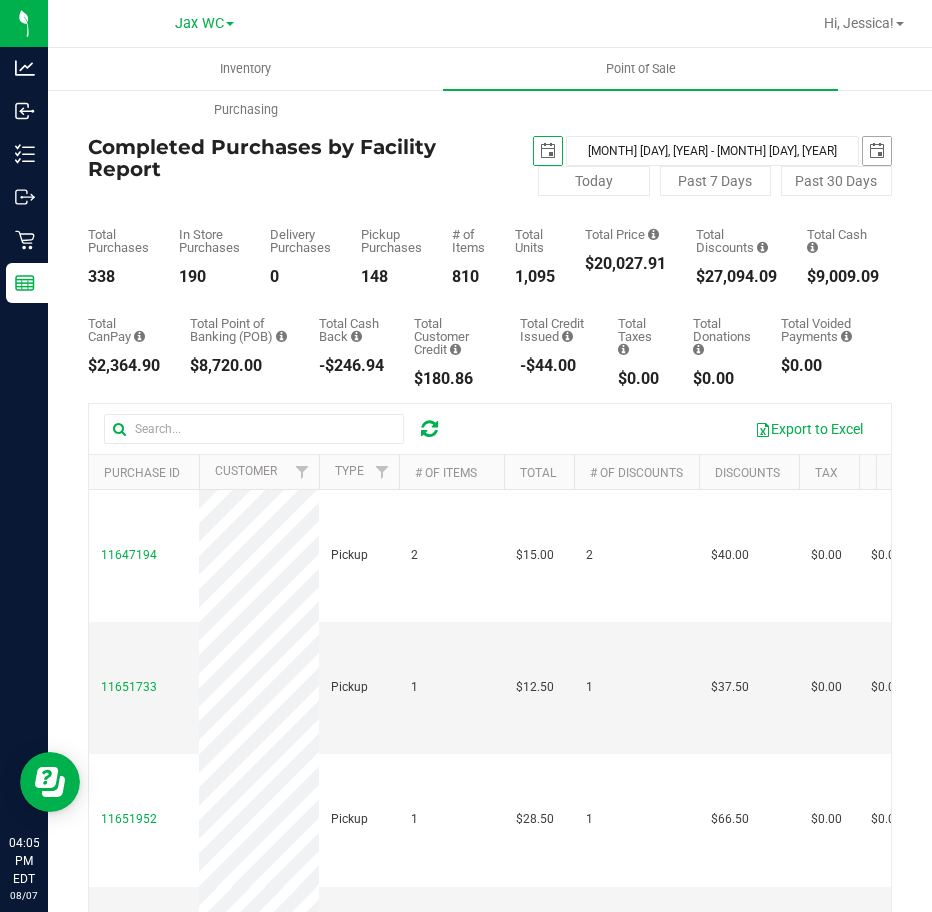 drag, startPoint x: 860, startPoint y: 143, endPoint x: 881, endPoint y: 164, distance: 29.698484 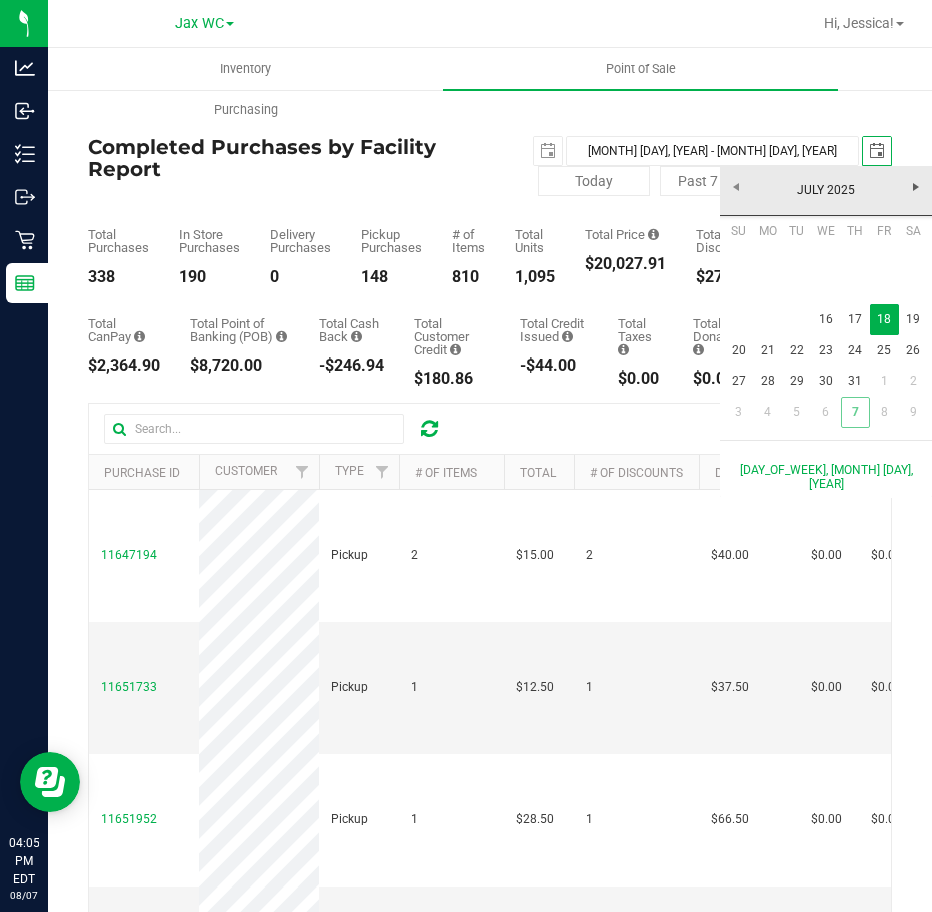 scroll, scrollTop: 0, scrollLeft: 0, axis: both 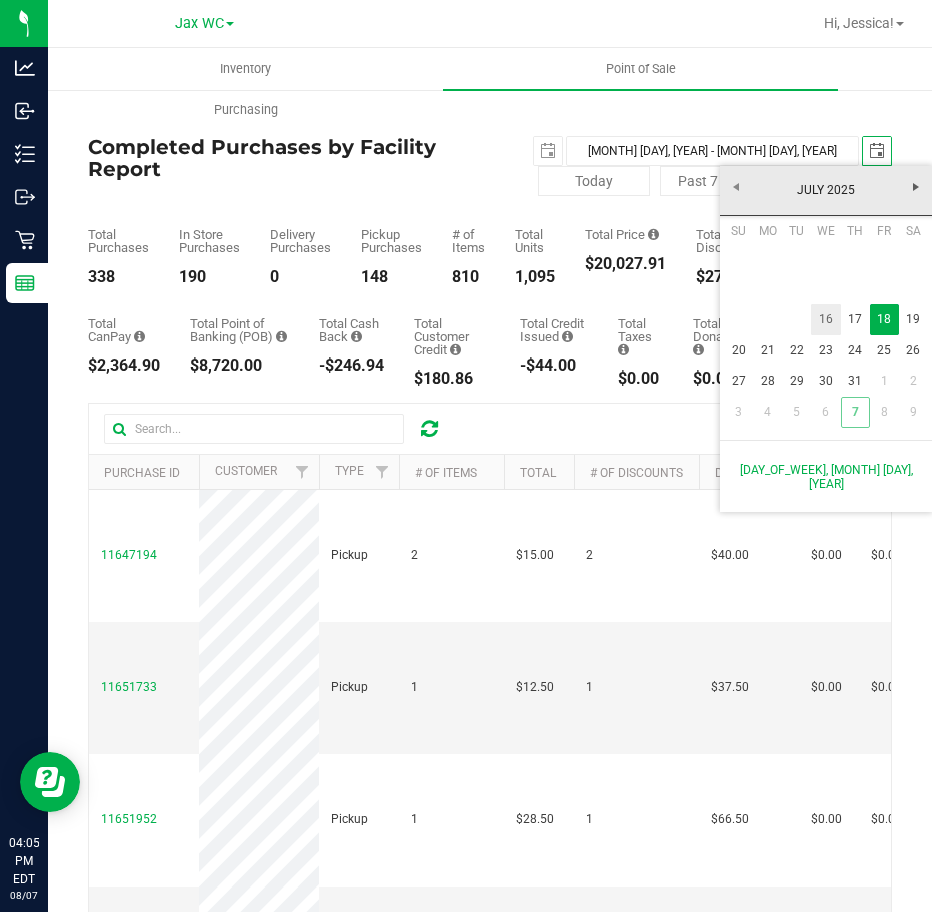 click on "16" at bounding box center [825, 319] 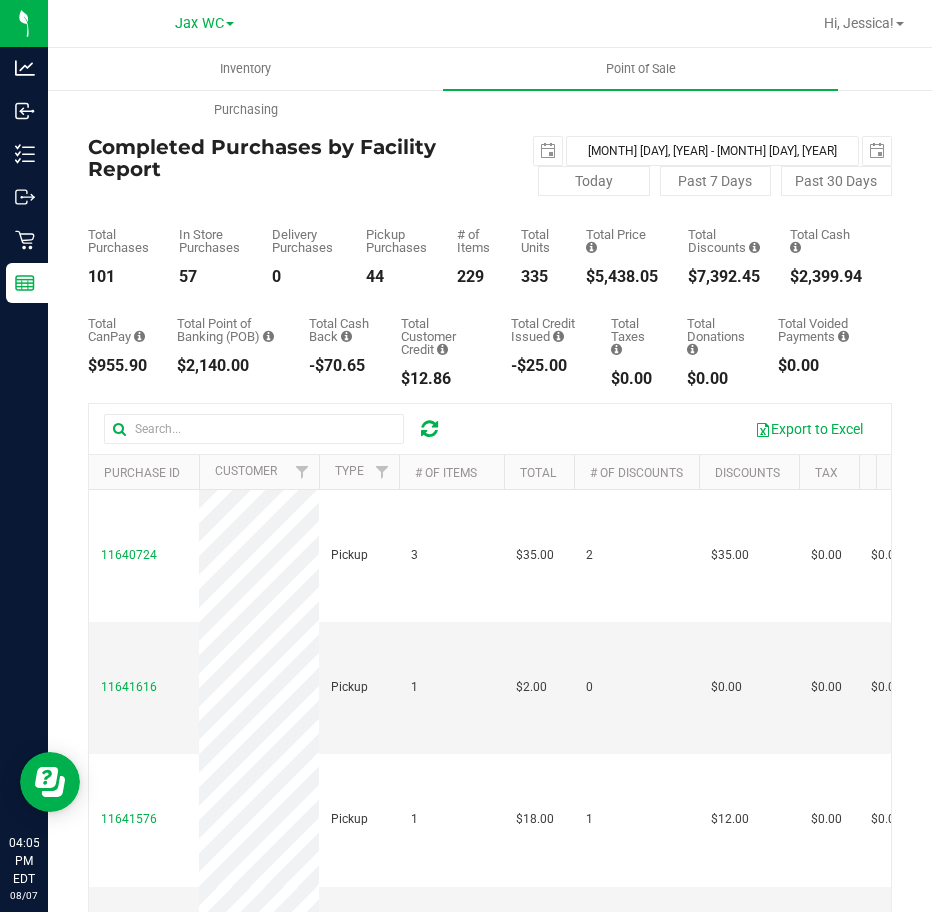 scroll, scrollTop: 0, scrollLeft: 0, axis: both 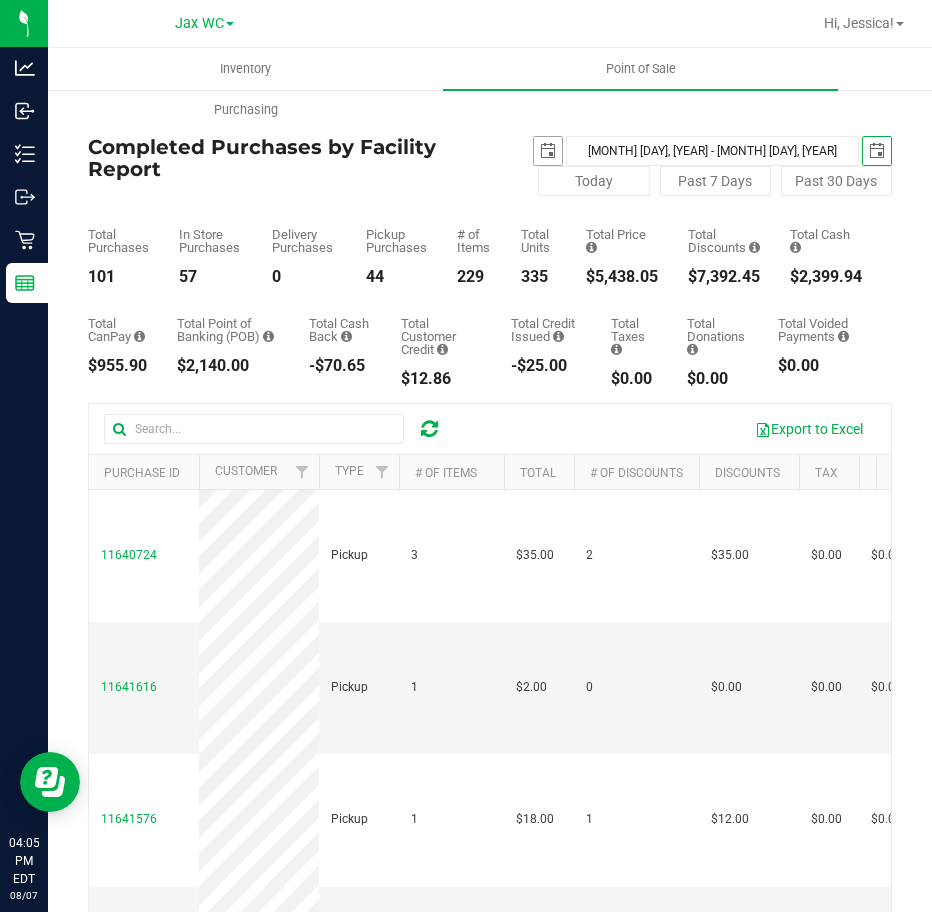 click at bounding box center [548, 151] 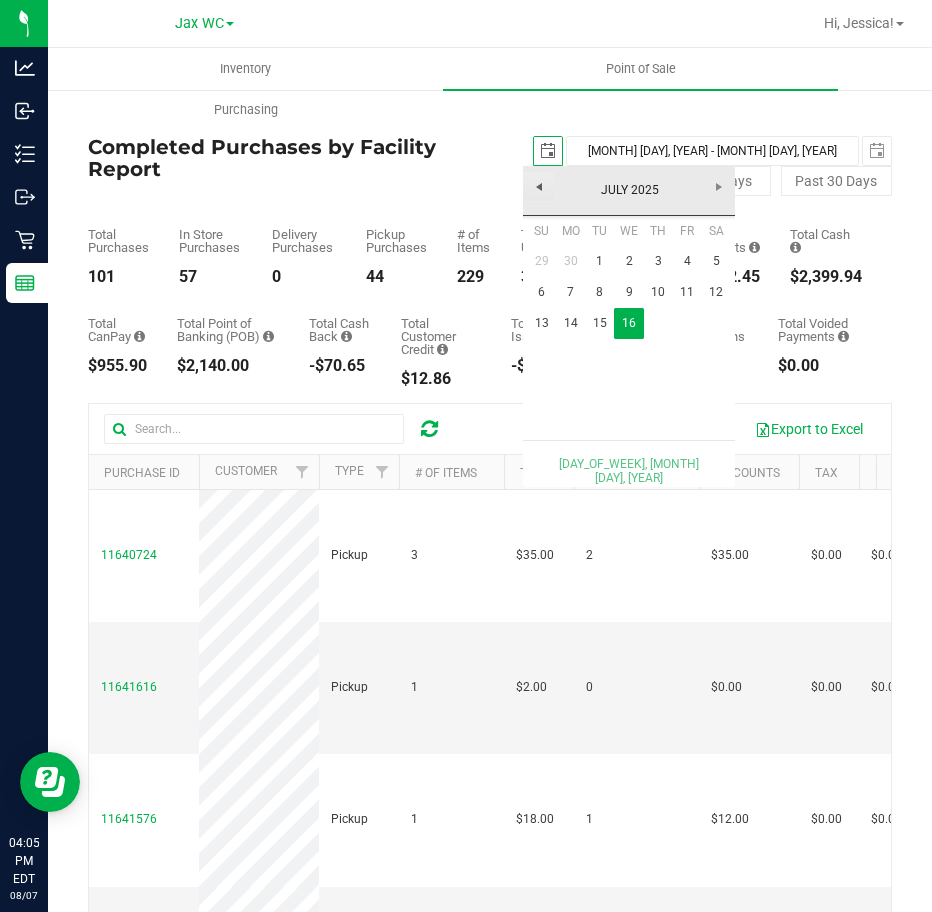 scroll, scrollTop: 0, scrollLeft: 50, axis: horizontal 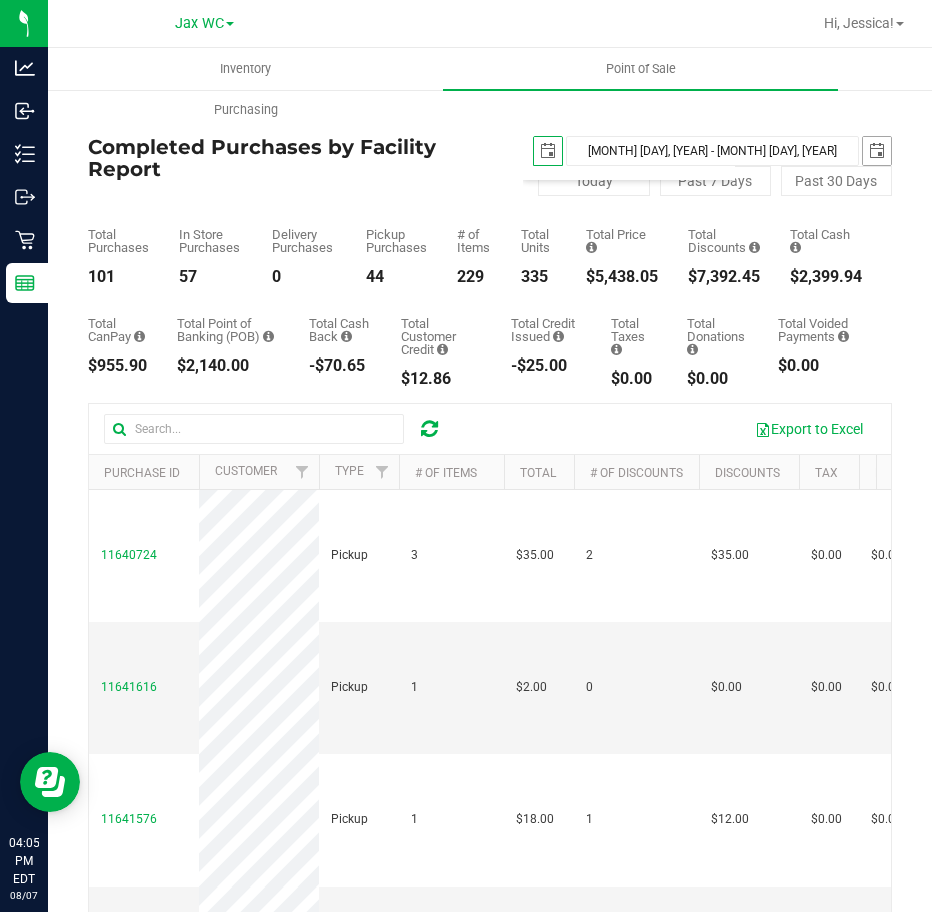 click at bounding box center (877, 151) 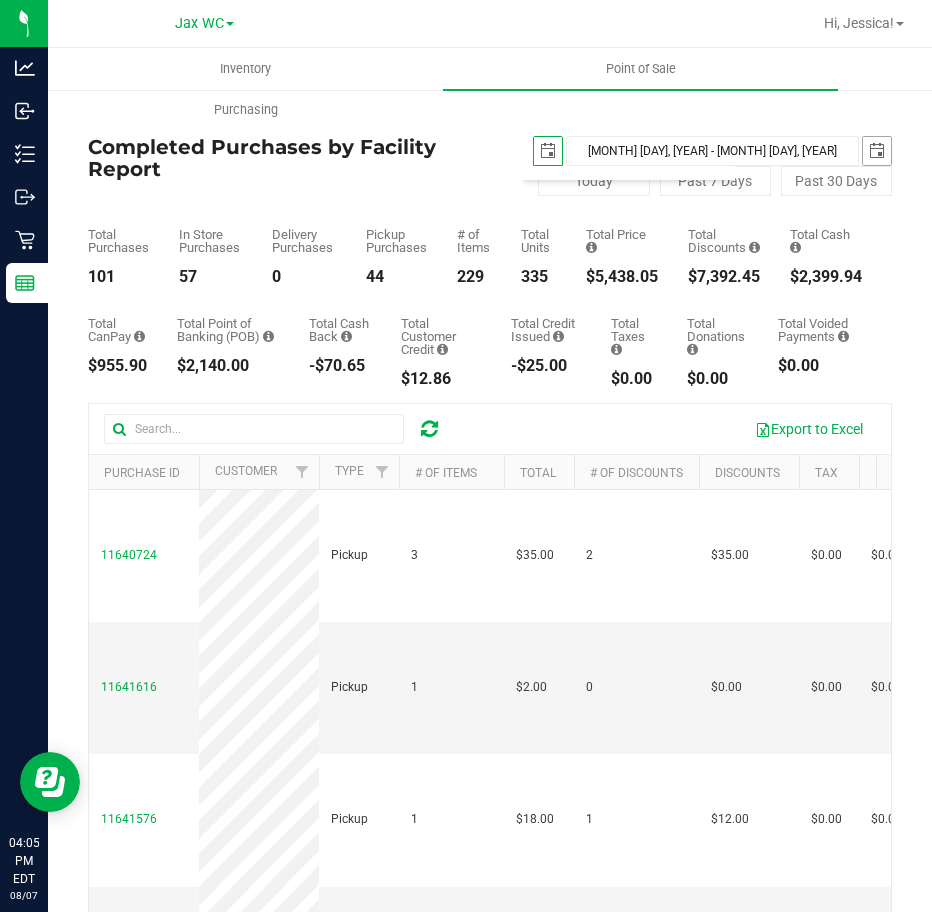 scroll, scrollTop: 0, scrollLeft: 0, axis: both 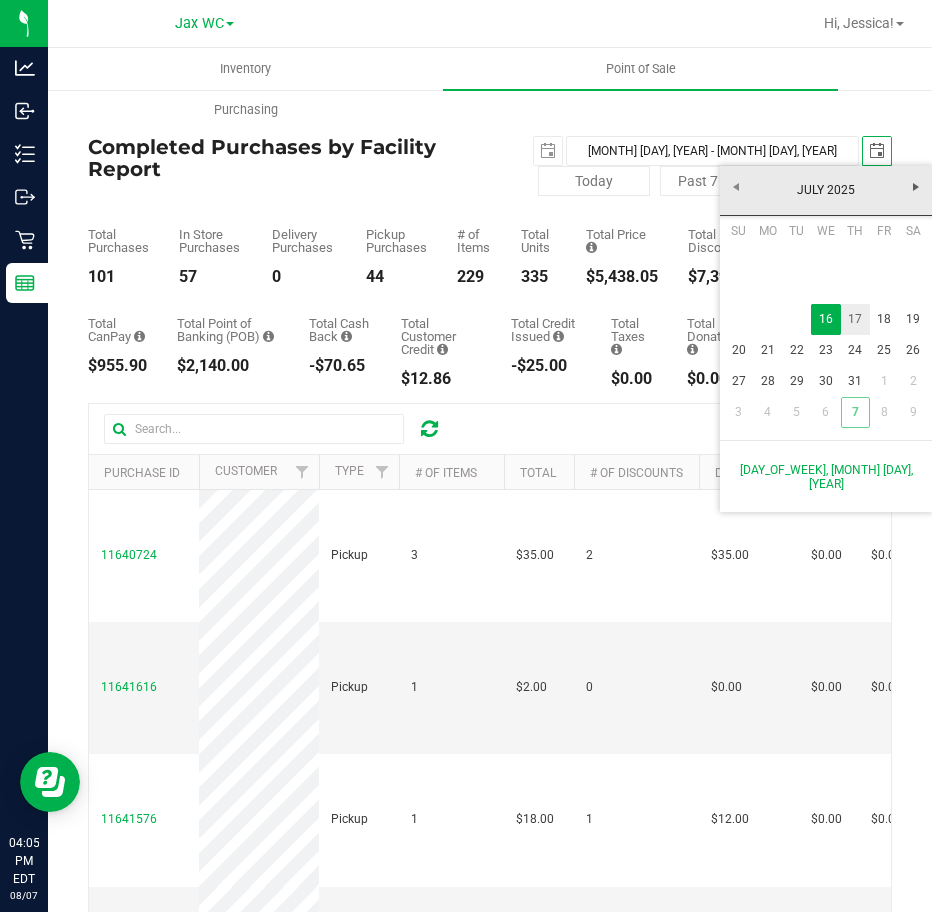 click on "17" at bounding box center [855, 319] 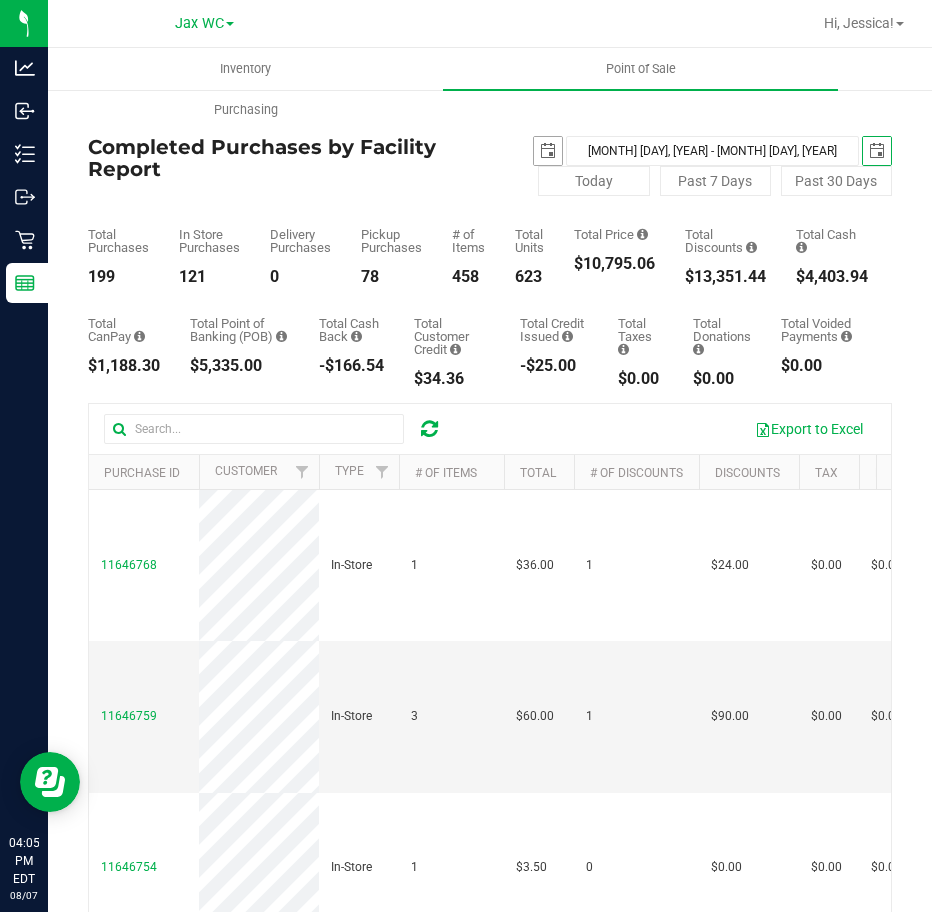 click at bounding box center [548, 151] 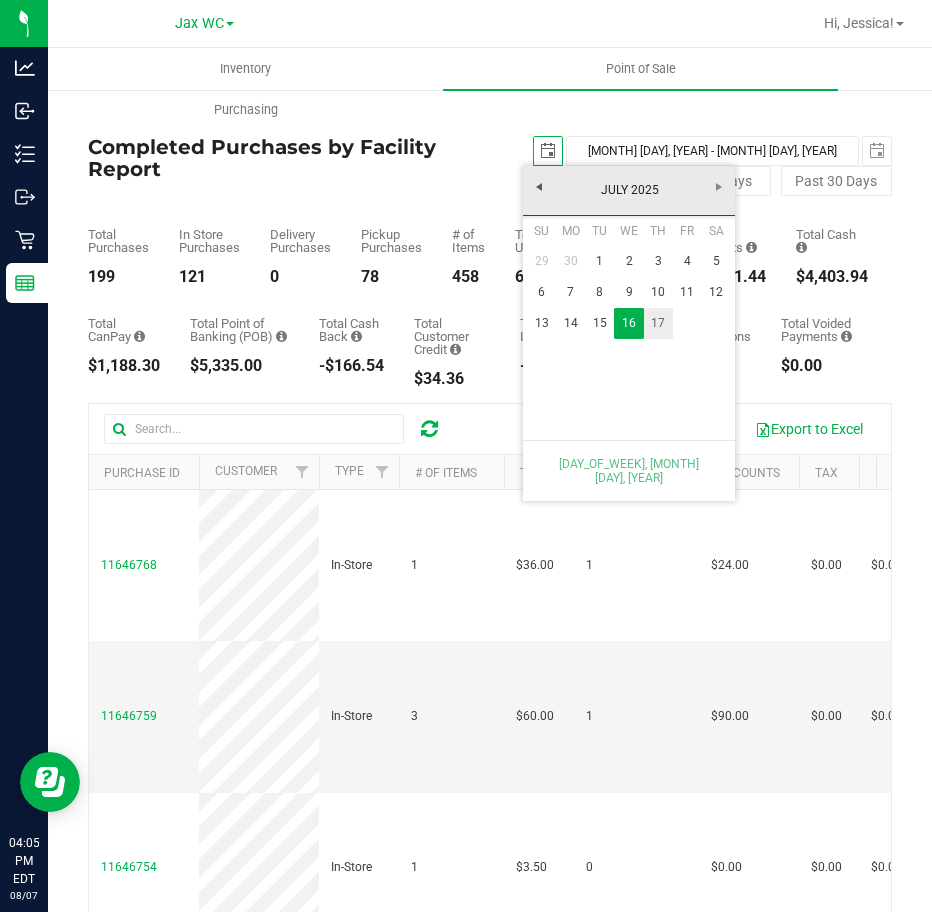 click on "17" at bounding box center (658, 323) 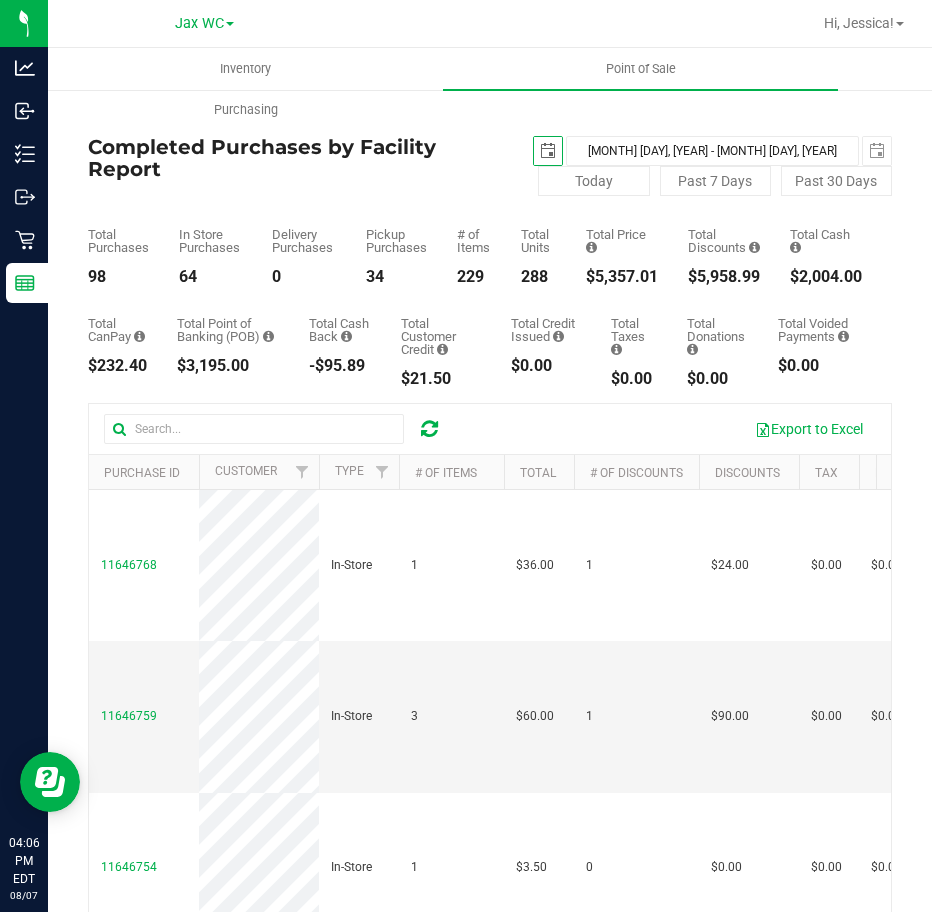 scroll, scrollTop: 0, scrollLeft: 64, axis: horizontal 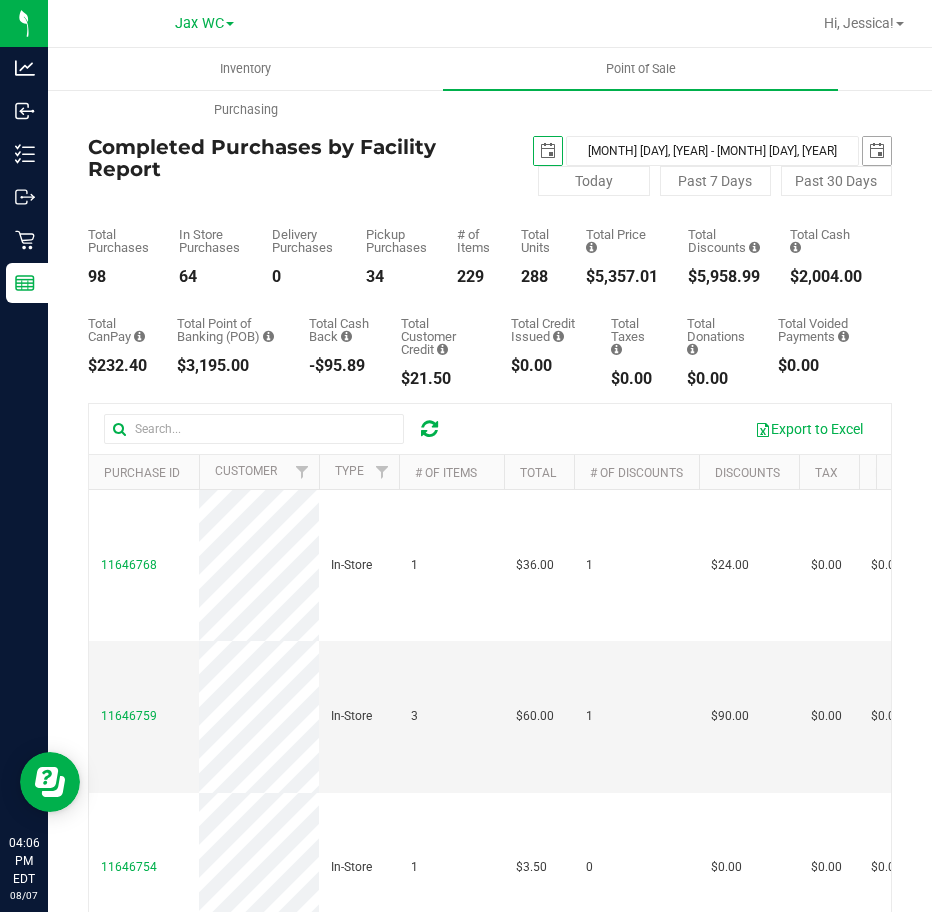 click at bounding box center (877, 151) 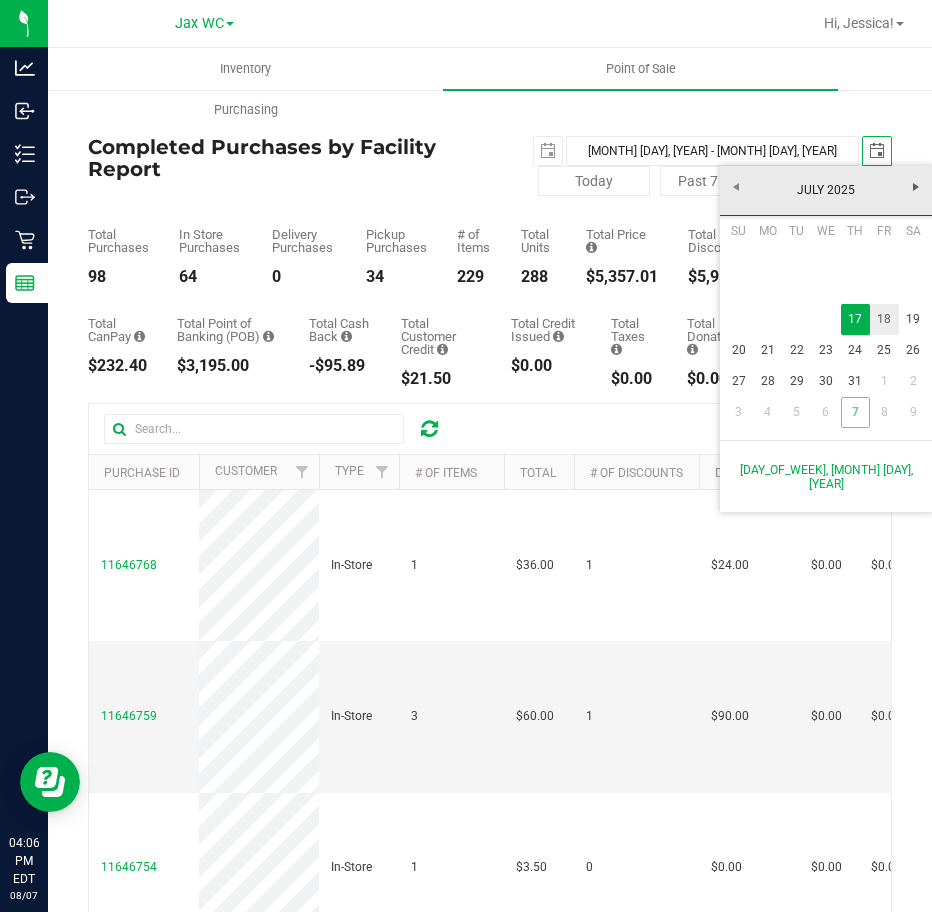 click on "18" at bounding box center (884, 319) 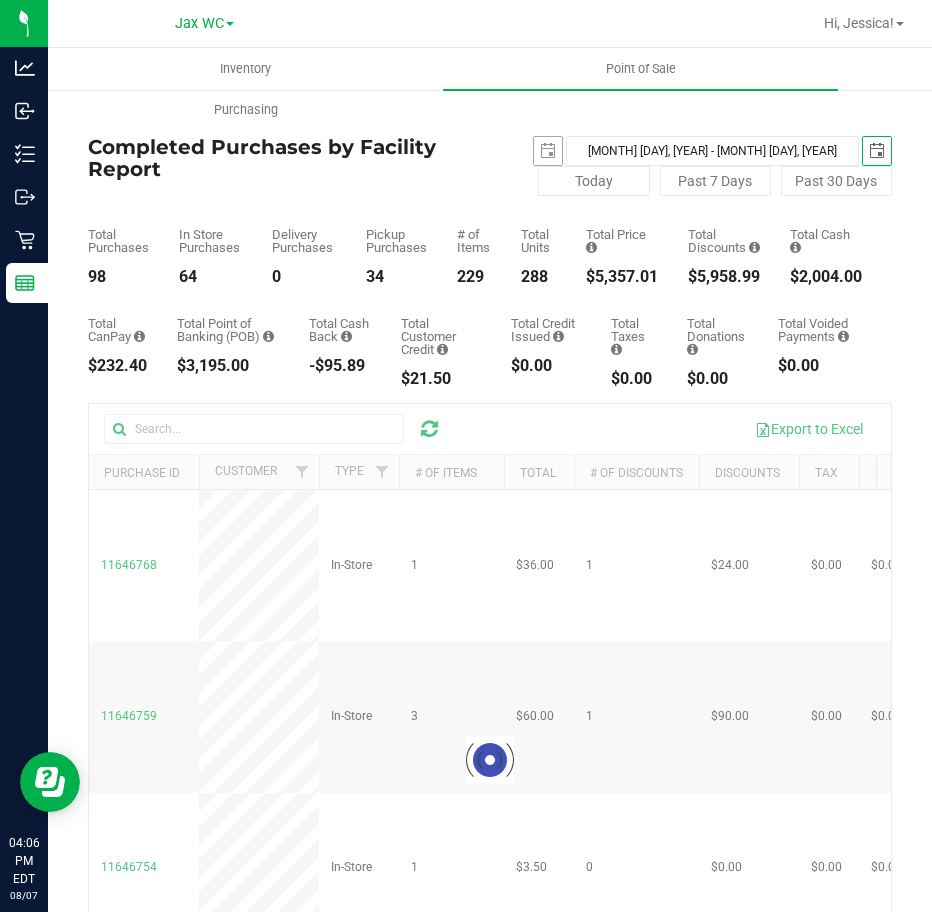 click at bounding box center [548, 151] 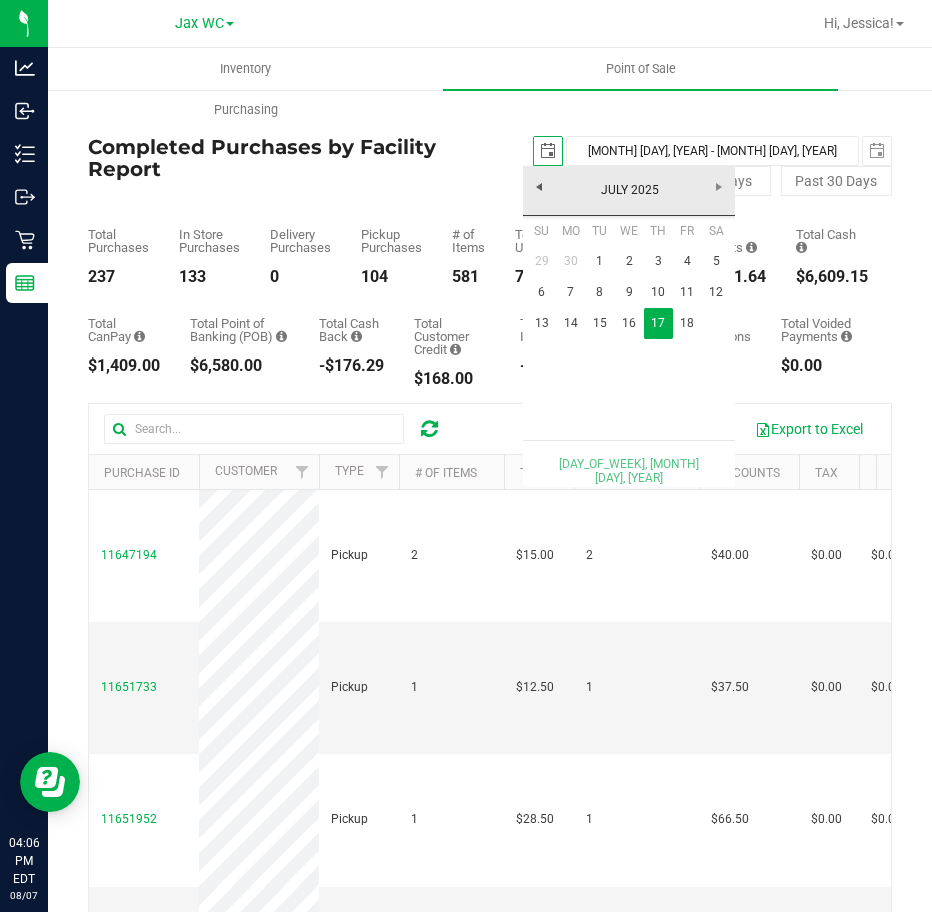 scroll, scrollTop: 0, scrollLeft: 0, axis: both 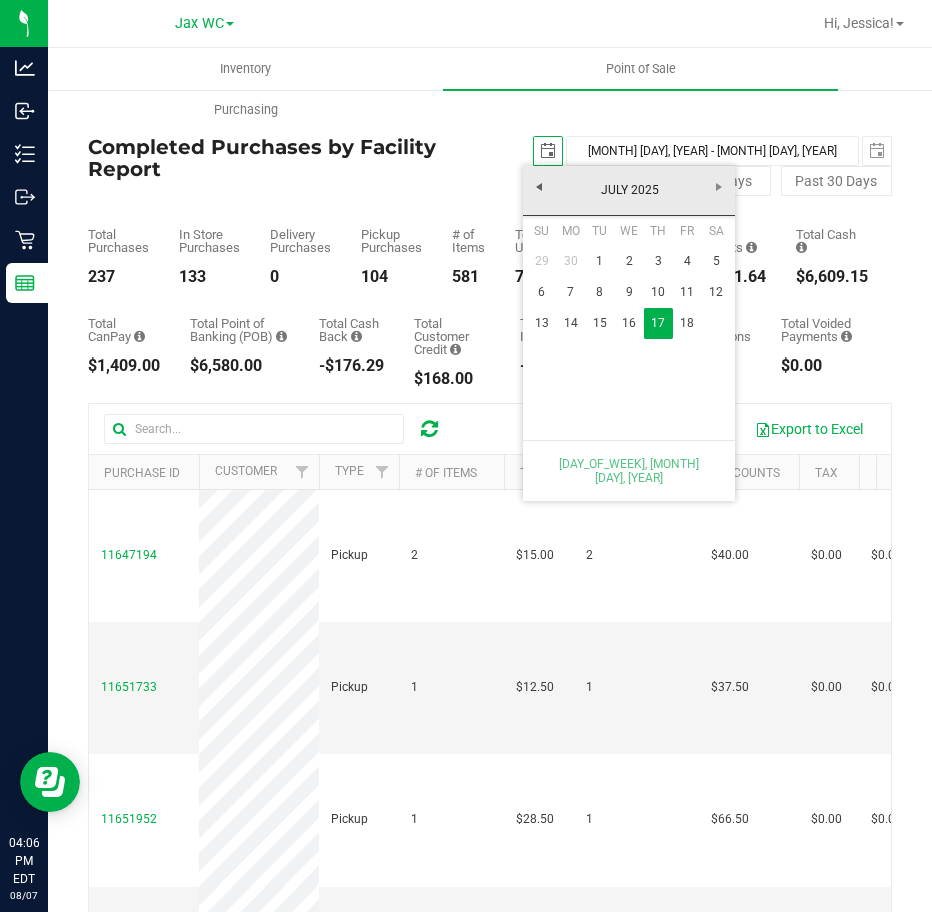 click at bounding box center [548, 151] 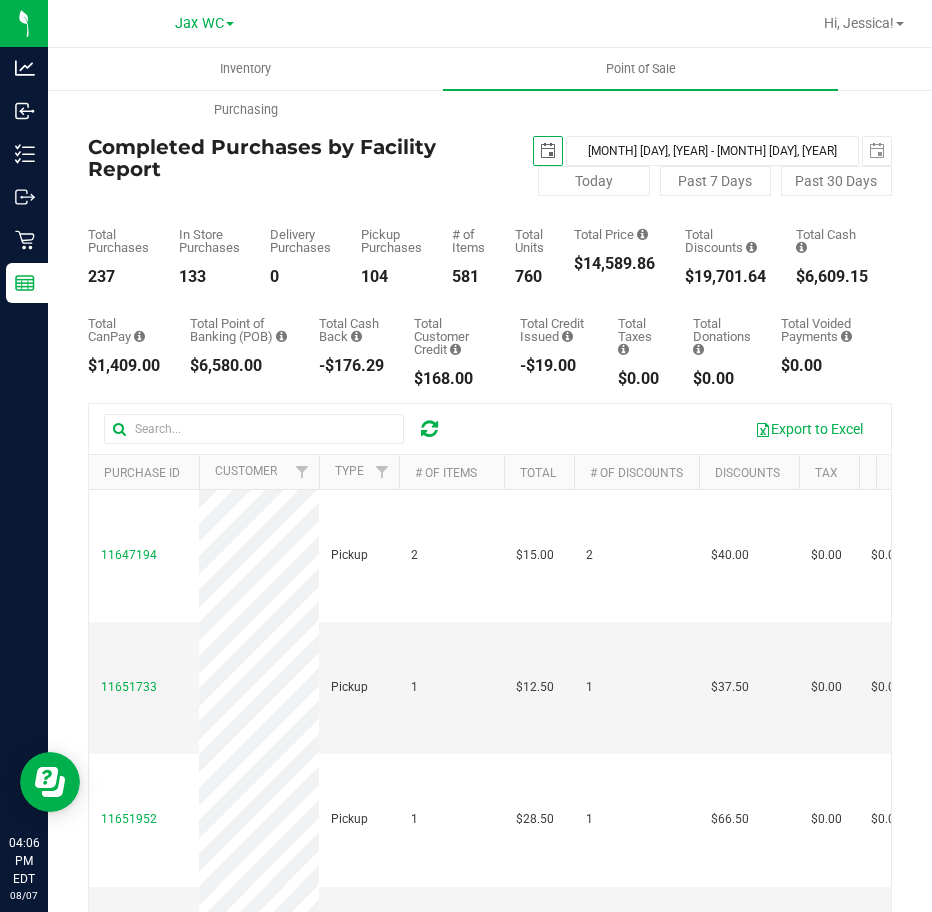 click at bounding box center (548, 151) 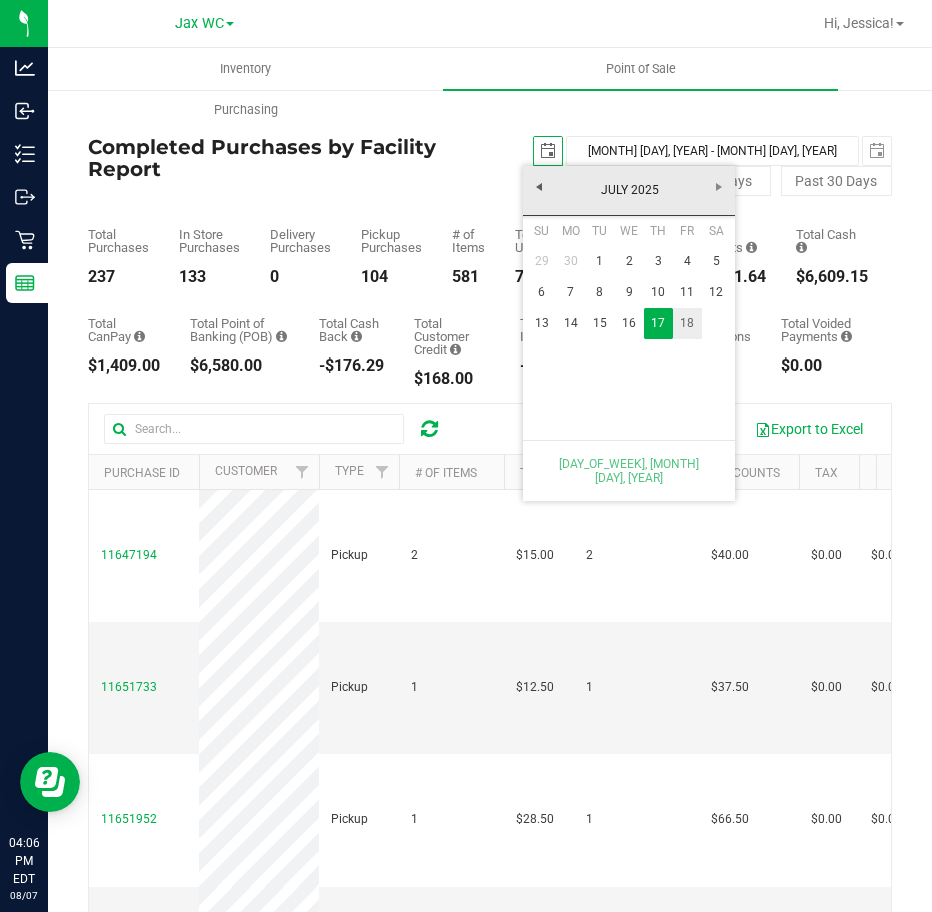 click on "18" at bounding box center (687, 323) 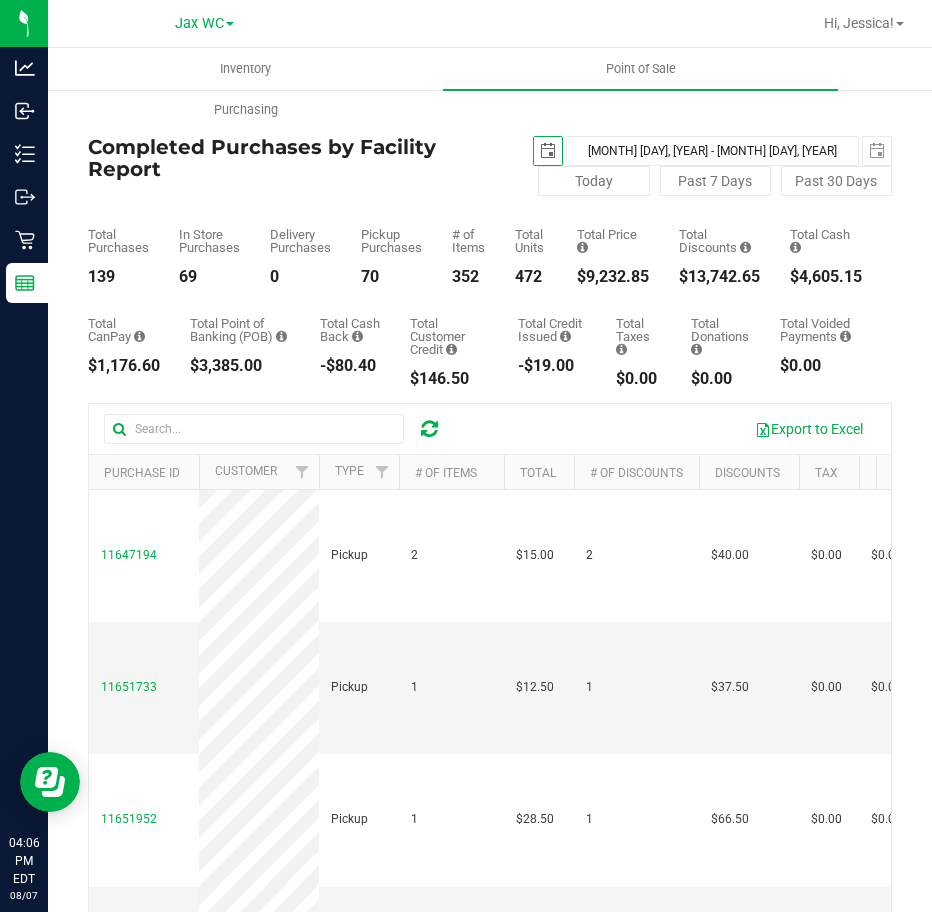 scroll, scrollTop: 0, scrollLeft: 0, axis: both 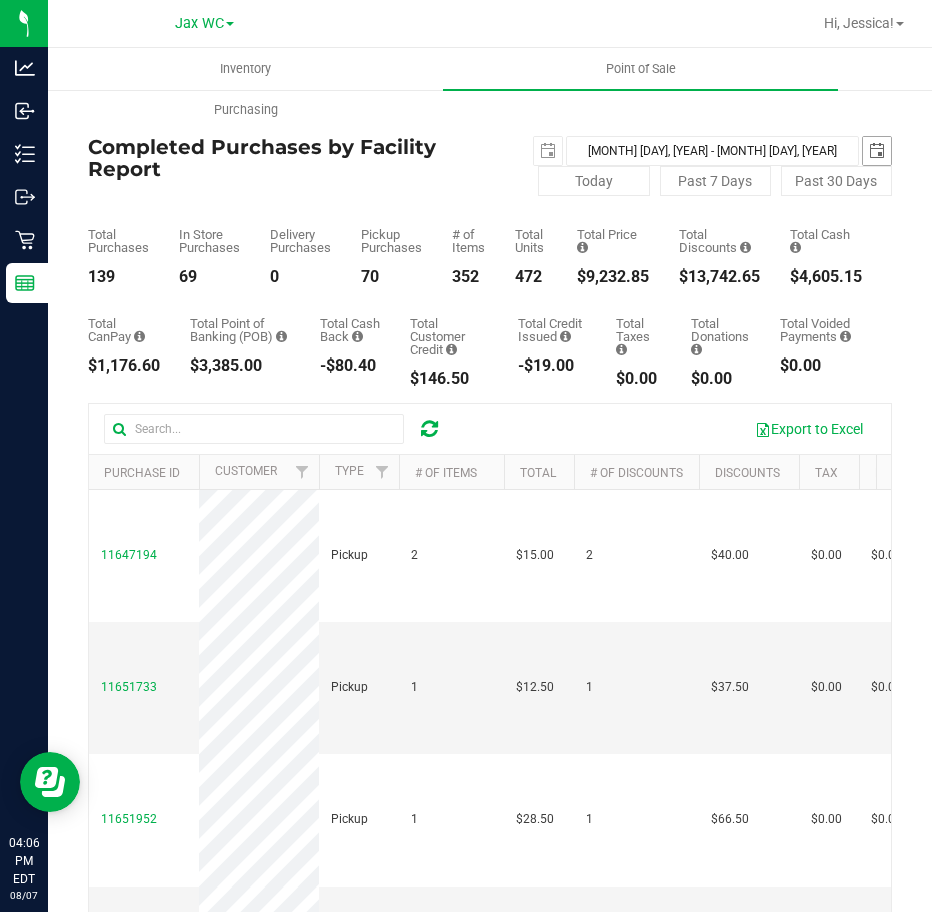 drag, startPoint x: 851, startPoint y: 138, endPoint x: 861, endPoint y: 132, distance: 11.661903 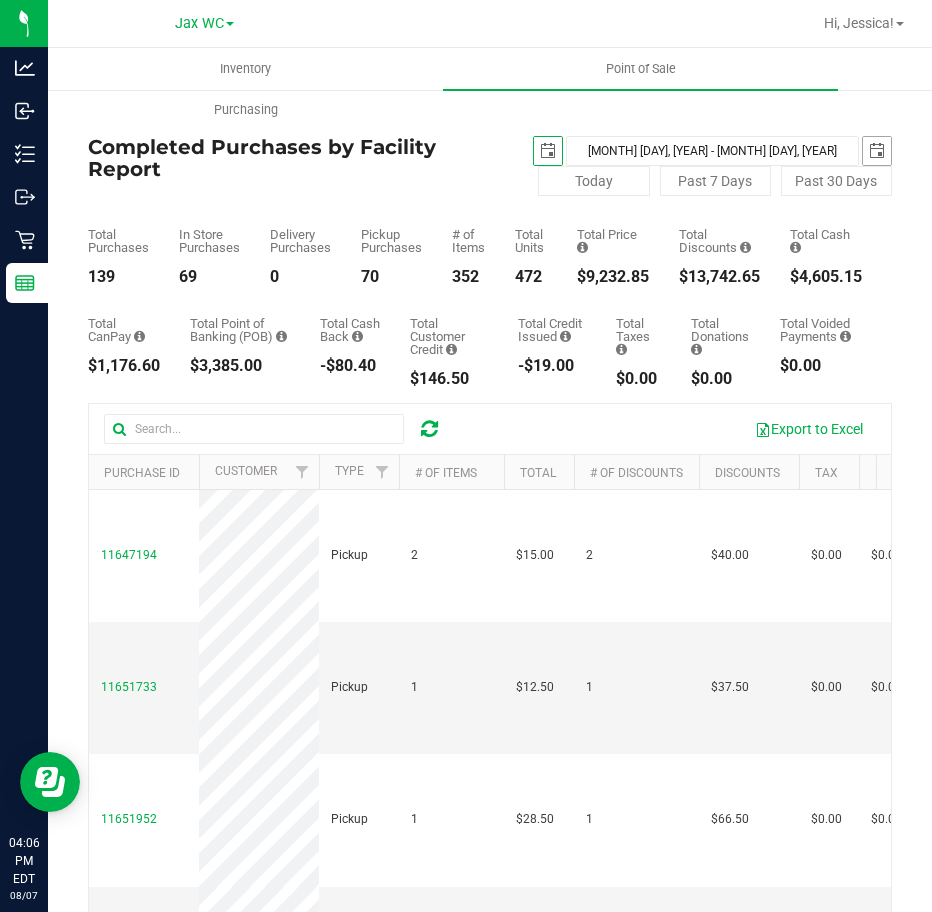 click at bounding box center (877, 151) 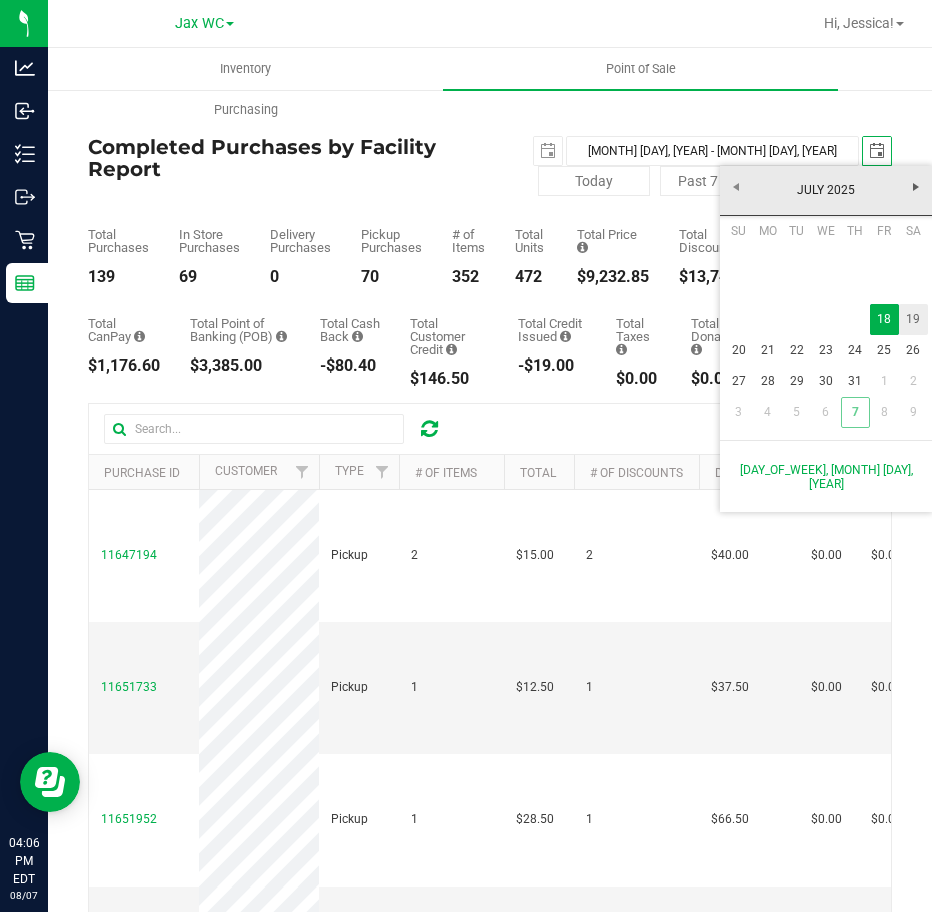 click on "19" at bounding box center [913, 319] 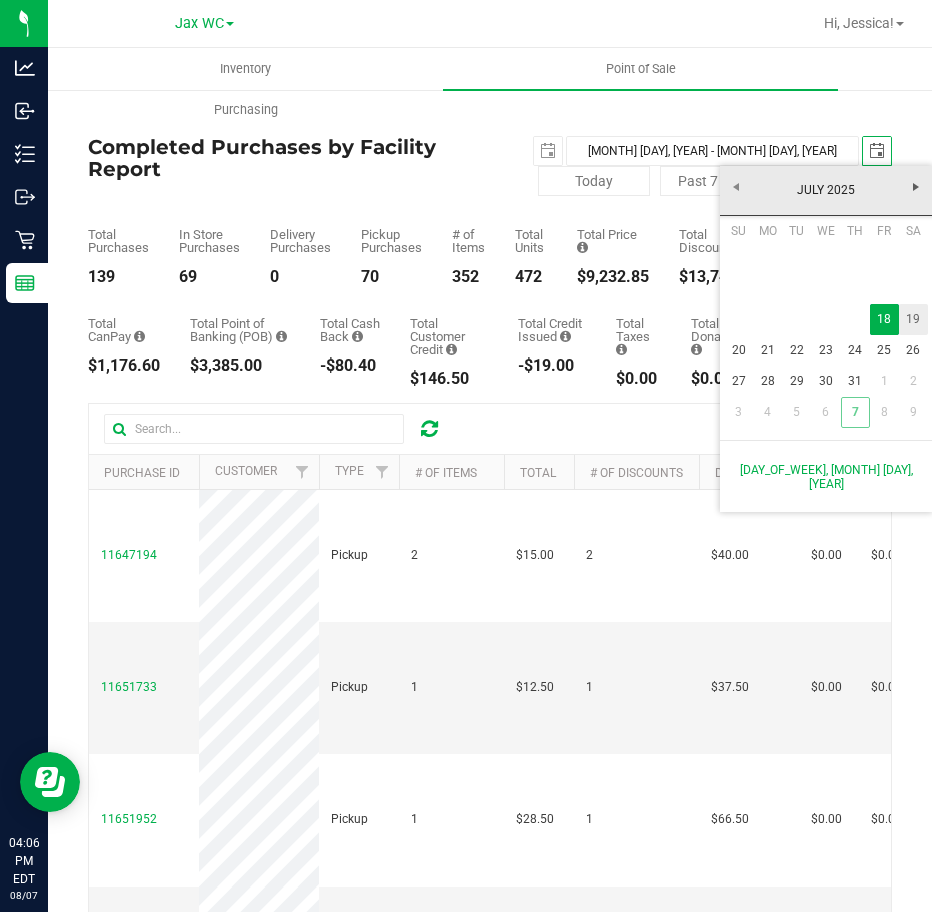type on "[MONTH] [DAY], [YEAR] - [MONTH] [DAY], [YEAR]" 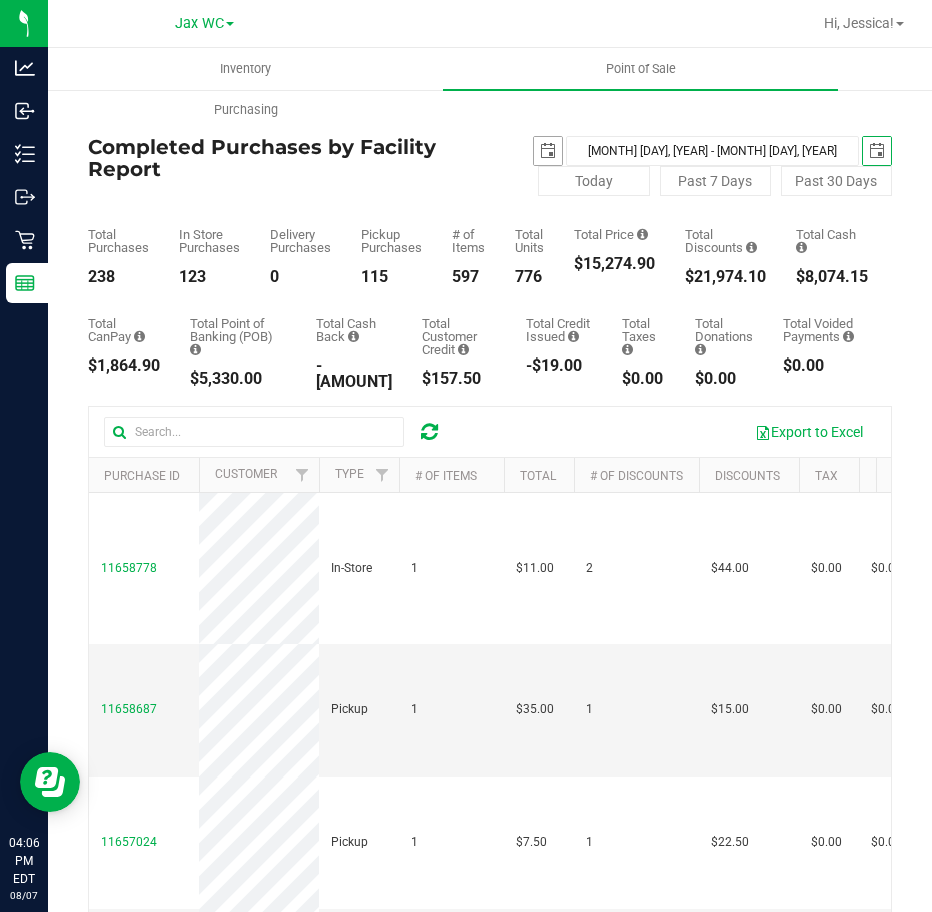 click at bounding box center [548, 151] 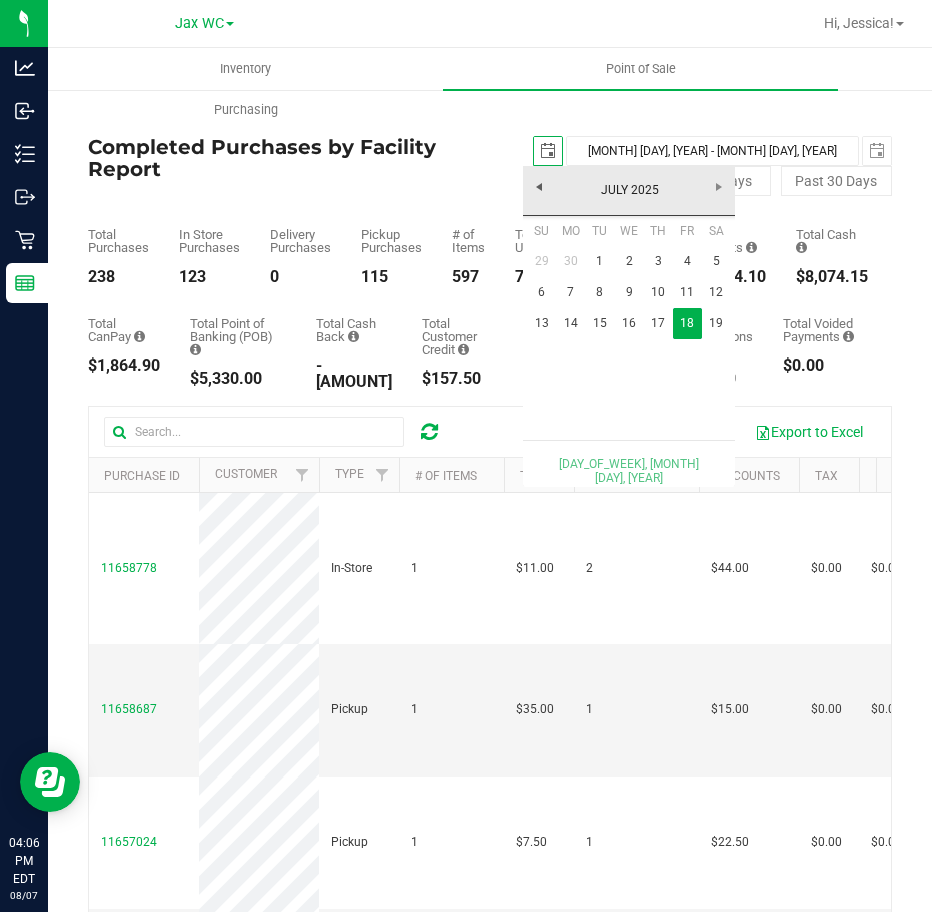 scroll, scrollTop: 0, scrollLeft: 0, axis: both 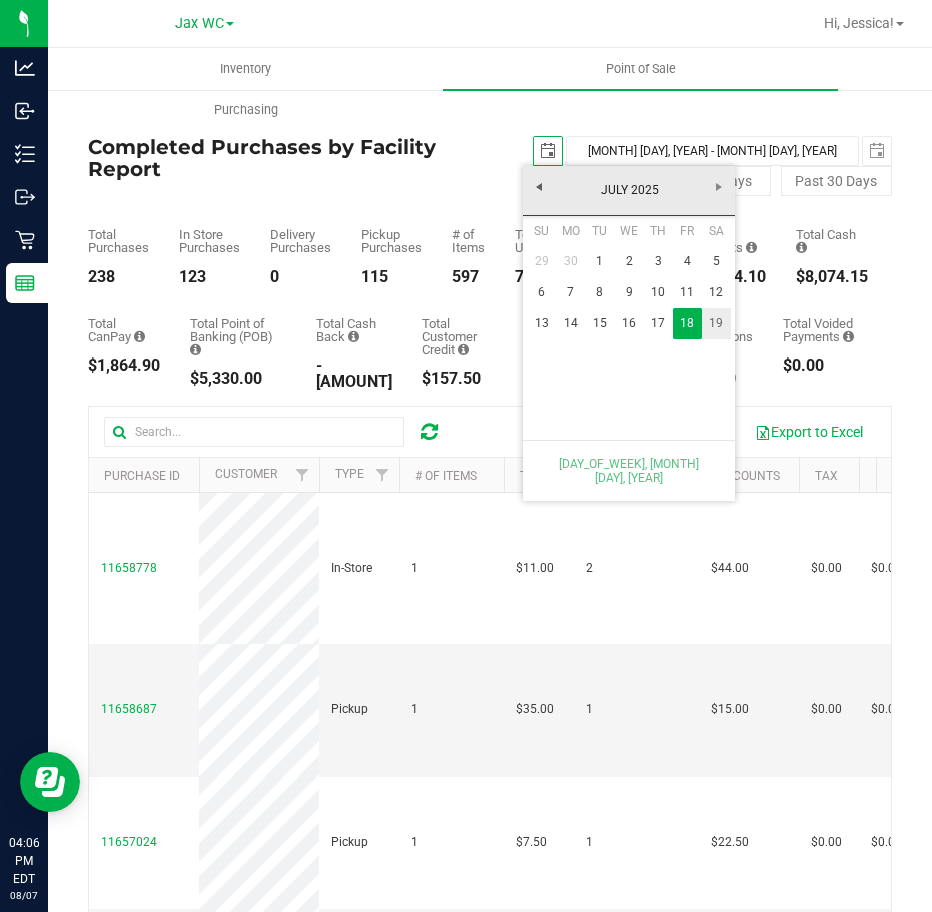 click on "19" at bounding box center (716, 323) 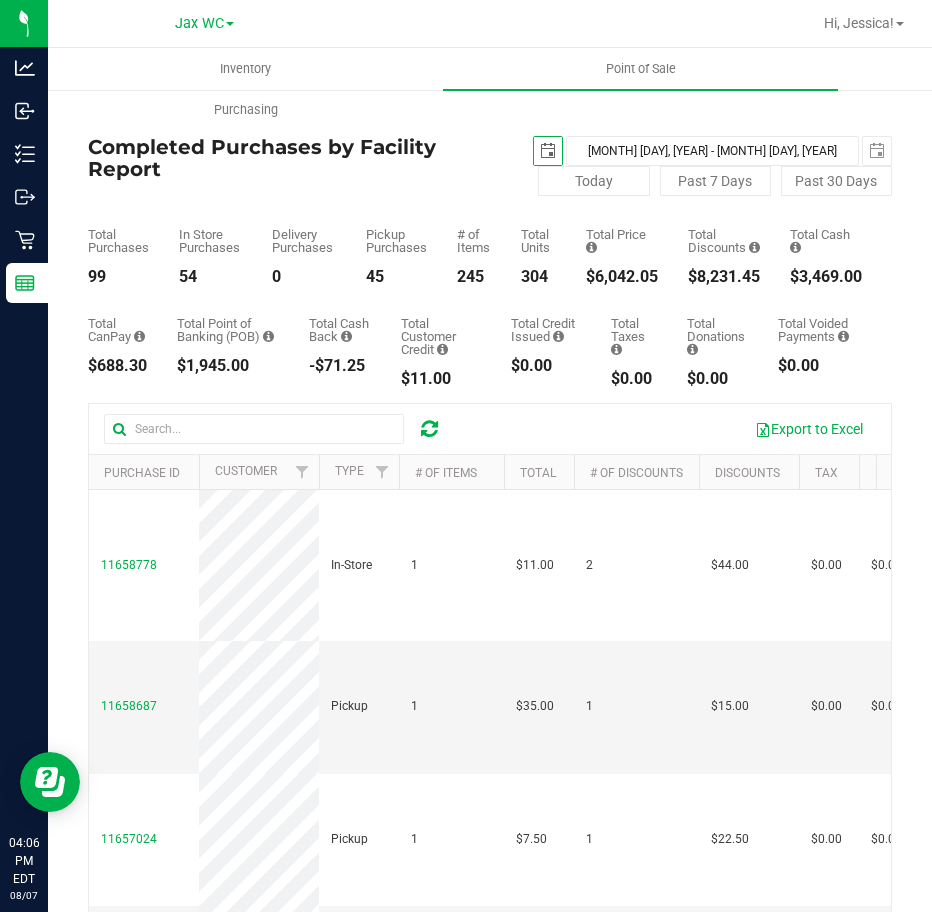 scroll, scrollTop: 0, scrollLeft: 0, axis: both 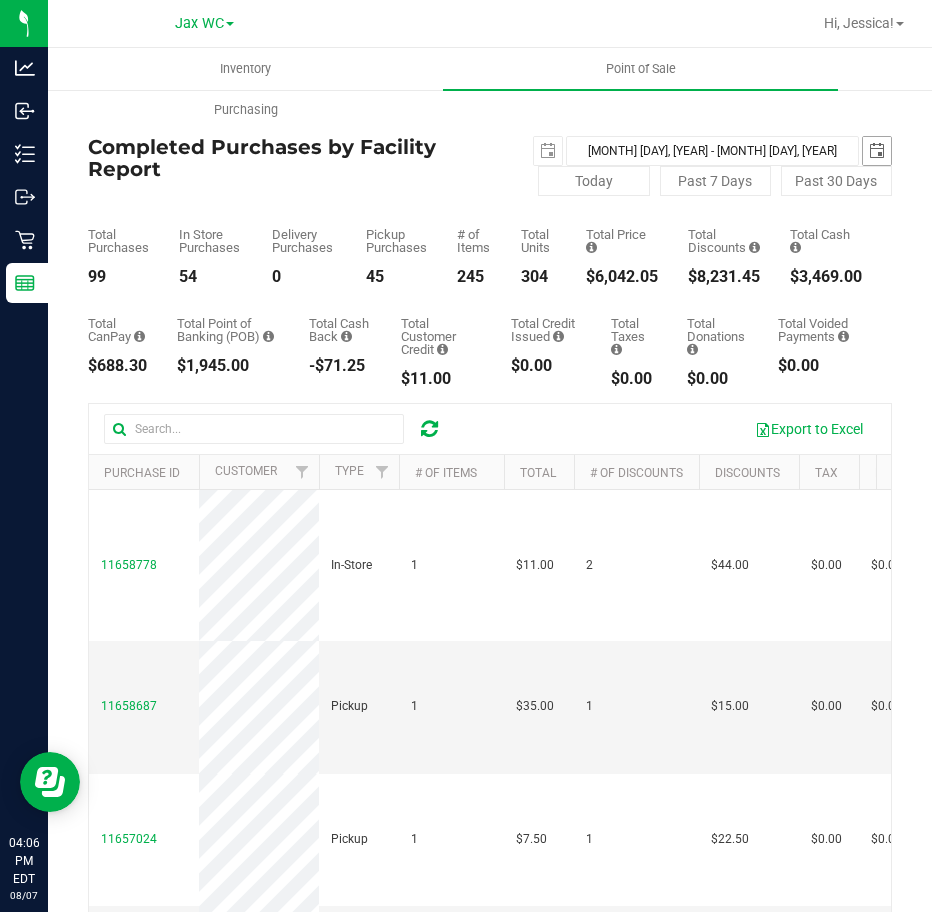 click at bounding box center (877, 151) 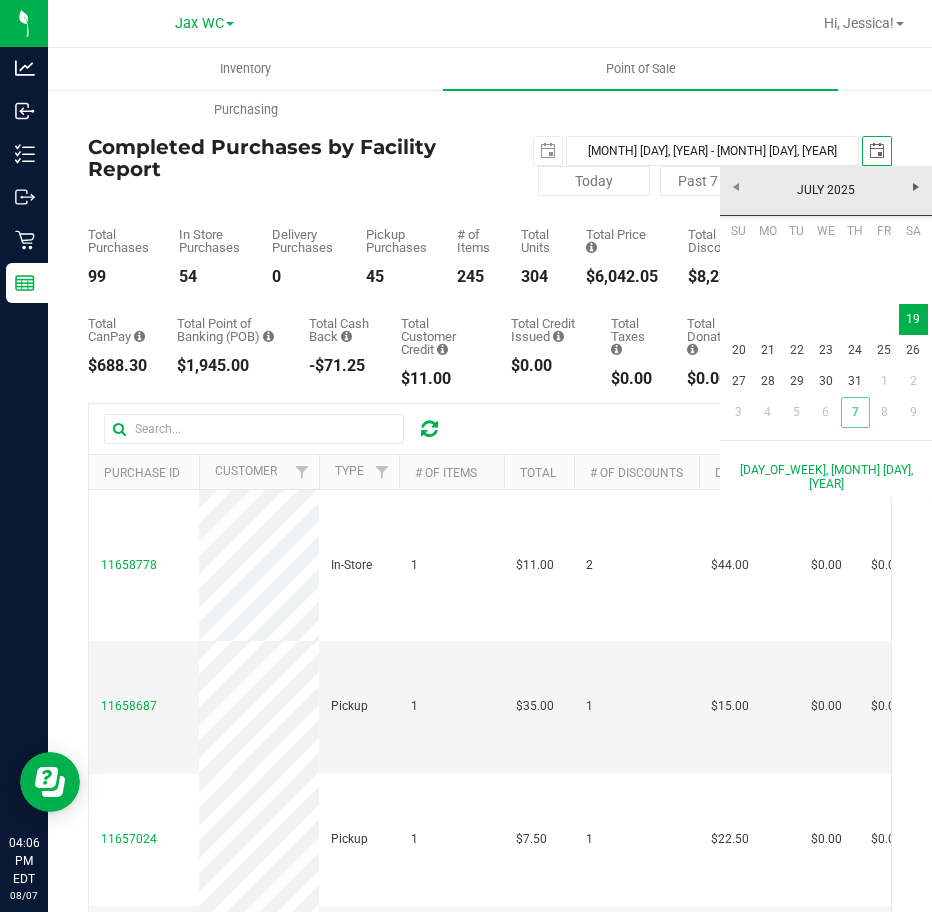 scroll, scrollTop: 0, scrollLeft: 50, axis: horizontal 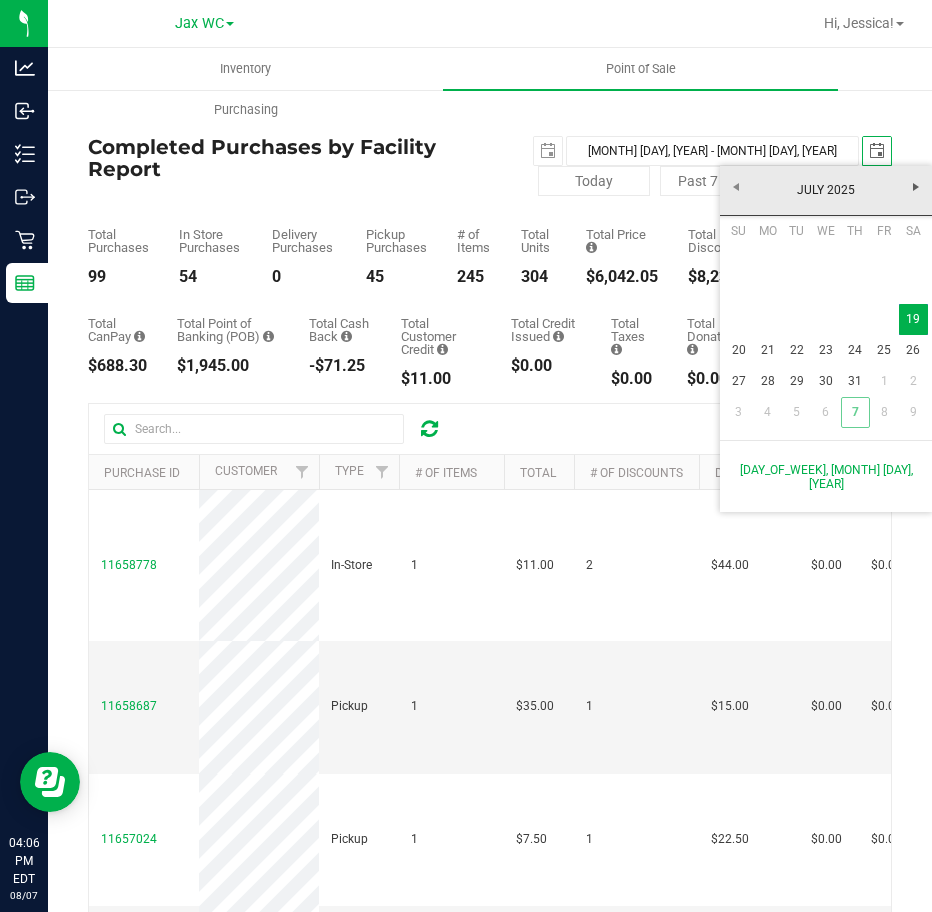 click on "20" at bounding box center (738, 350) 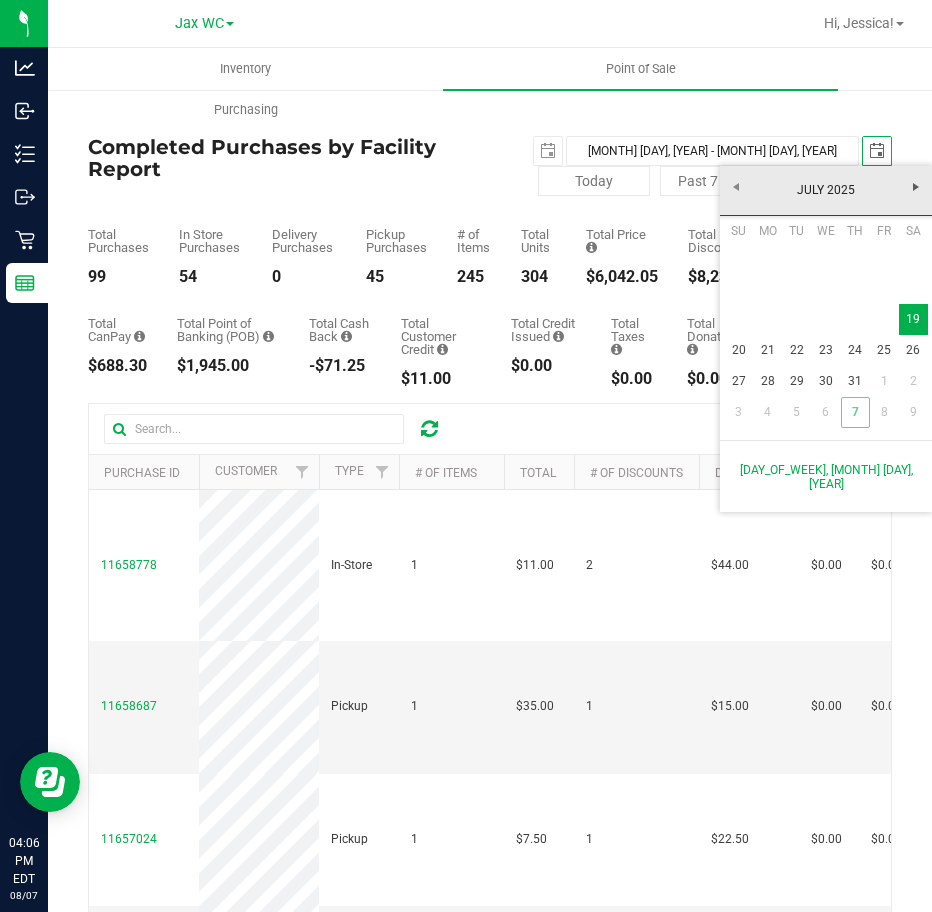 type on "[MONTH] [DAY], [YEAR] - [MONTH] [DAY], [YEAR]" 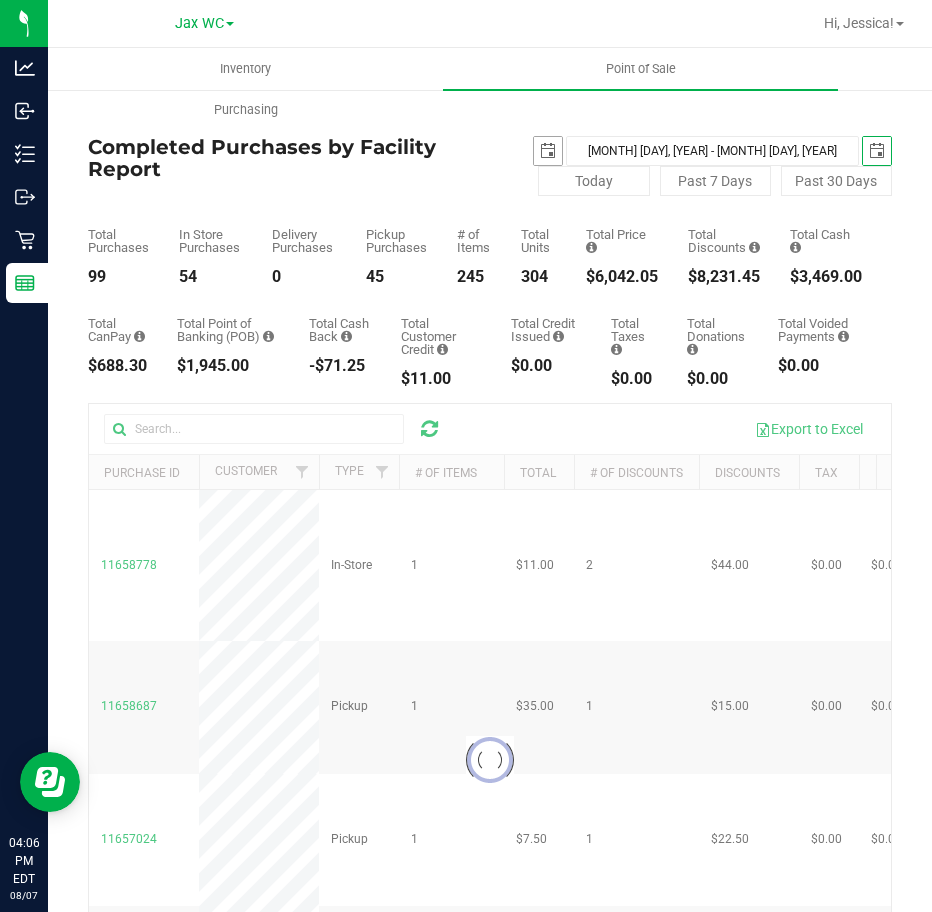 click at bounding box center [548, 151] 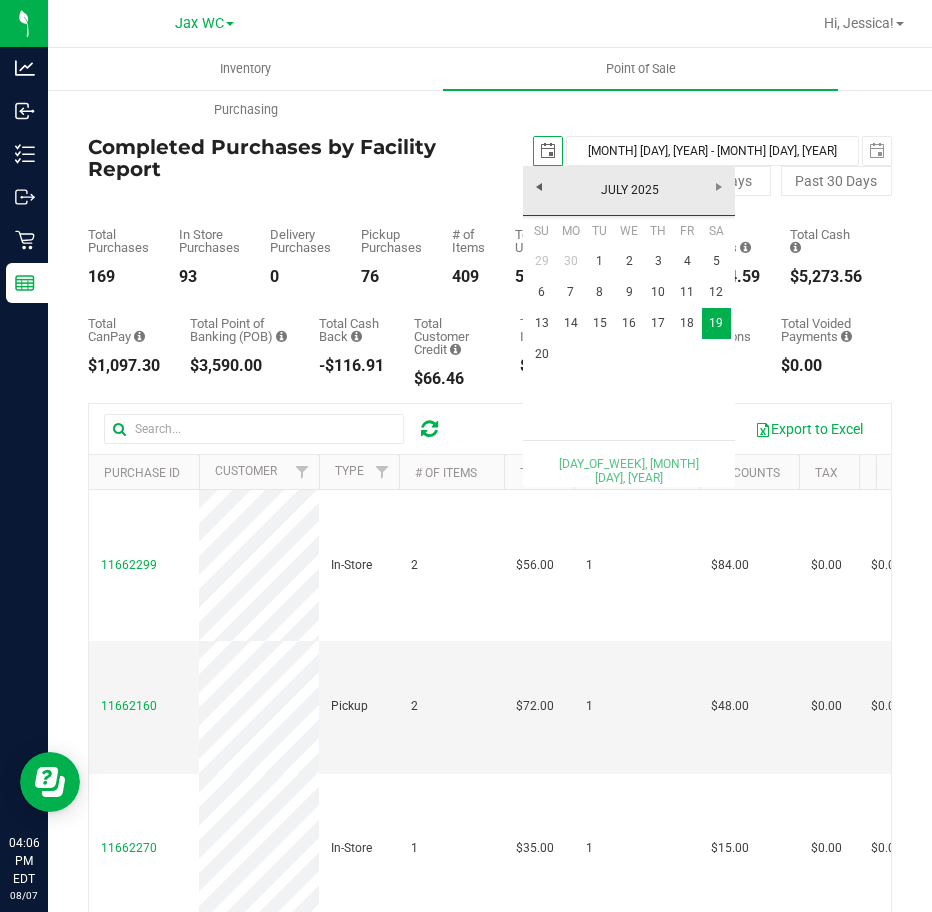scroll, scrollTop: 0, scrollLeft: 0, axis: both 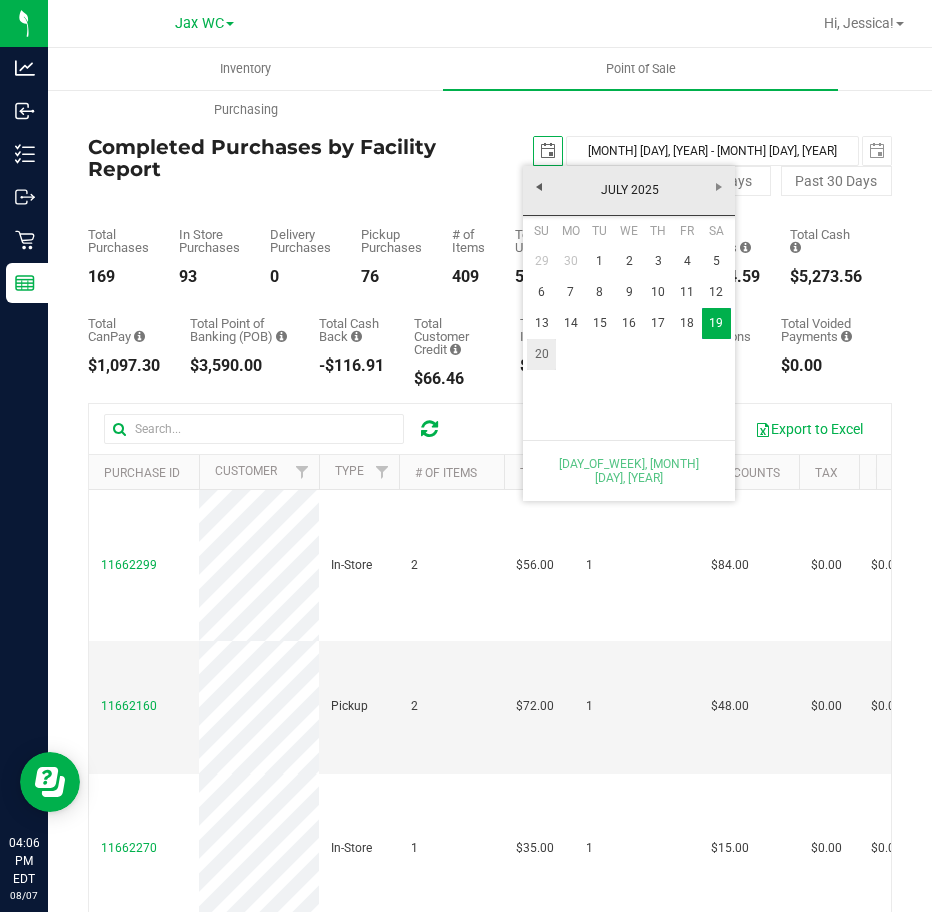 click on "20" at bounding box center [541, 354] 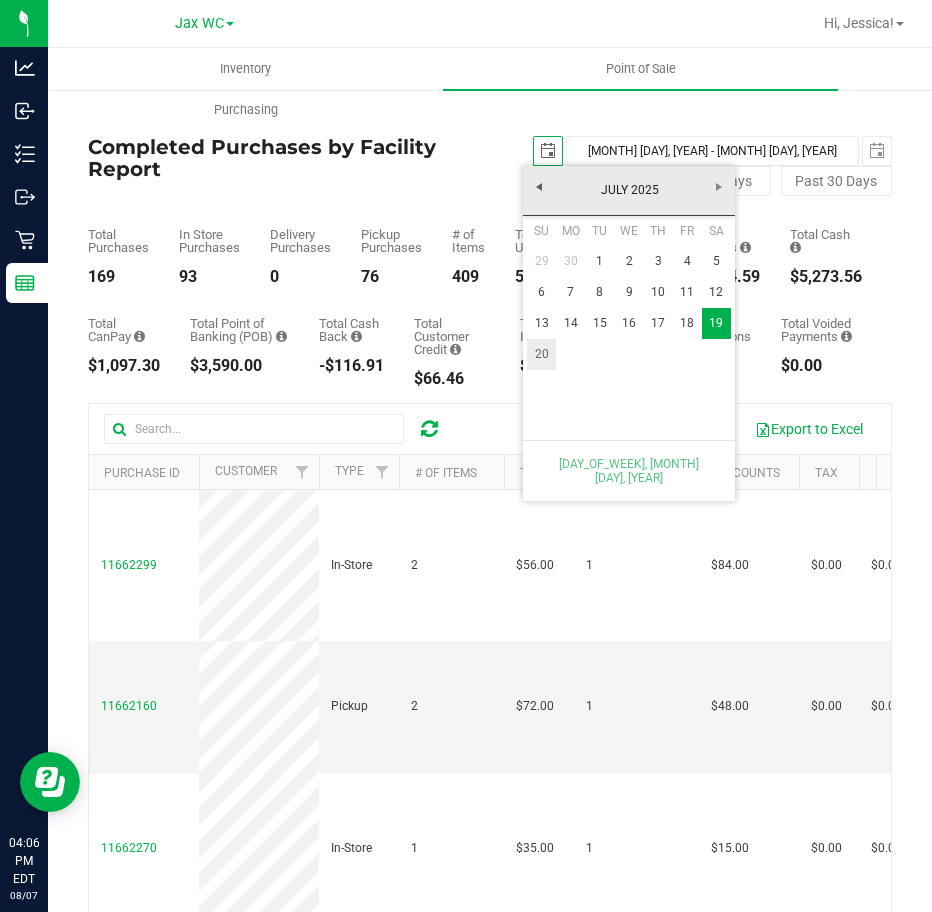 type on "[MONTH] [DAY], [YEAR] - [MONTH] [DAY], [YEAR]" 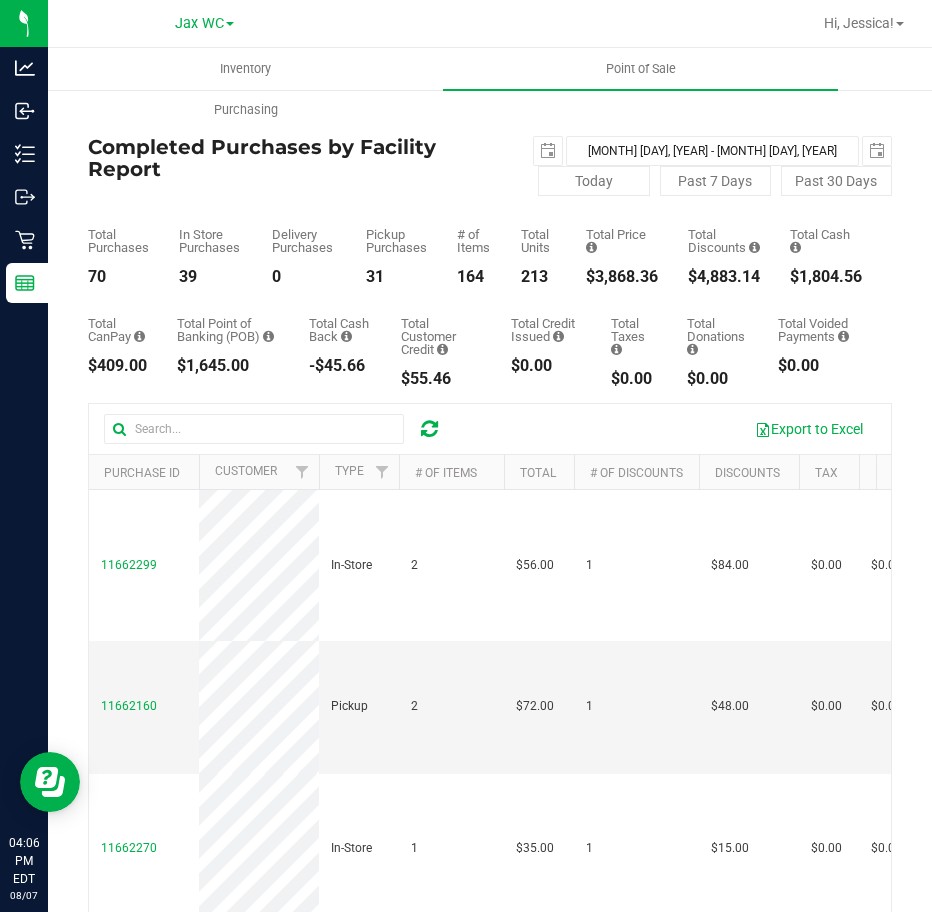 scroll, scrollTop: 0, scrollLeft: 0, axis: both 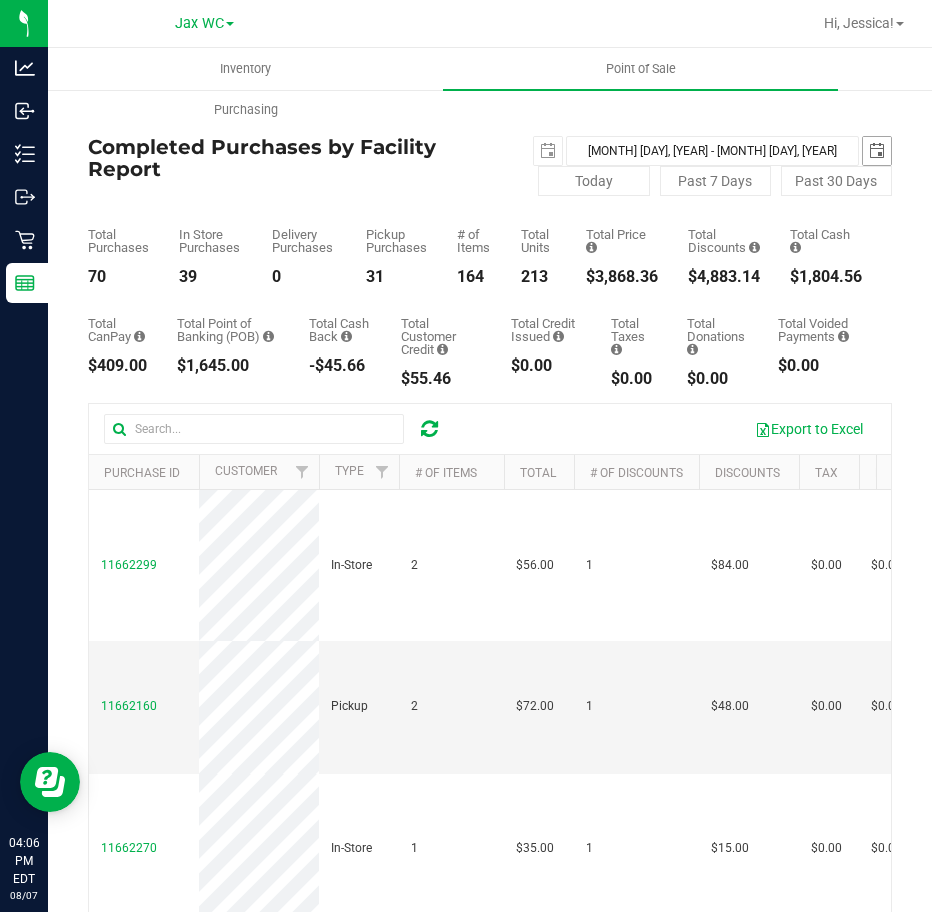 click at bounding box center [877, 151] 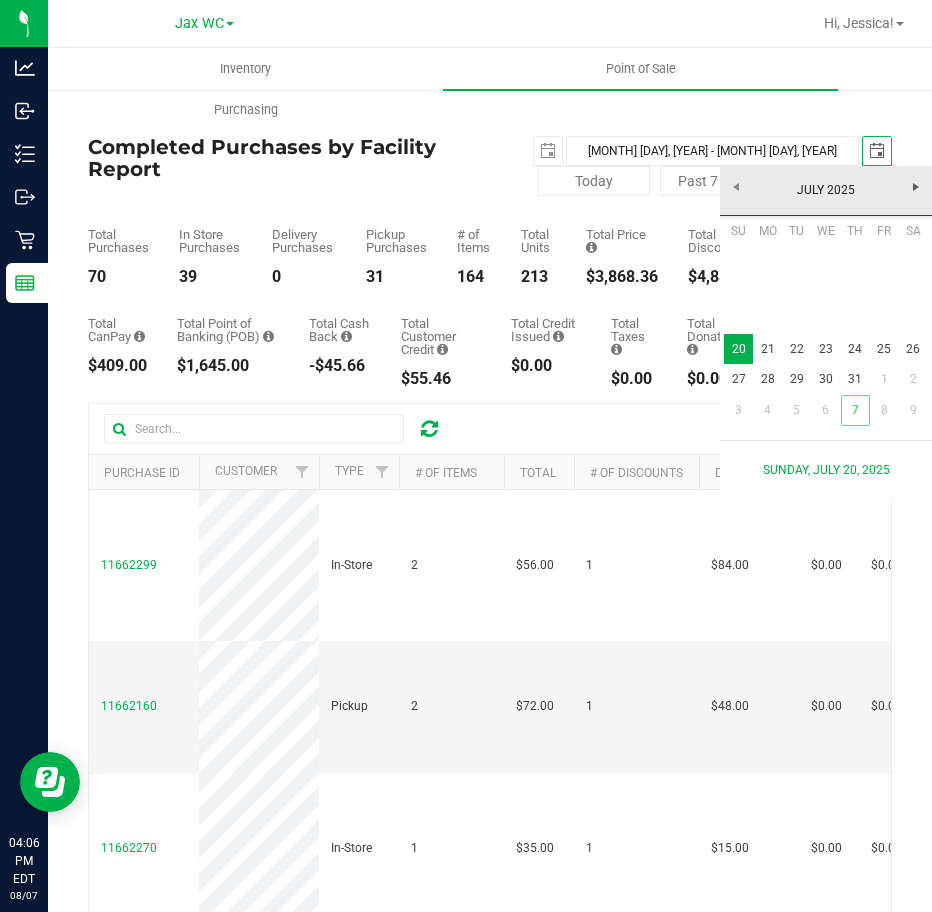 scroll, scrollTop: 0, scrollLeft: 50, axis: horizontal 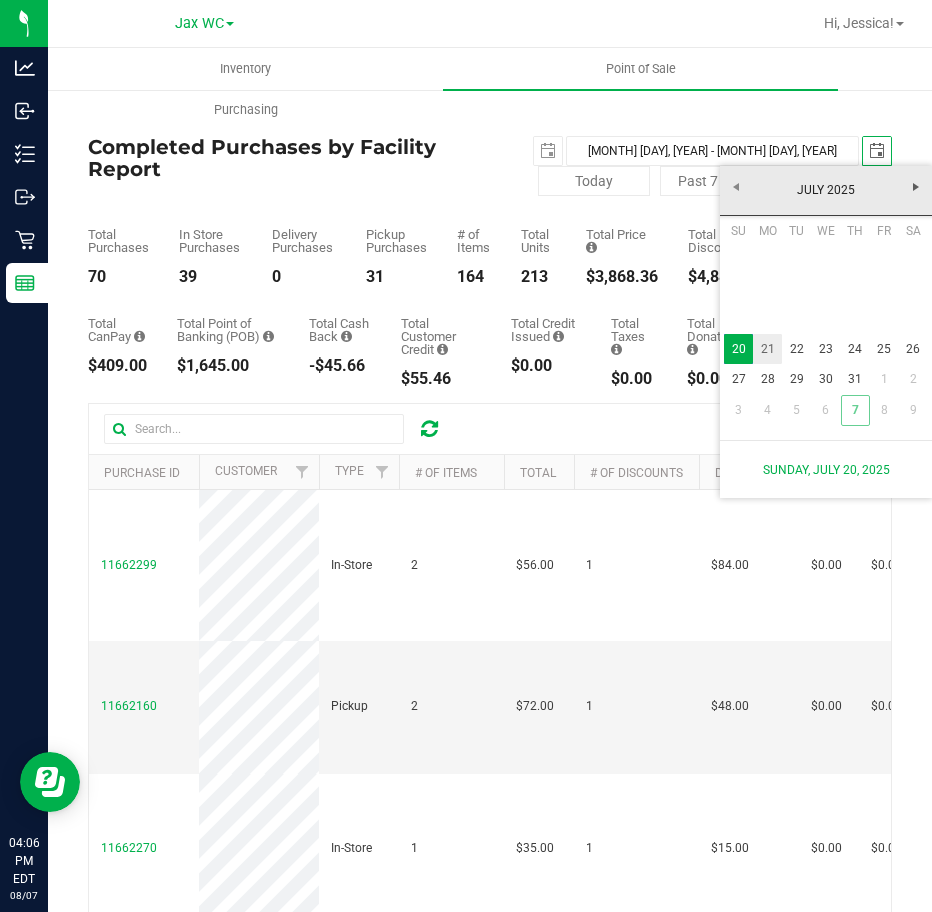 click on "21" at bounding box center [767, 349] 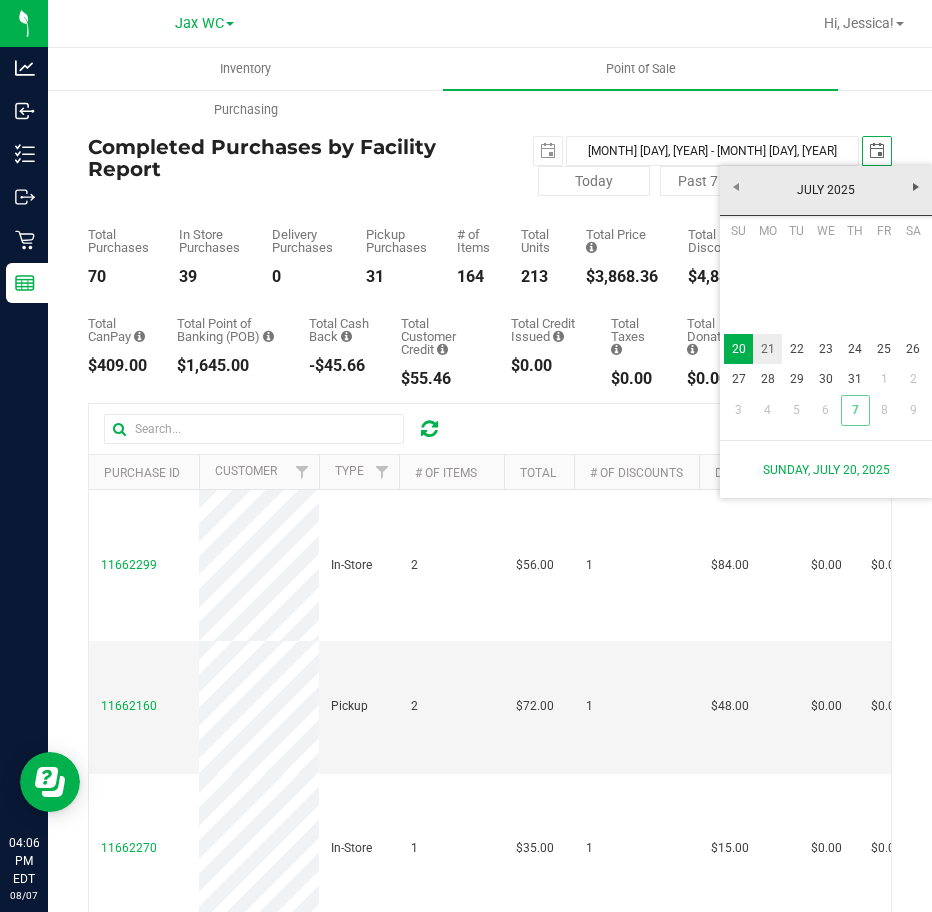 type on "[DATE] - [DATE]" 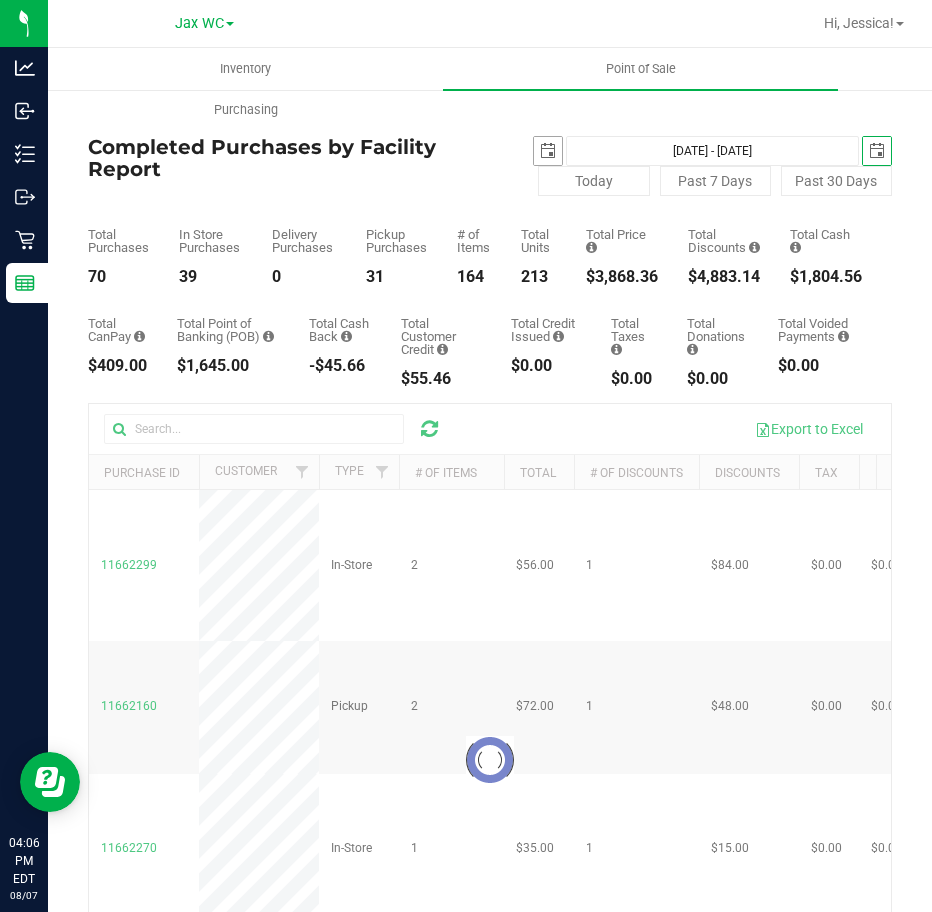 click at bounding box center (548, 151) 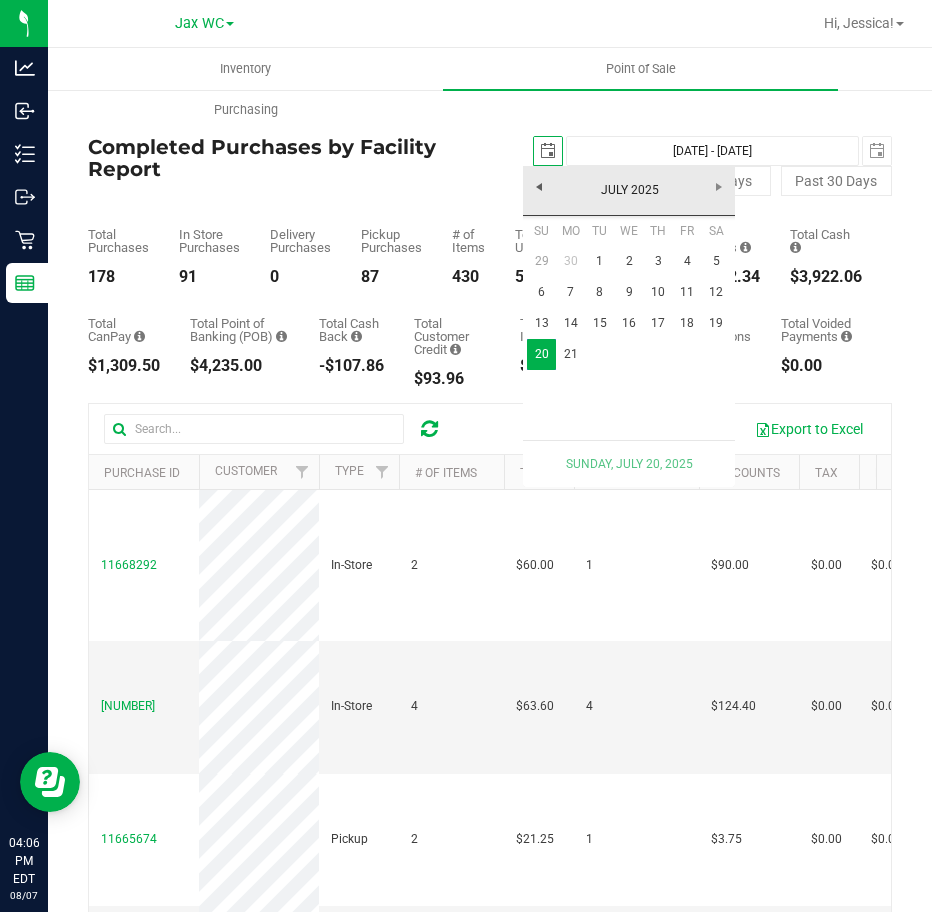 scroll, scrollTop: 0, scrollLeft: 0, axis: both 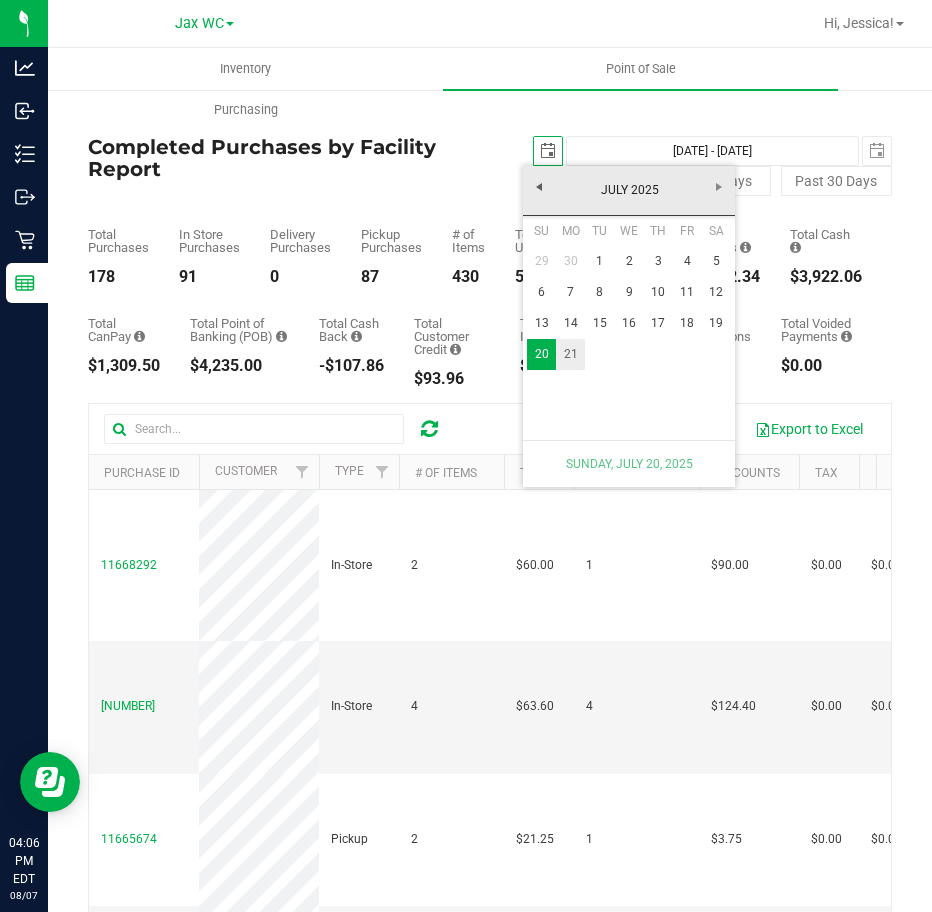 click on "21" at bounding box center (570, 354) 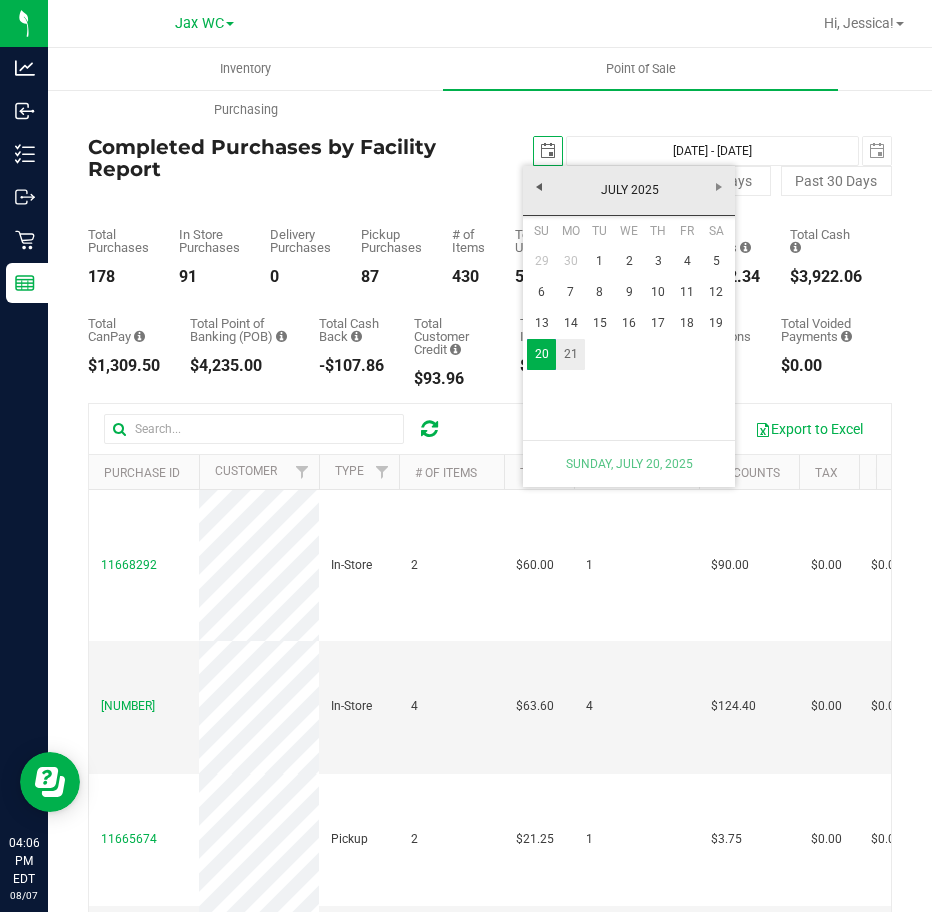 type on "Jul 21, 2025 - Jul 21, 2025" 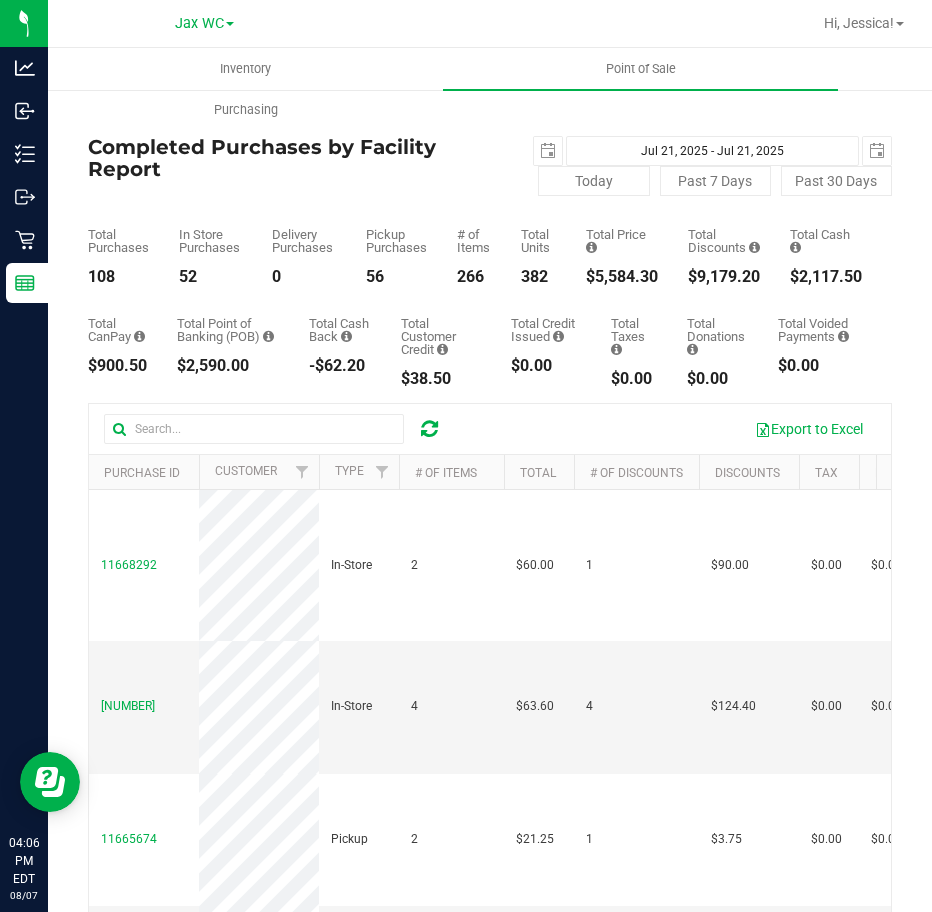 scroll, scrollTop: 0, scrollLeft: 0, axis: both 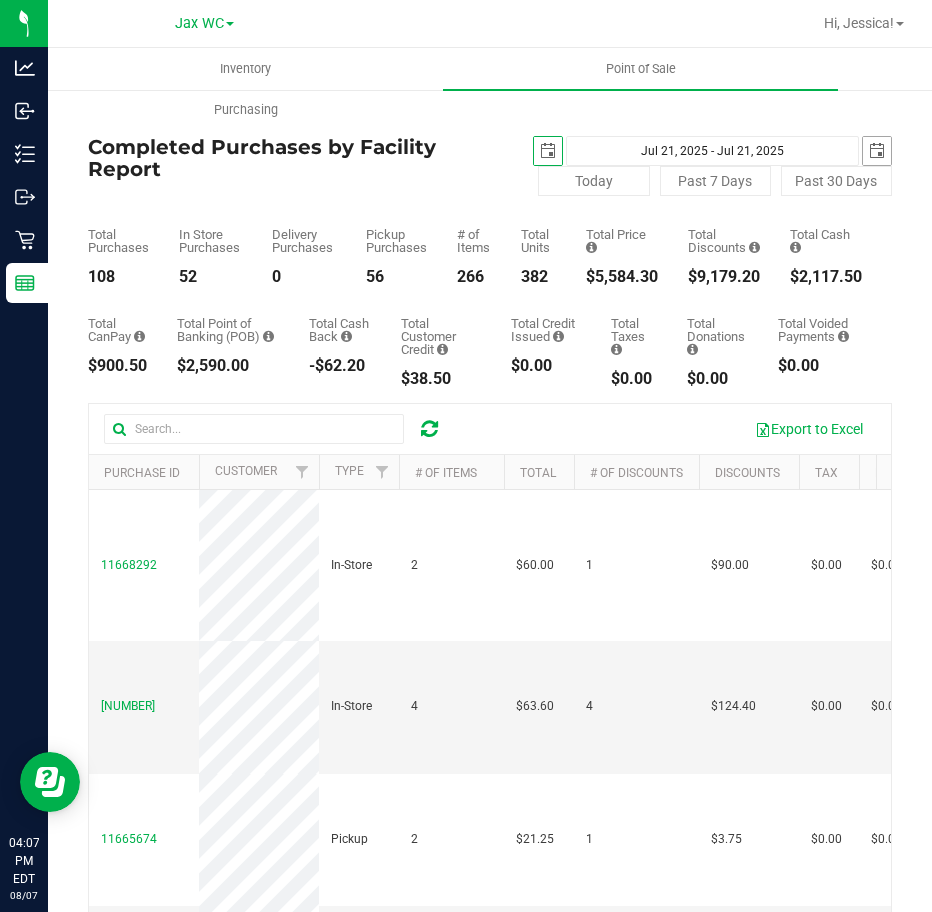 click at bounding box center [877, 151] 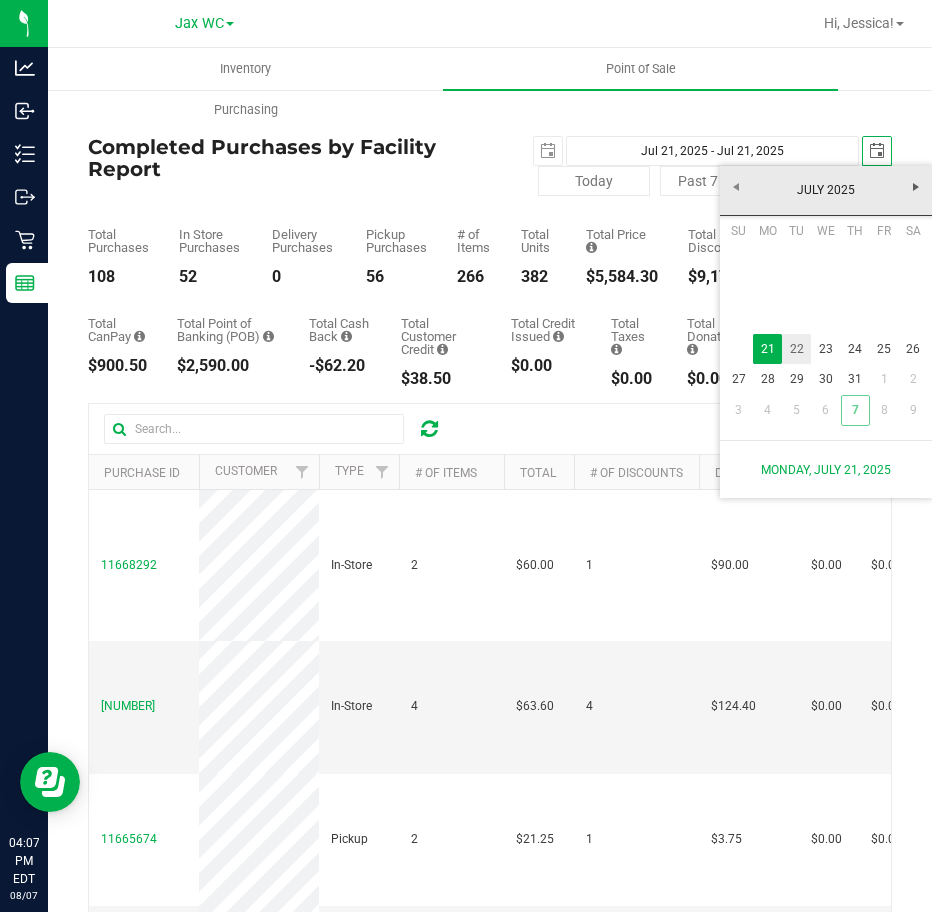 click on "22" at bounding box center [796, 349] 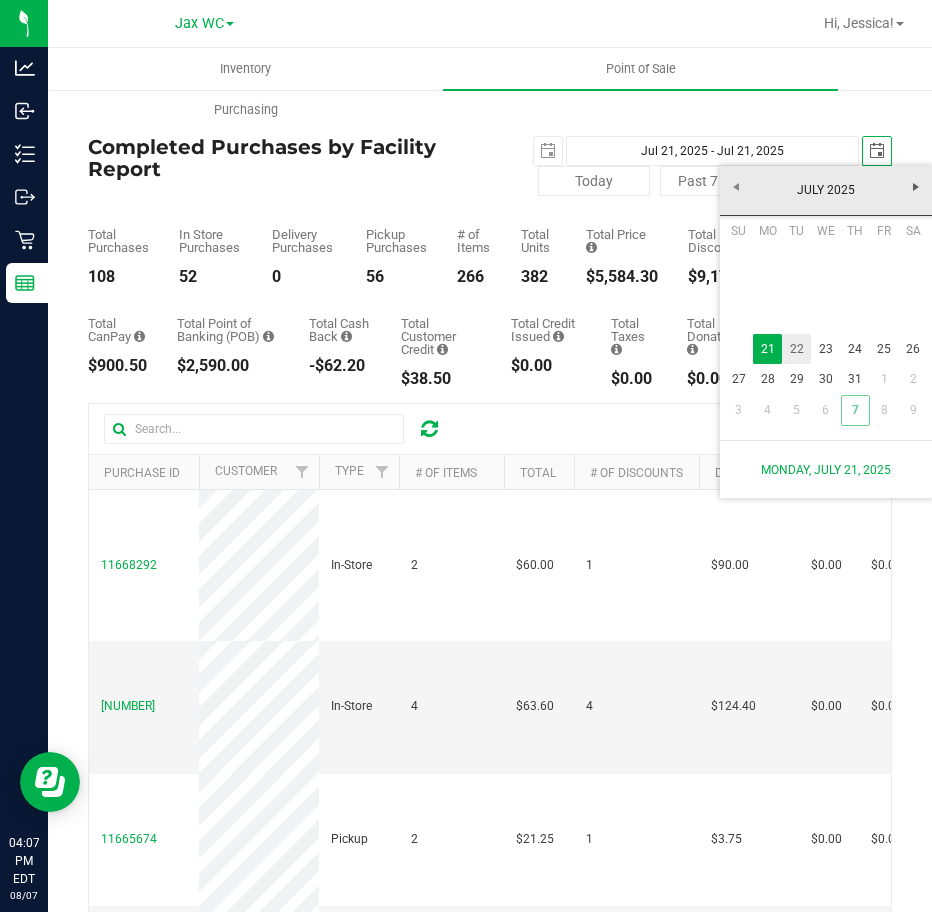 type on "[MONTH] [DAY], [YEAR] - [MONTH] [DAY], [YEAR]" 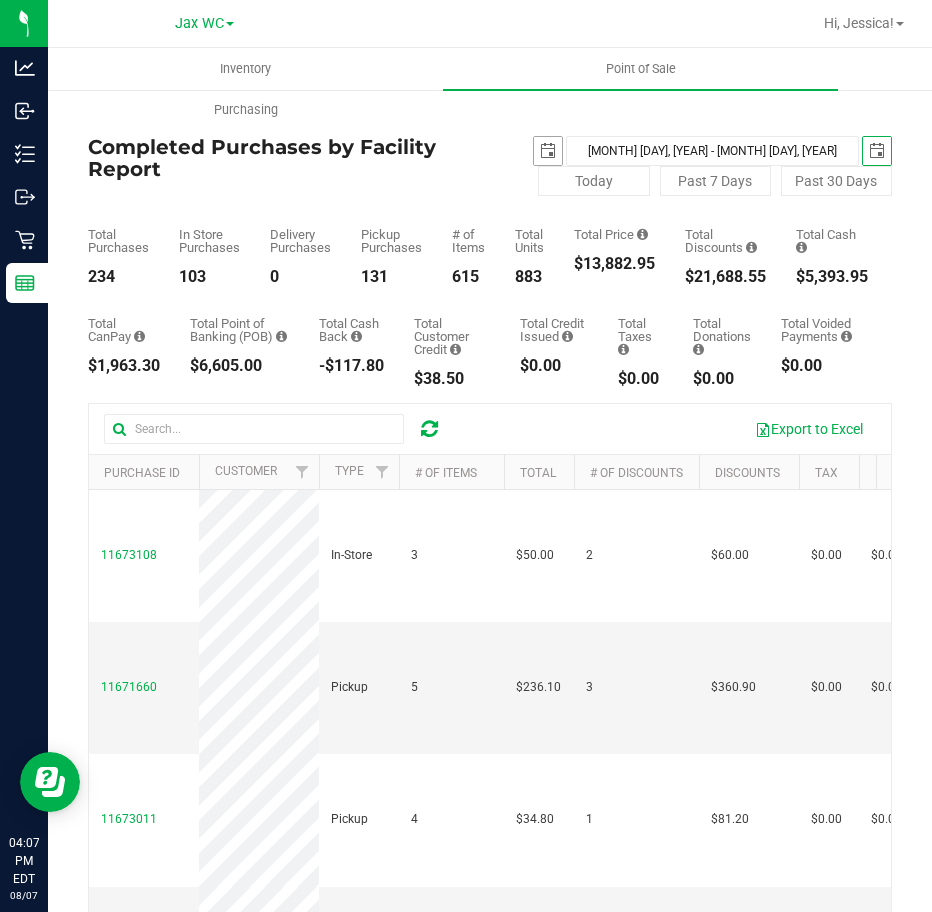 click at bounding box center [548, 151] 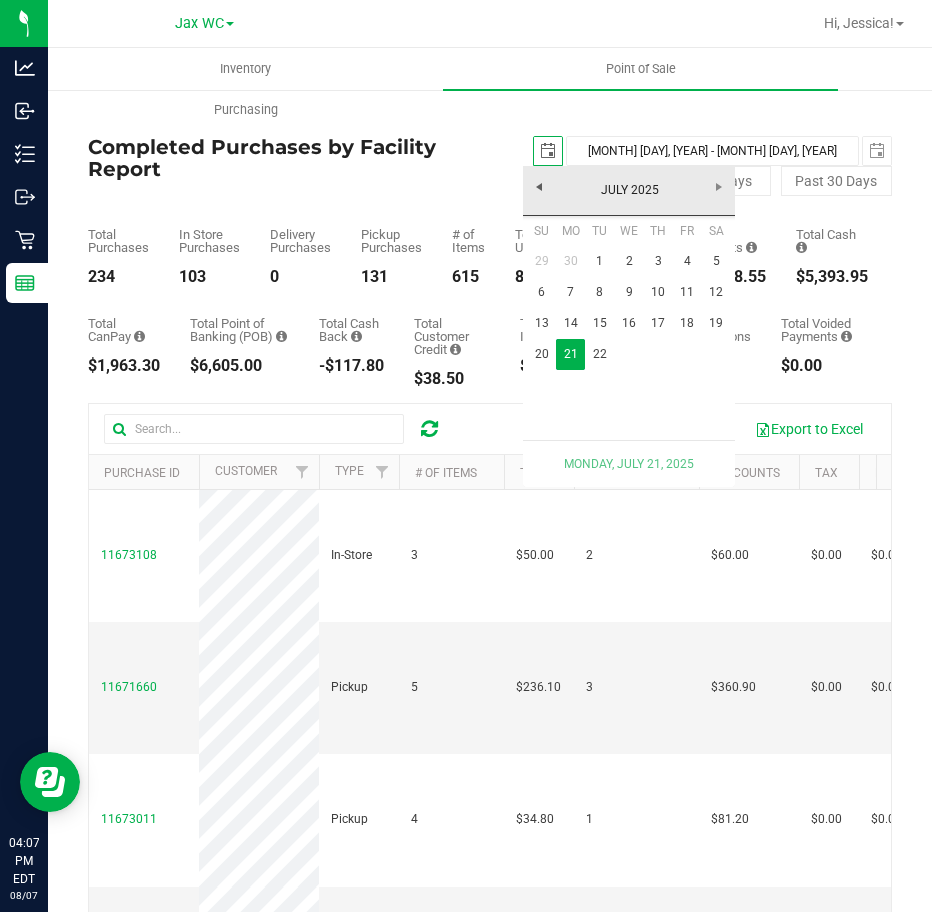 scroll, scrollTop: 0, scrollLeft: 0, axis: both 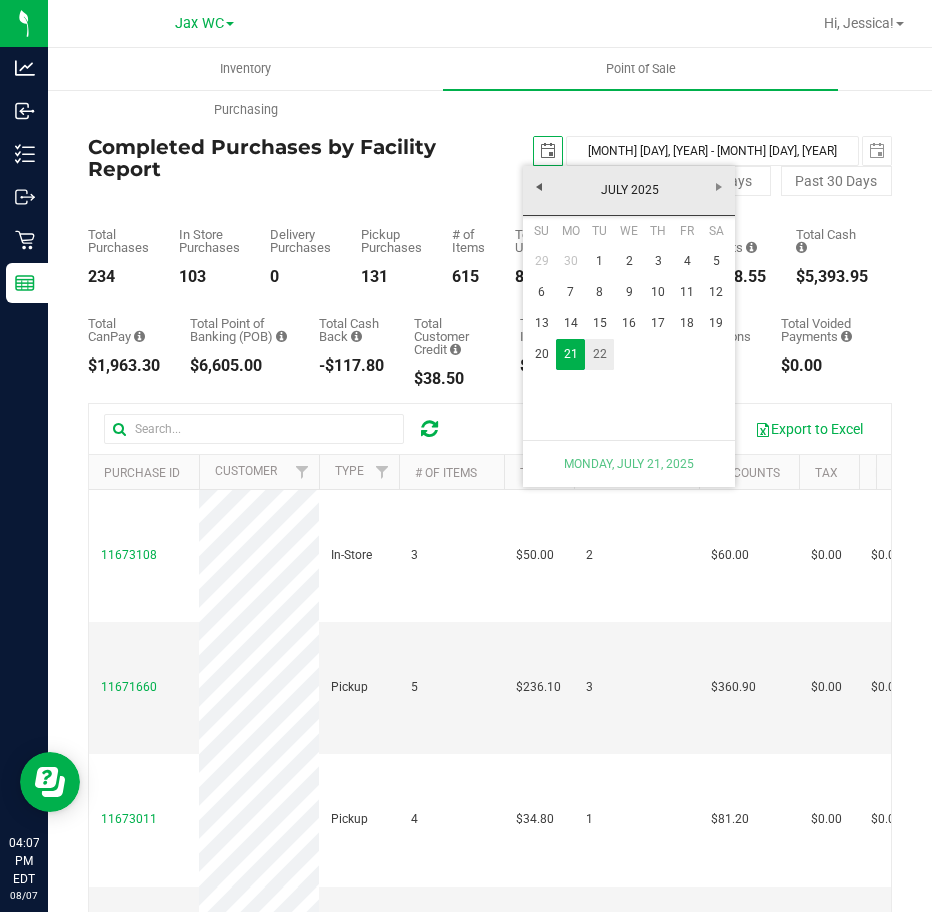 click on "22" at bounding box center [599, 354] 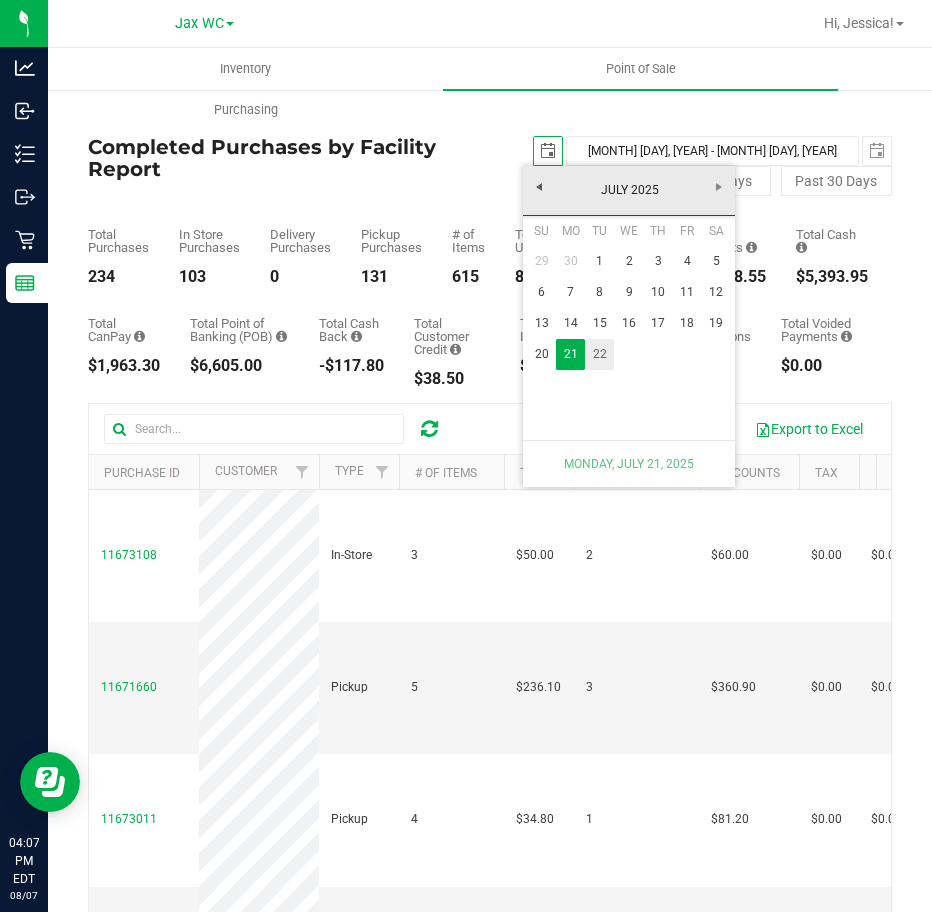 type on "Jul 22, 2025 - Jul 22, 2025" 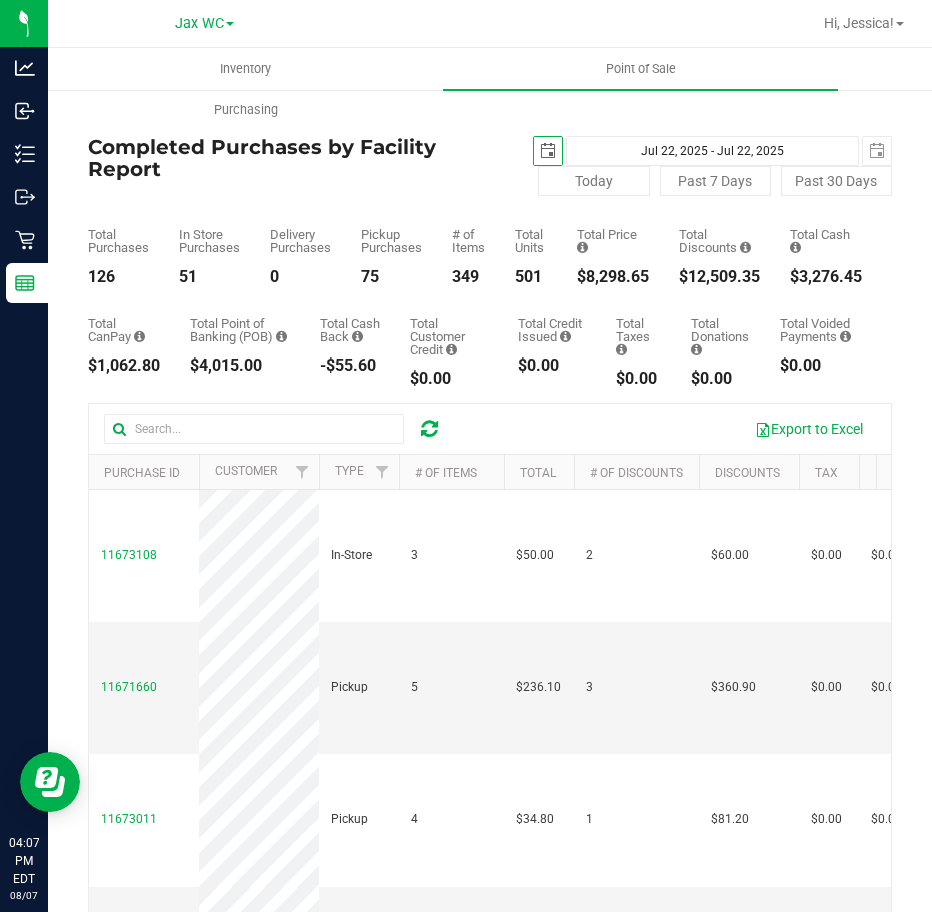 scroll, scrollTop: 0, scrollLeft: 0, axis: both 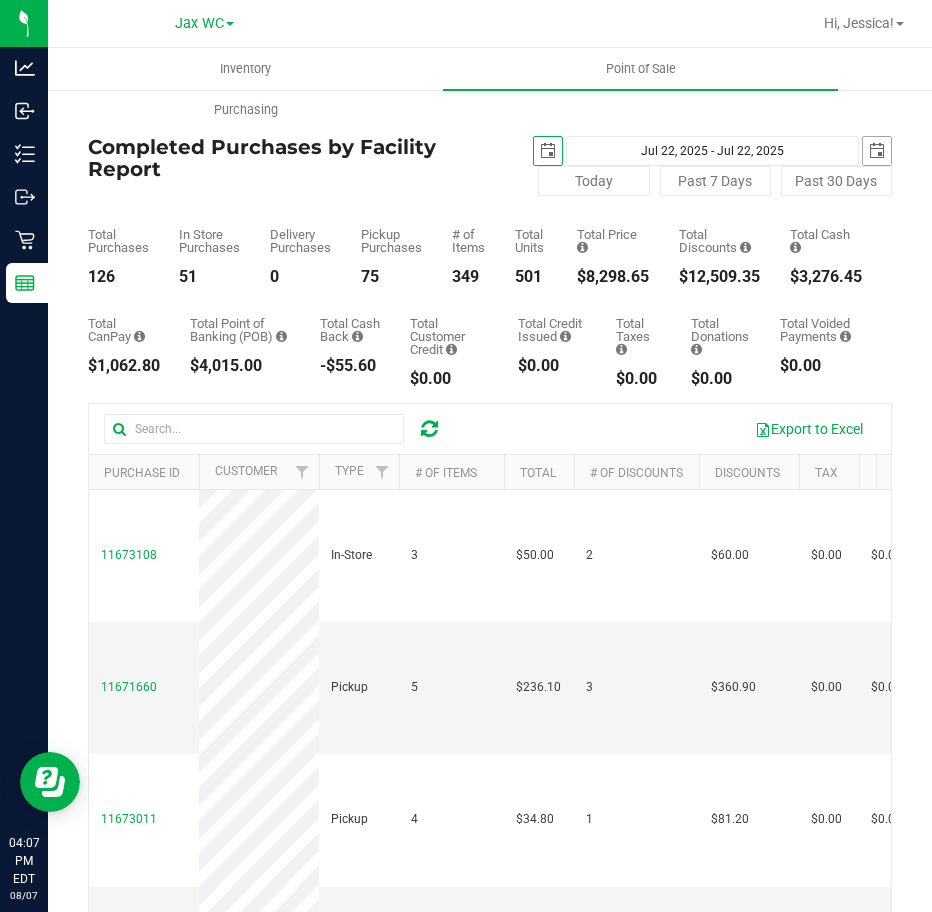 click at bounding box center [877, 151] 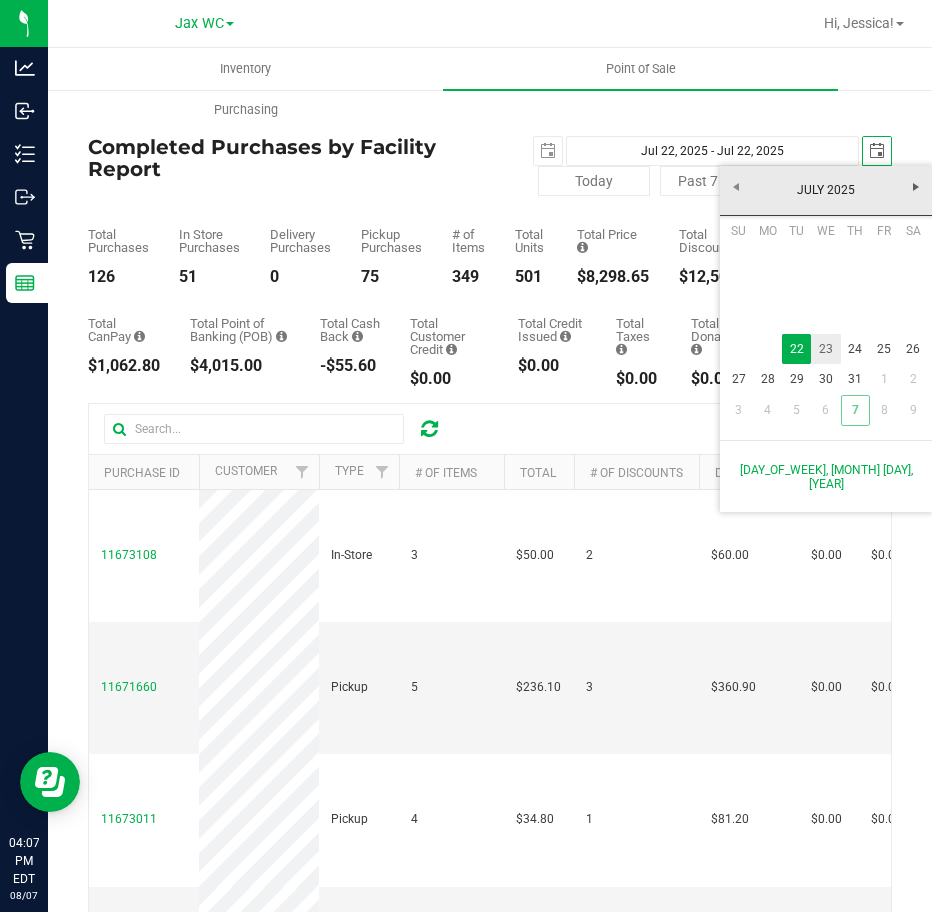 click on "23" at bounding box center (825, 349) 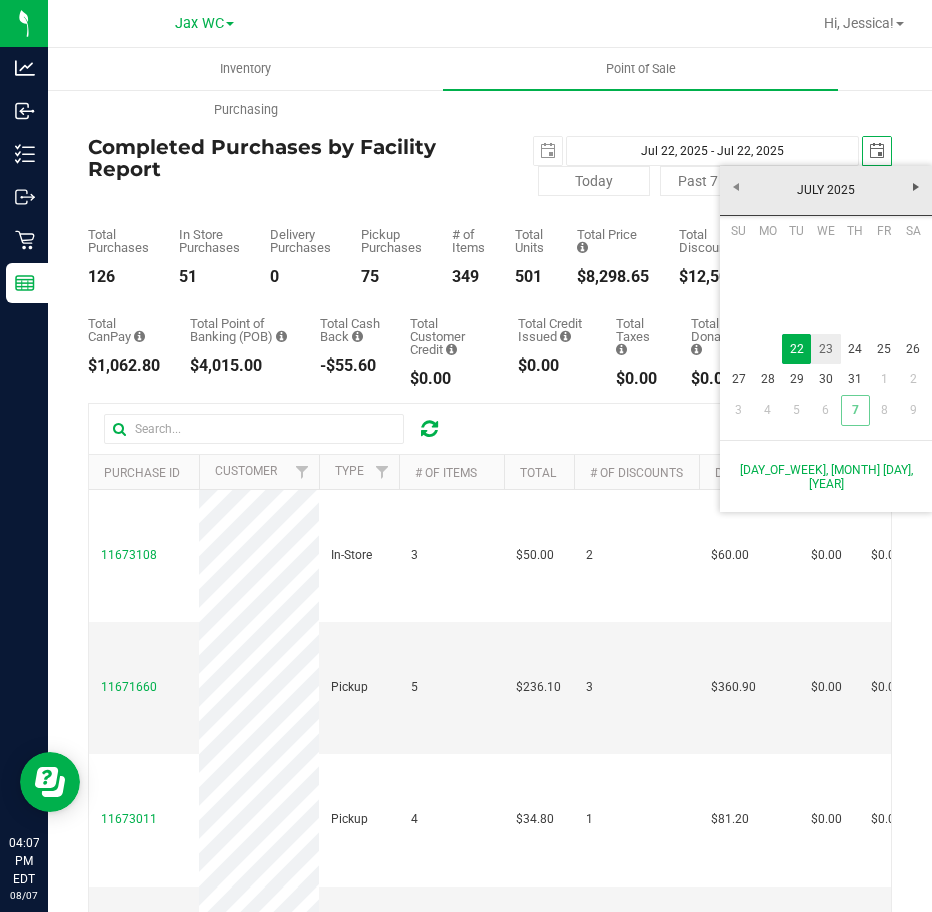 type on "[MONTH] [DAY], [YEAR] - [MONTH] [DAY], [YEAR]" 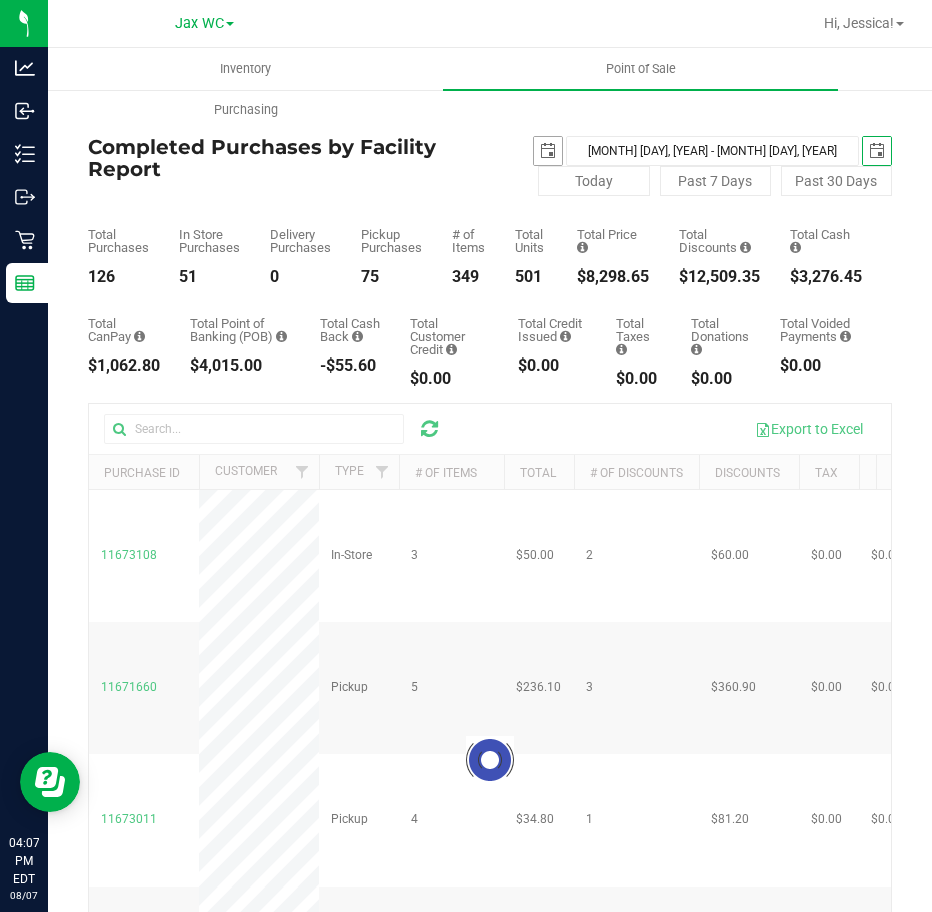 click on "[DATE]
[DATE] - [DATE]
[DATE]" at bounding box center [691, 151] 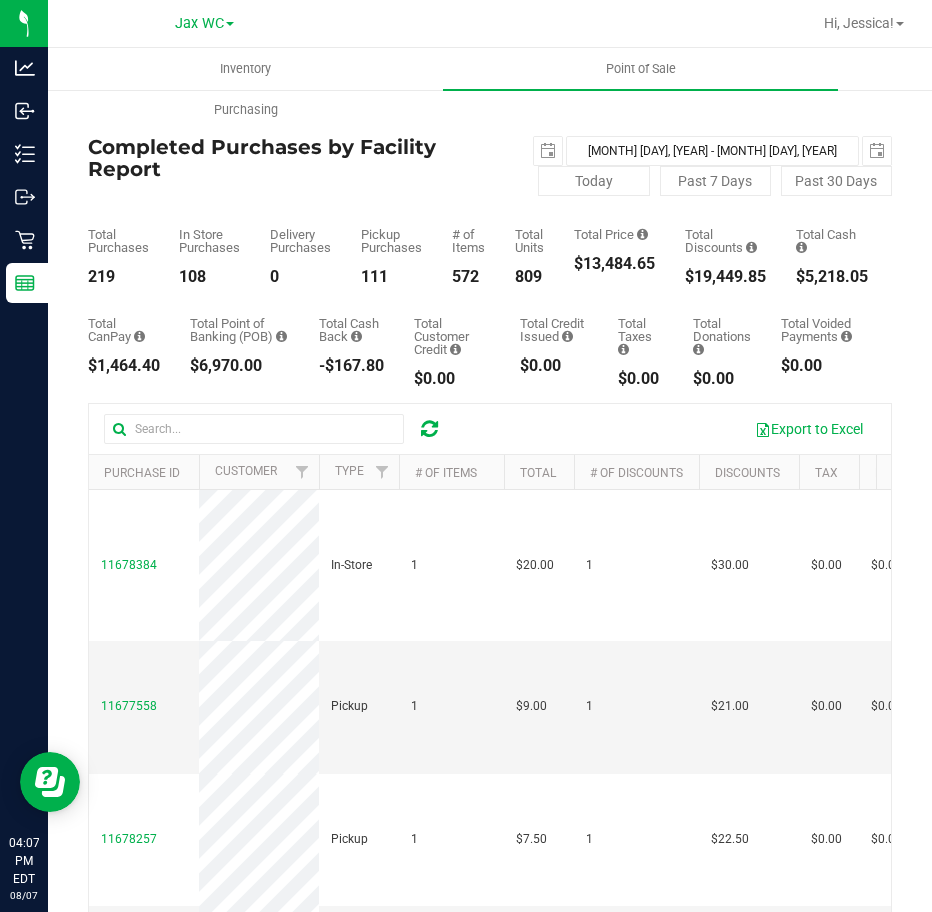 scroll, scrollTop: 0, scrollLeft: 0, axis: both 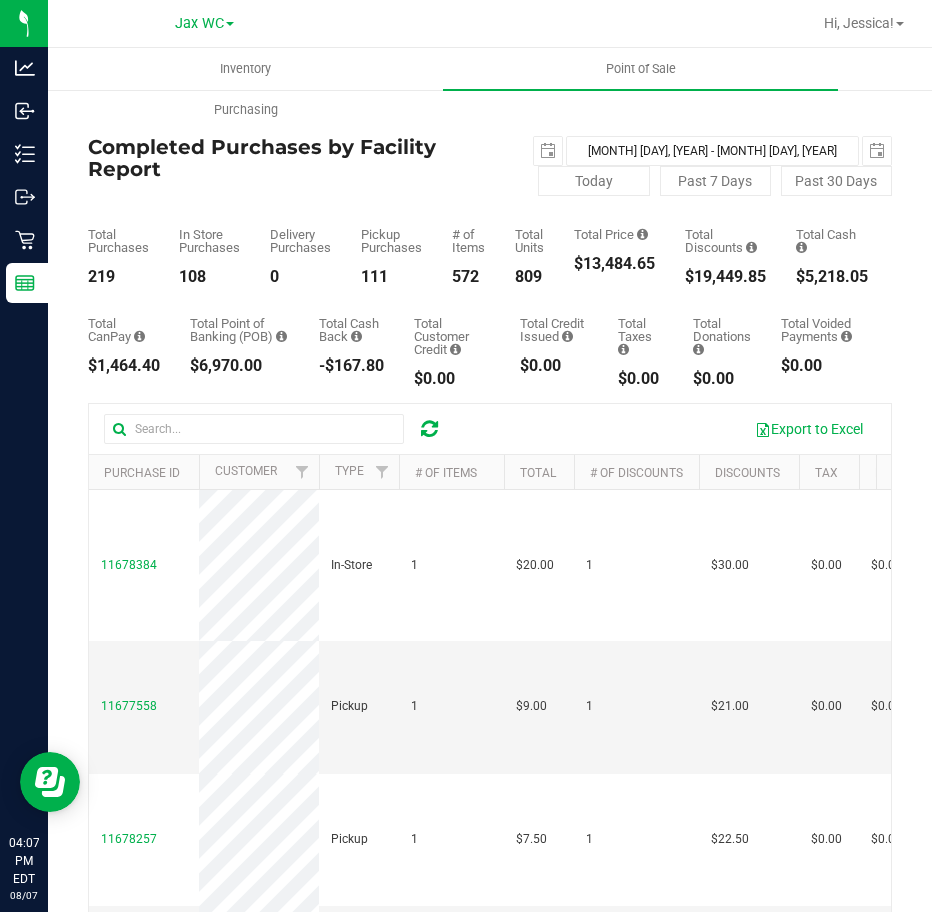 click on "[DATE]
[DATE] - [DATE]
[DATE]" at bounding box center [691, 151] 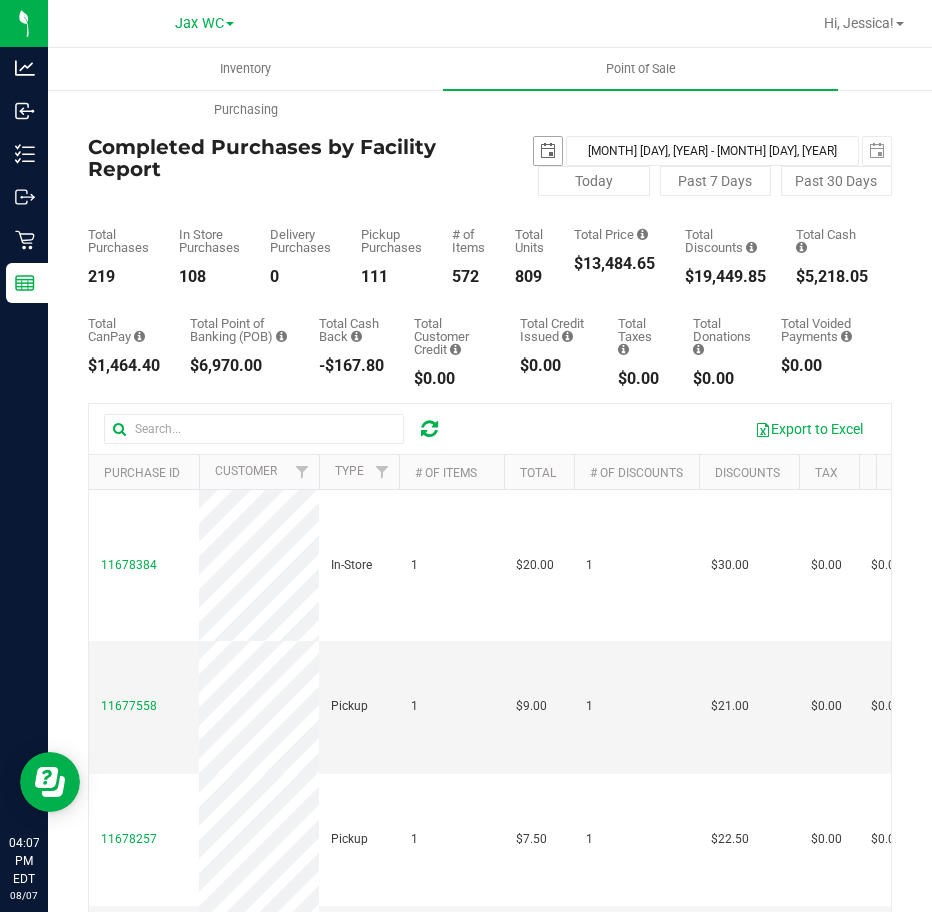 click at bounding box center [548, 151] 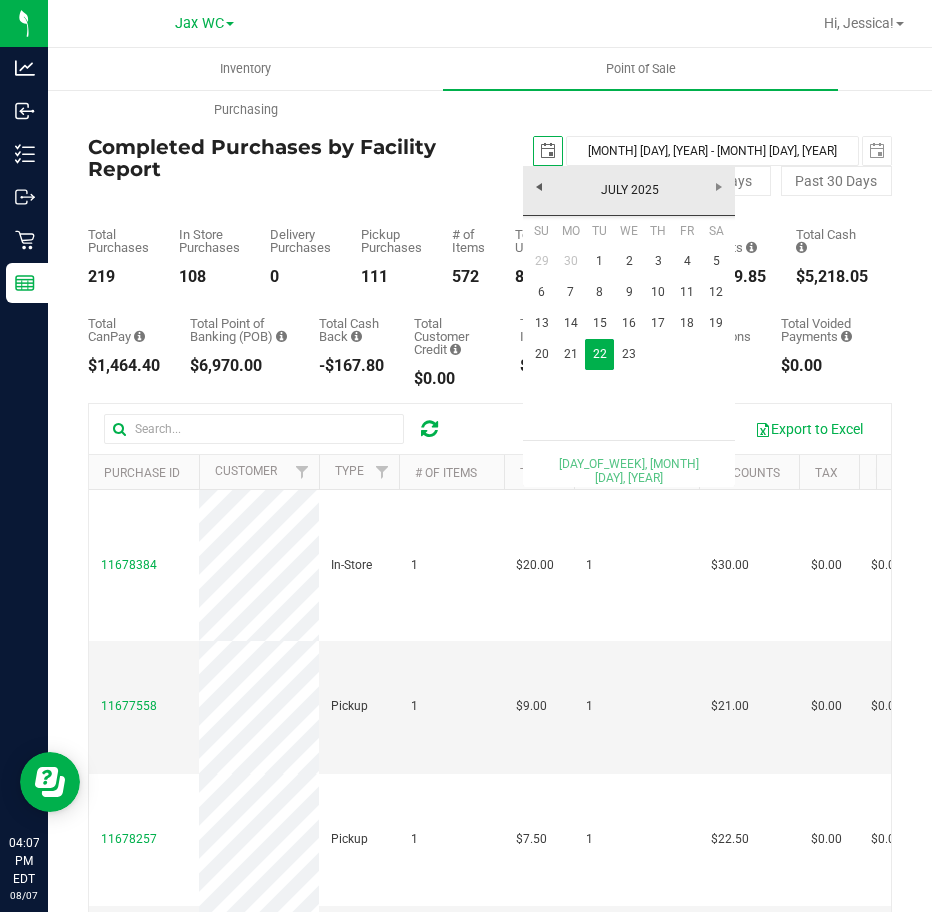 scroll, scrollTop: 0, scrollLeft: 50, axis: horizontal 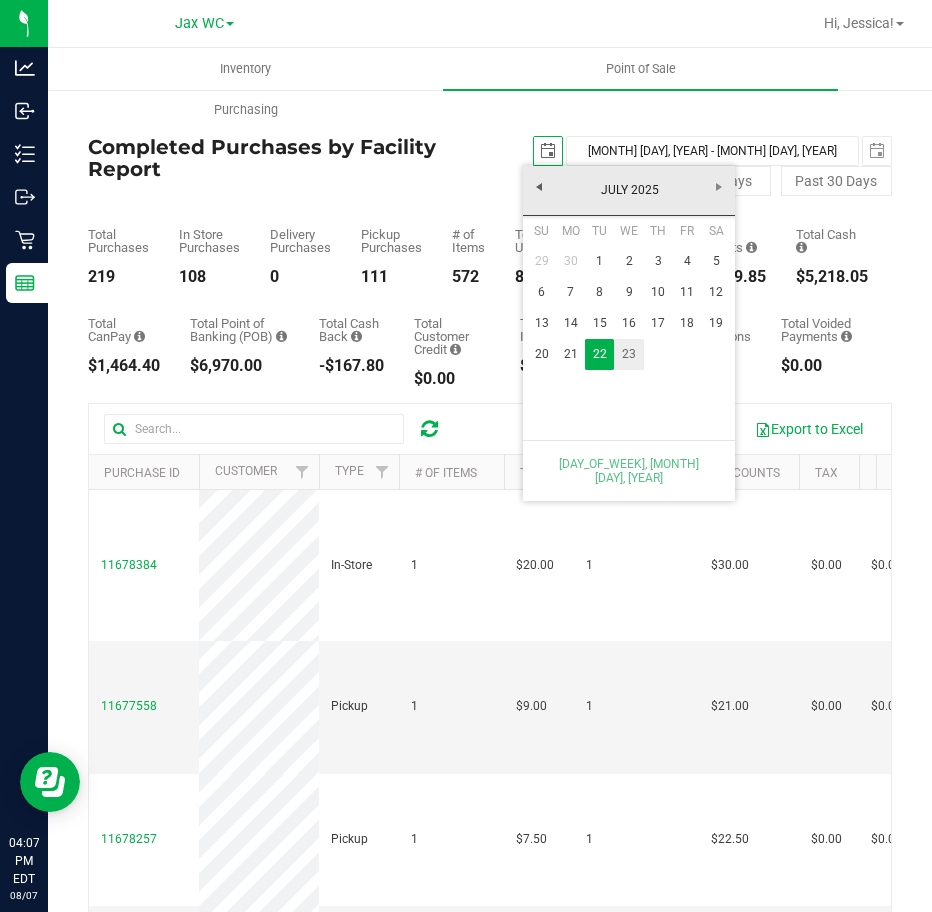 click on "23" at bounding box center (628, 354) 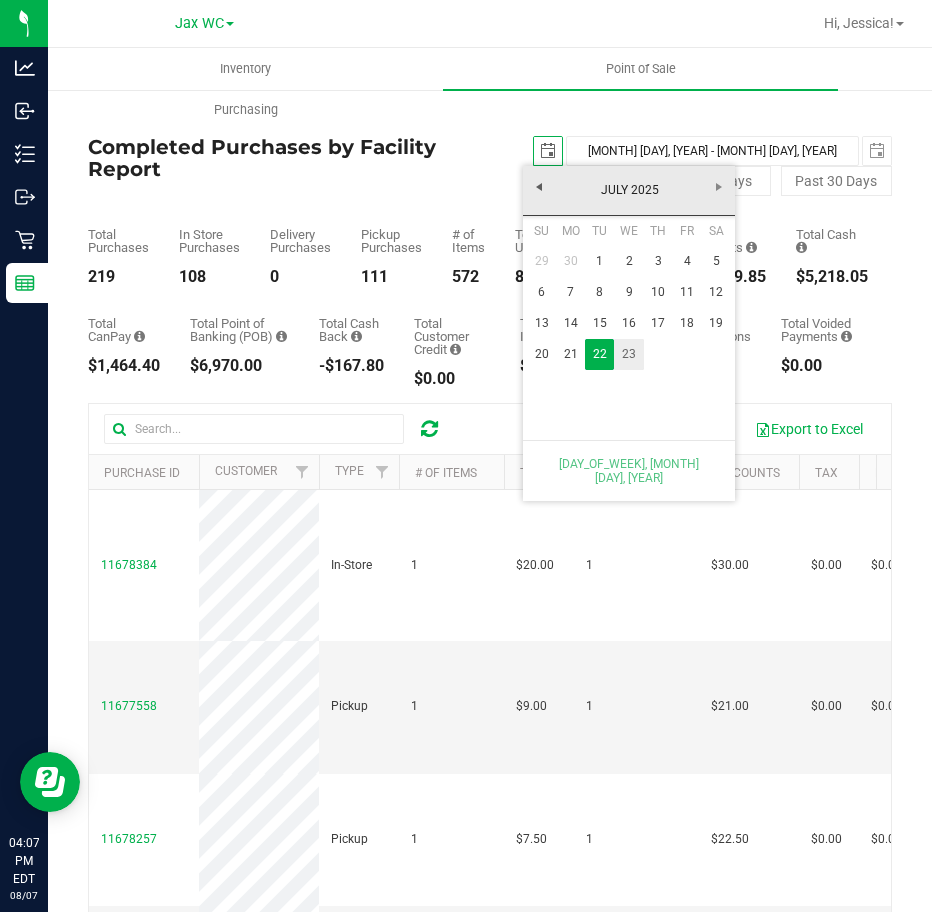type on "[MONTH] [DAY], [YEAR] - [MONTH] [DAY], [YEAR]" 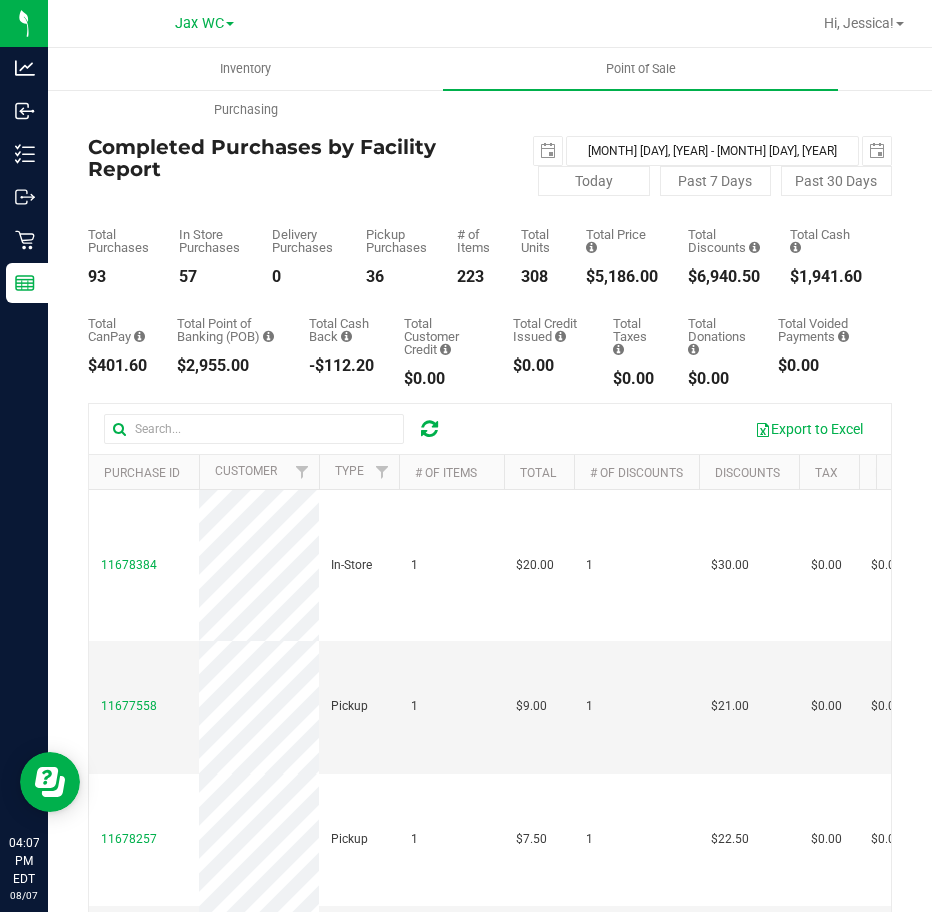 scroll, scrollTop: 0, scrollLeft: 0, axis: both 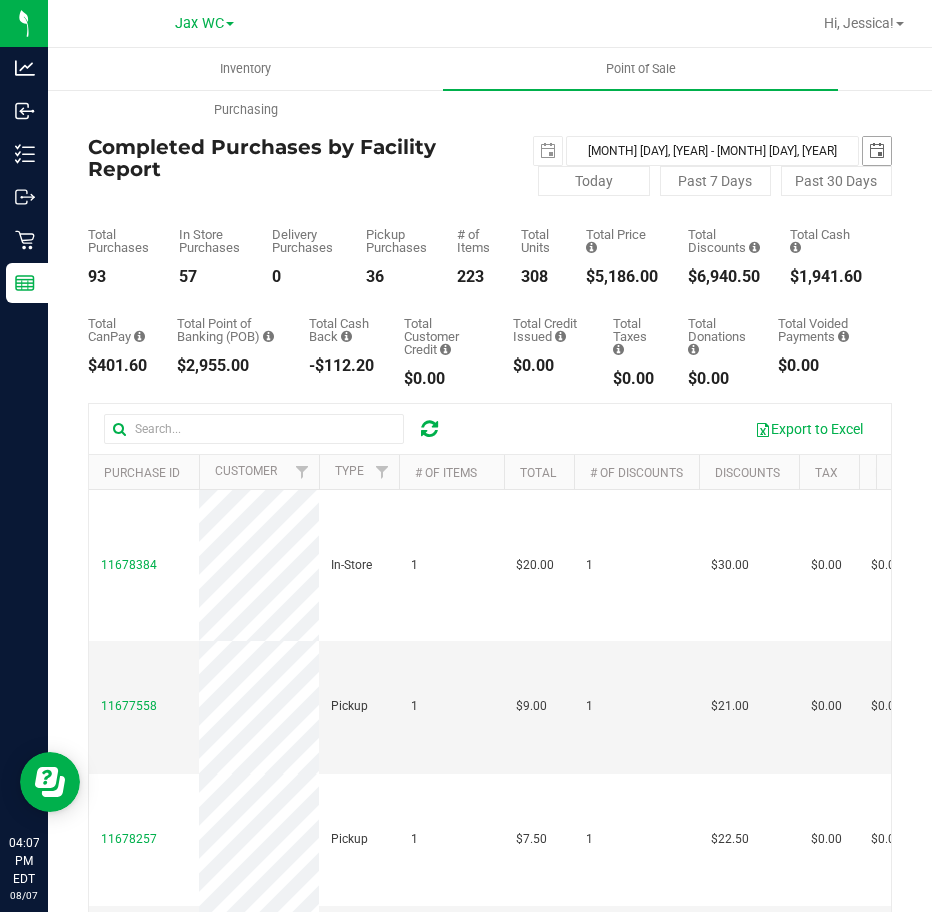 click at bounding box center (877, 151) 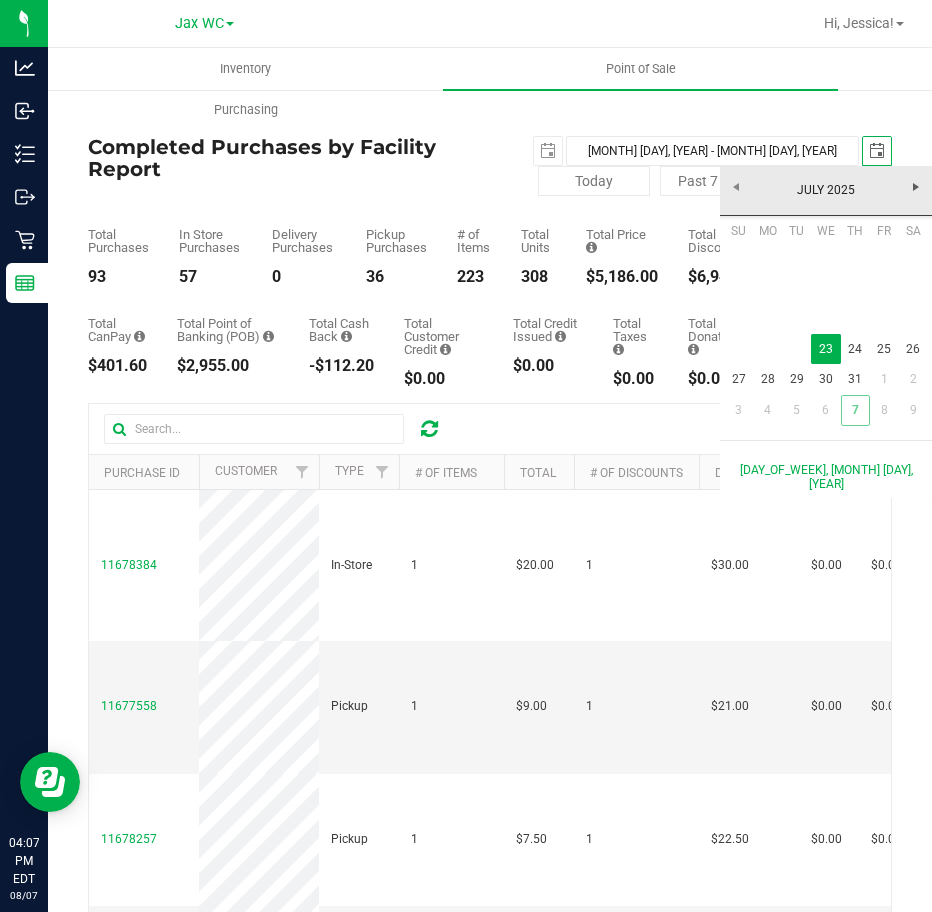 scroll, scrollTop: 0, scrollLeft: 50, axis: horizontal 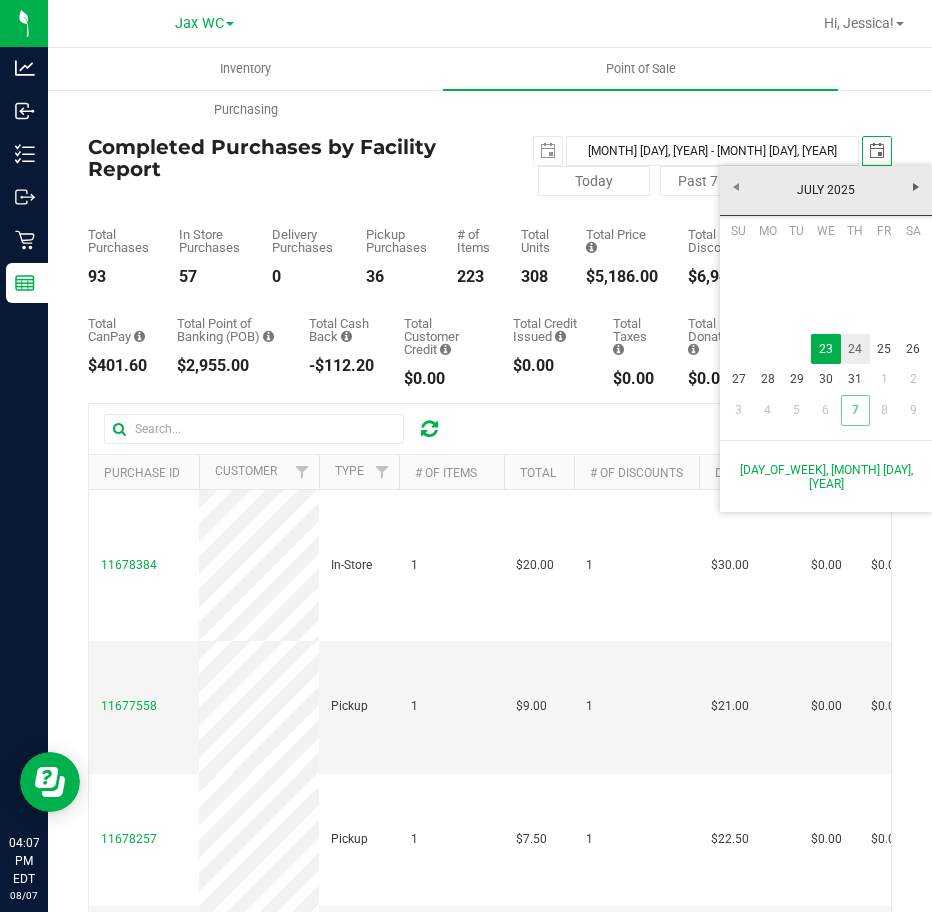 drag, startPoint x: 856, startPoint y: 346, endPoint x: 827, endPoint y: 326, distance: 35.22783 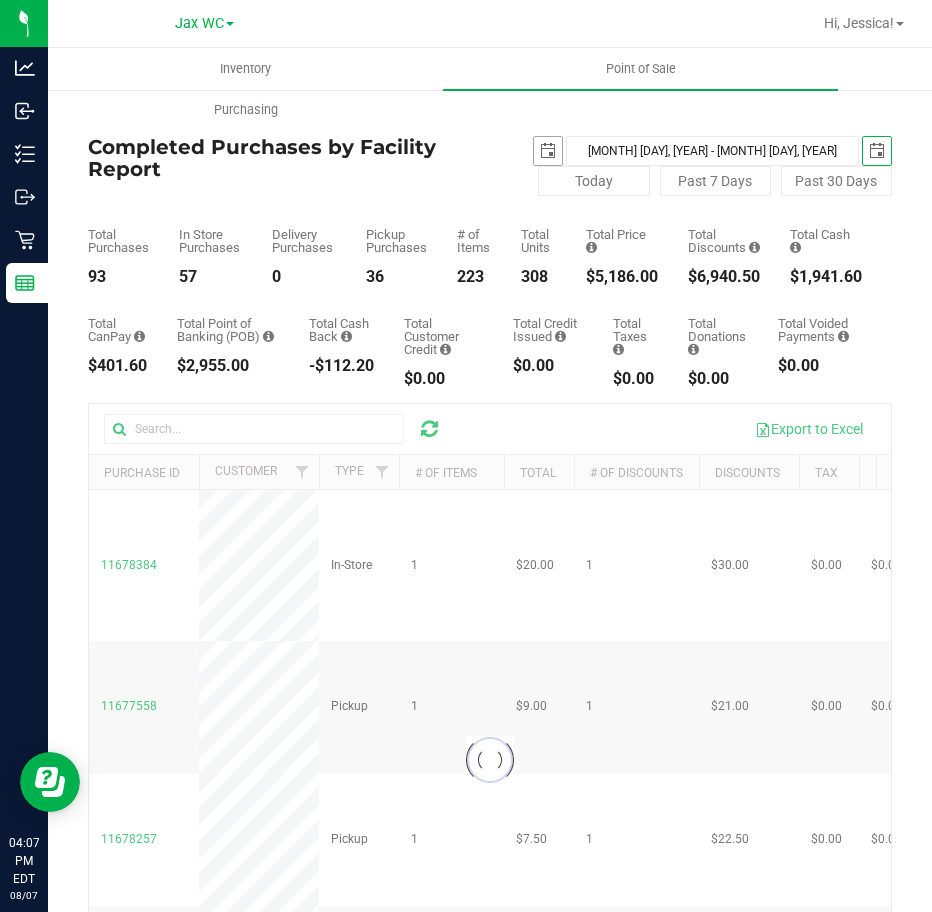 click at bounding box center (548, 151) 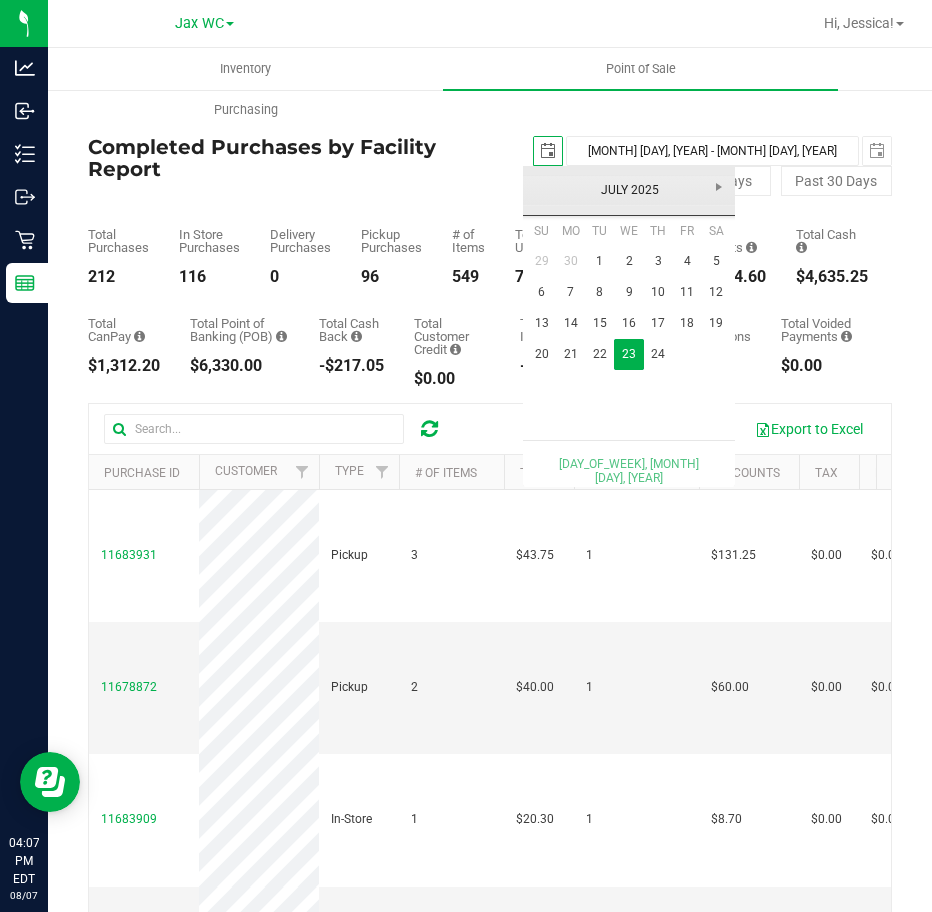 scroll, scrollTop: 0, scrollLeft: 0, axis: both 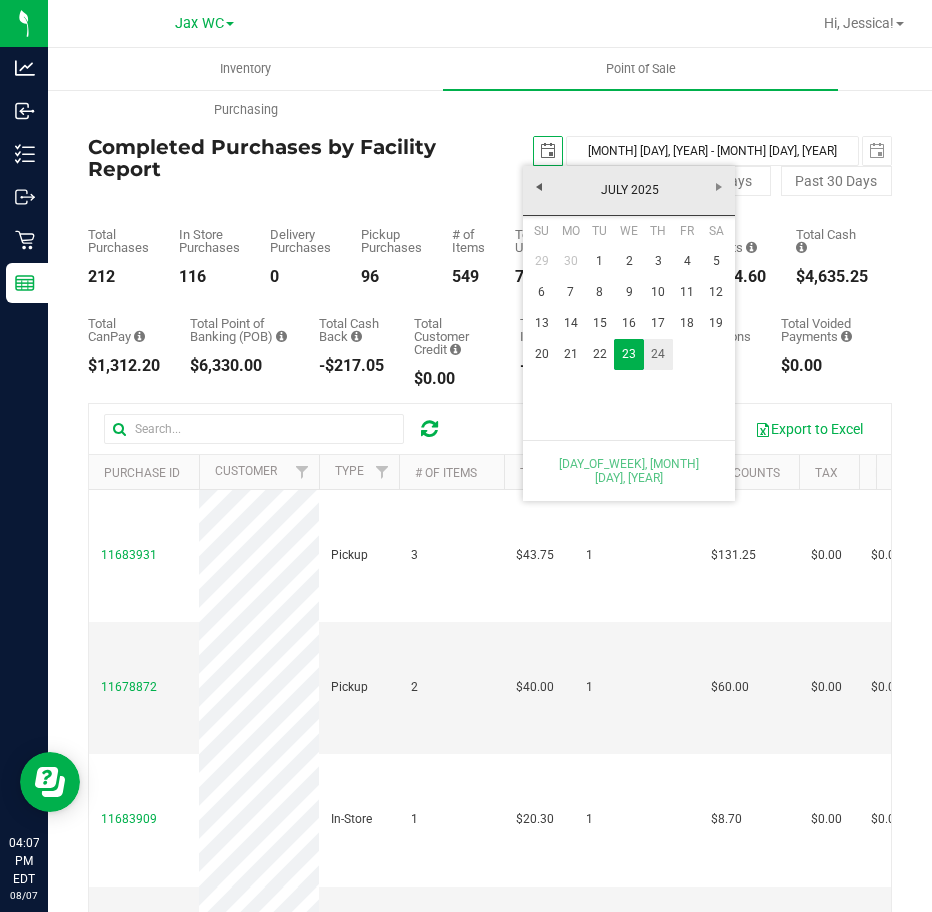 click on "24" at bounding box center [658, 354] 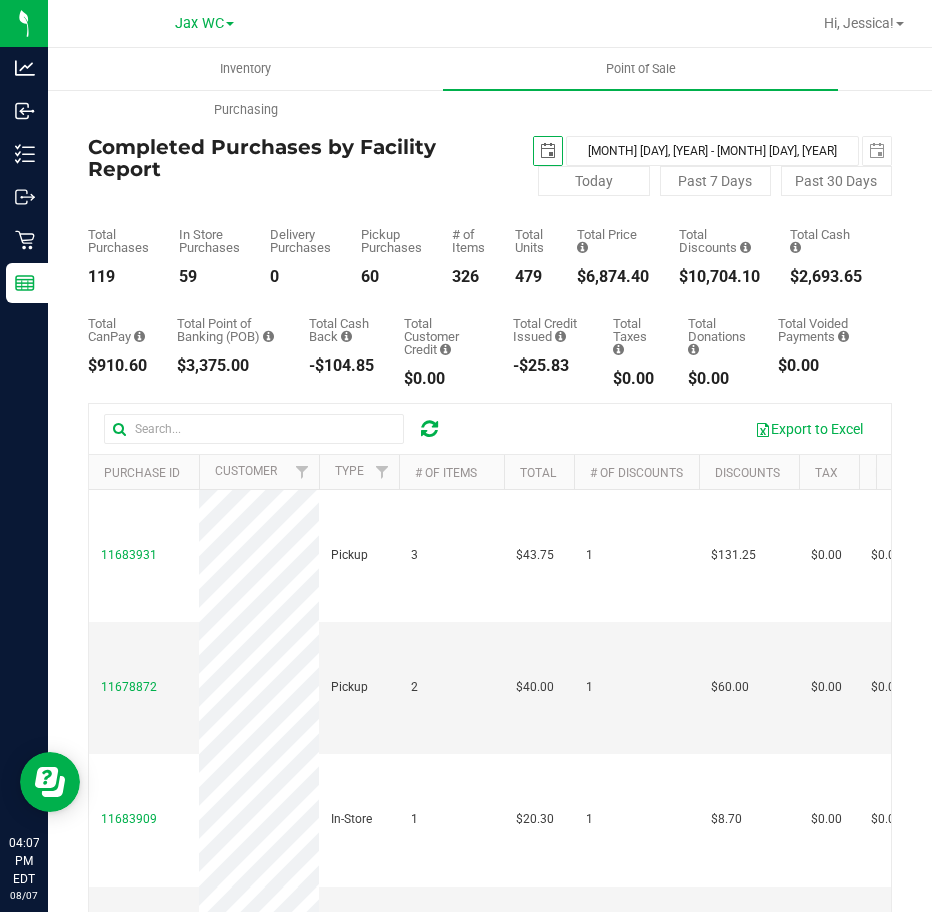 scroll, scrollTop: 0, scrollLeft: 0, axis: both 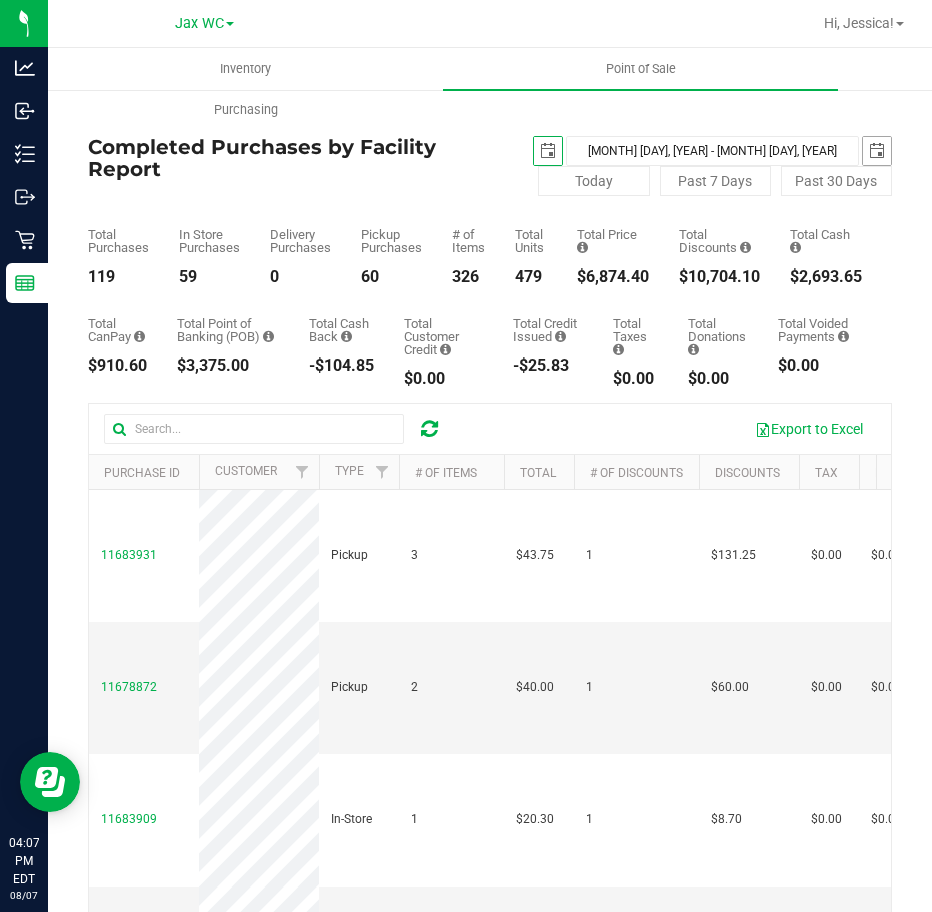 click at bounding box center (877, 151) 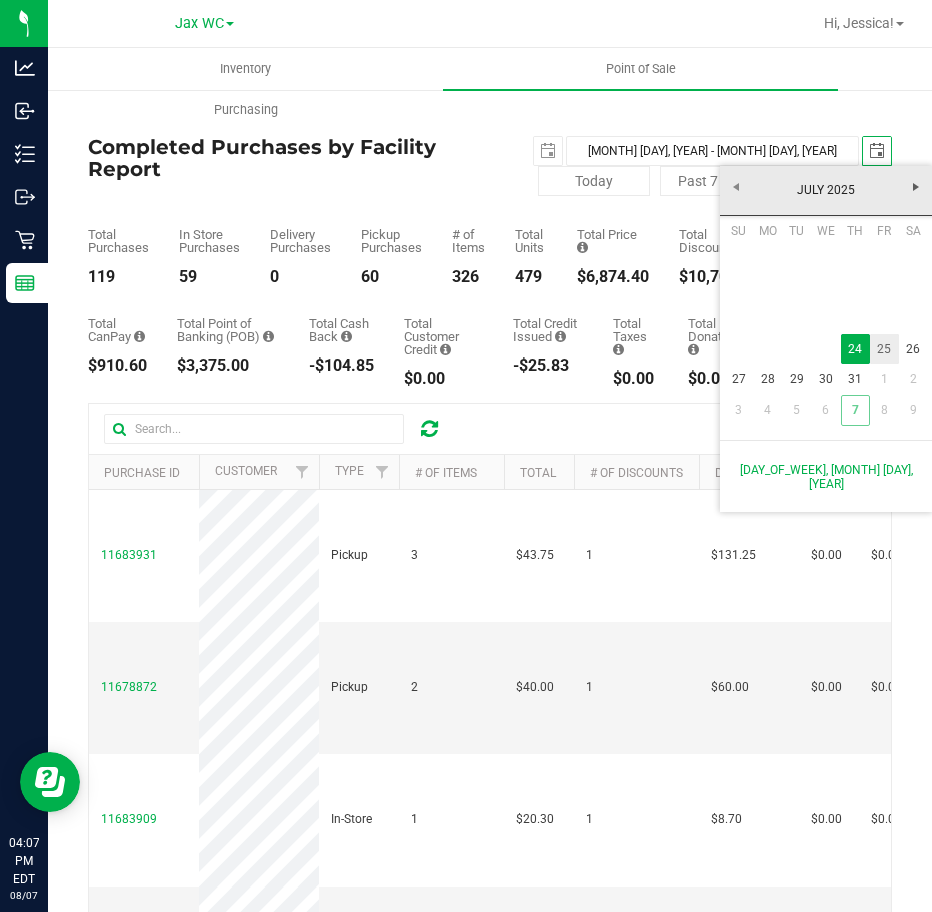 click on "25" at bounding box center [884, 349] 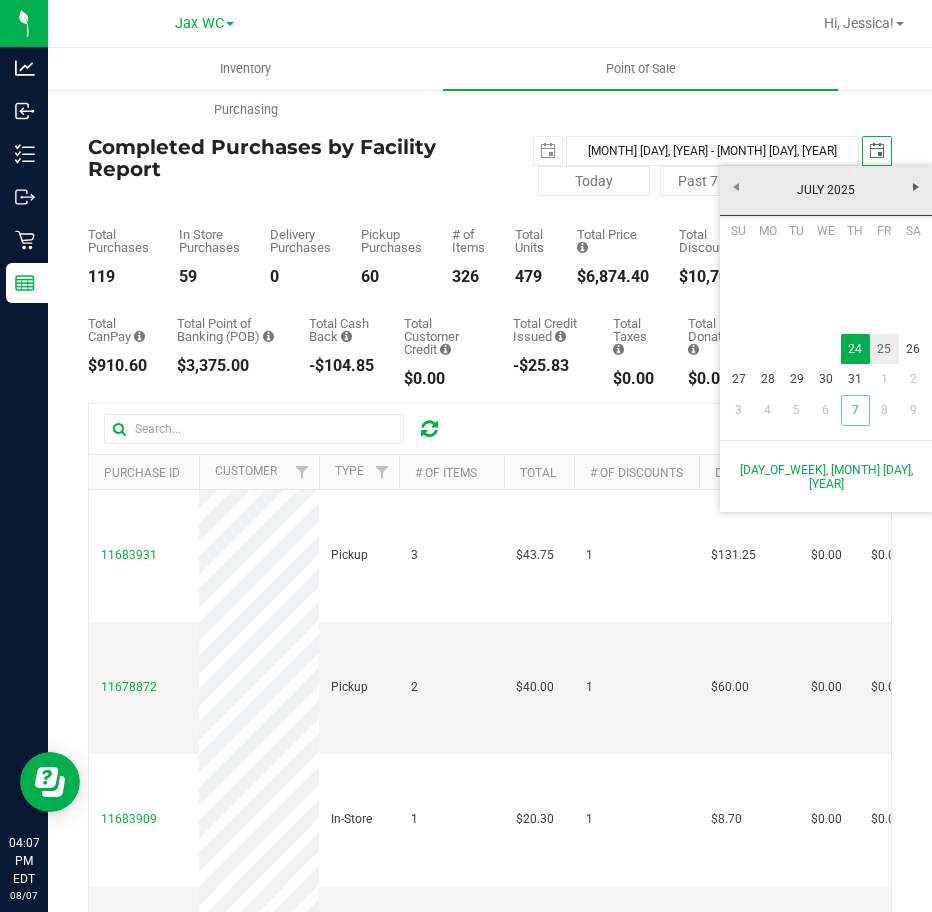type on "[MONTH] [DAY], [YEAR] - [MONTH] [DAY], [YEAR]" 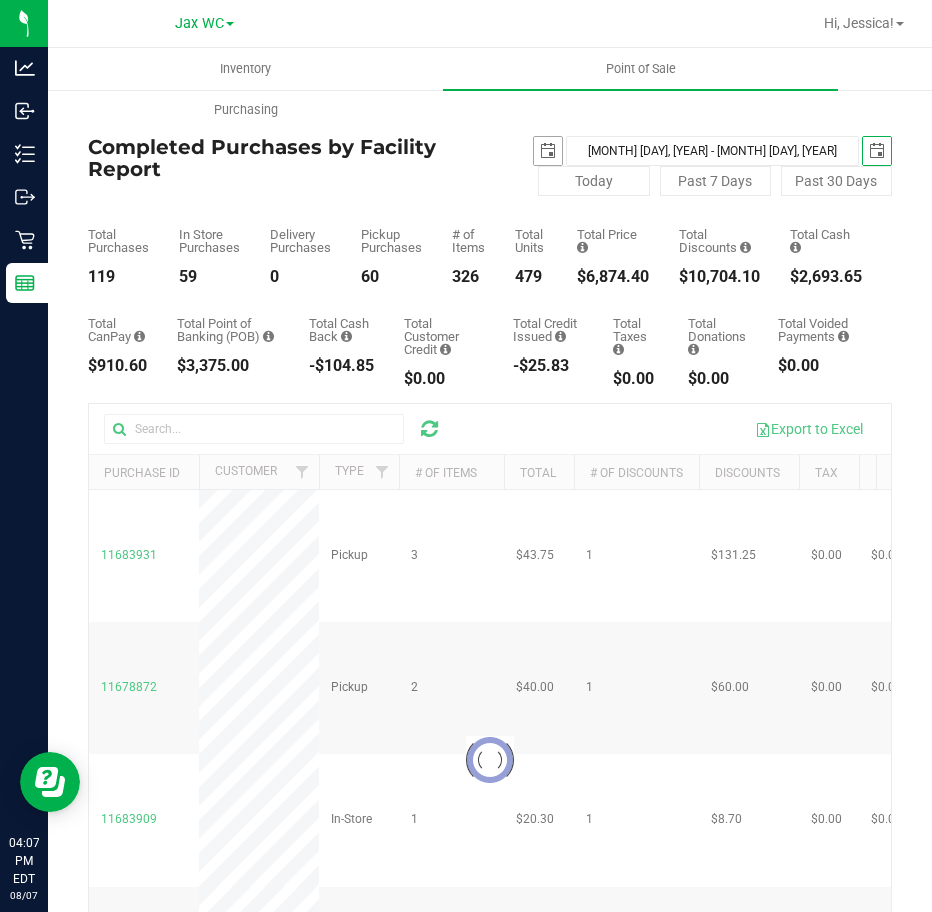 click at bounding box center [548, 151] 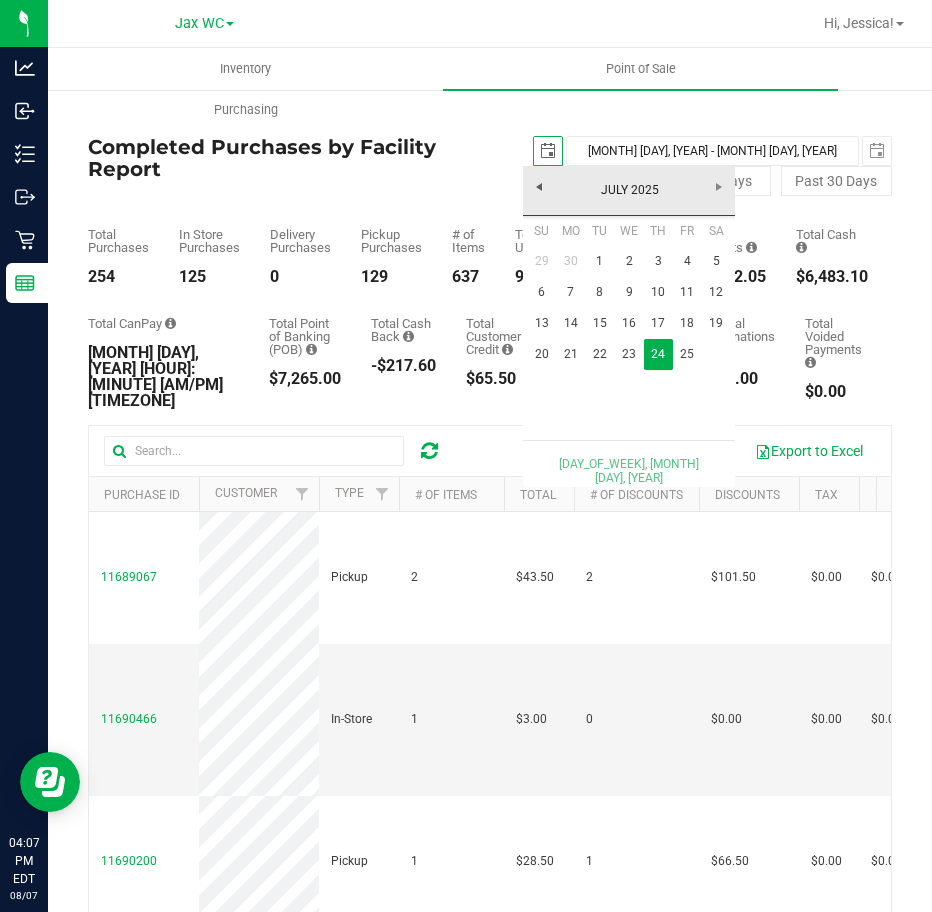 scroll, scrollTop: 0, scrollLeft: 0, axis: both 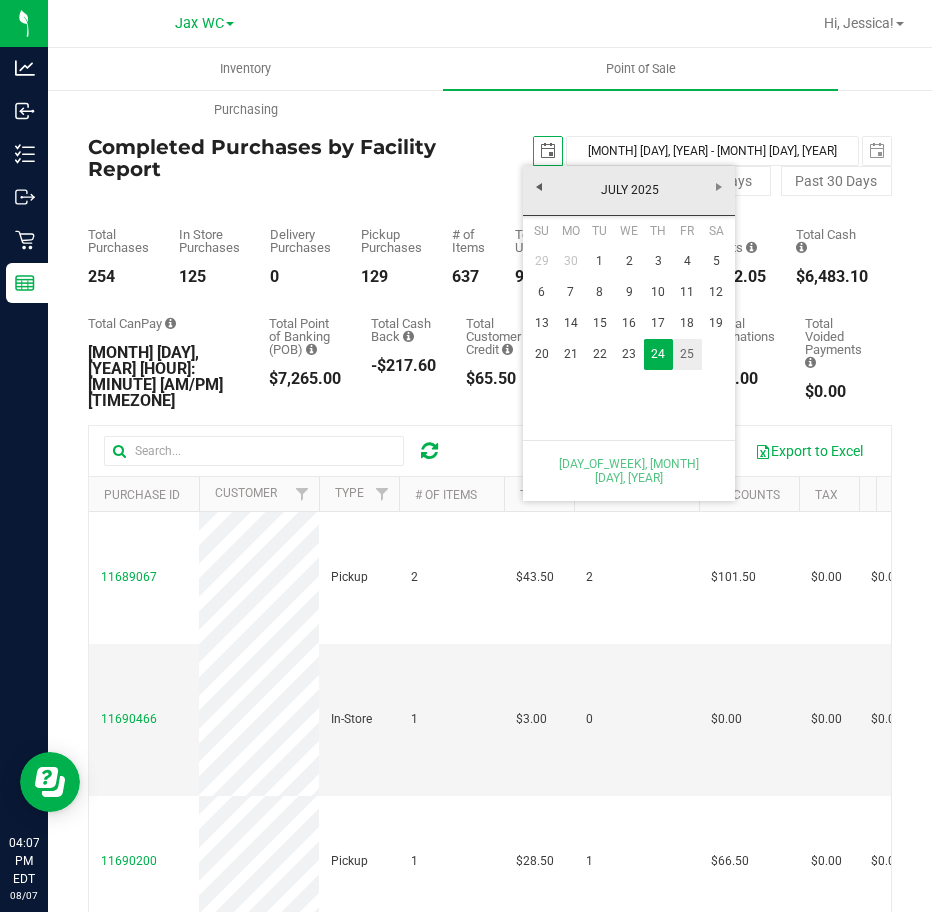 click on "25" at bounding box center (687, 354) 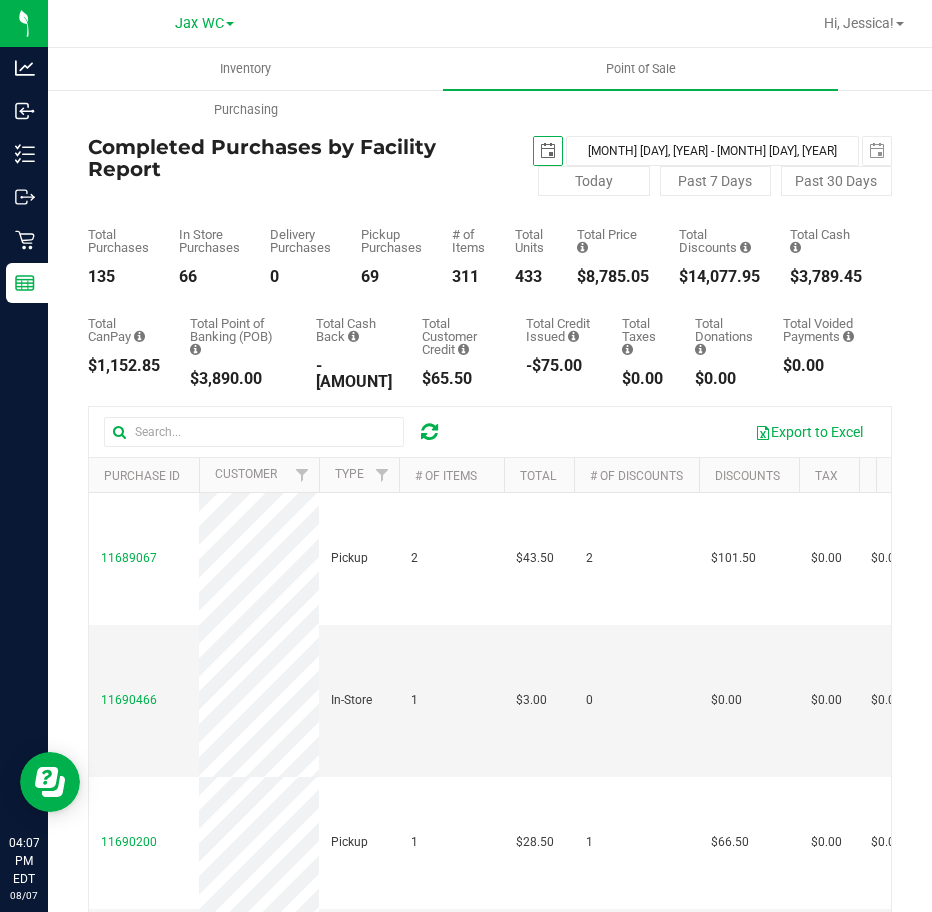 scroll, scrollTop: 0, scrollLeft: 0, axis: both 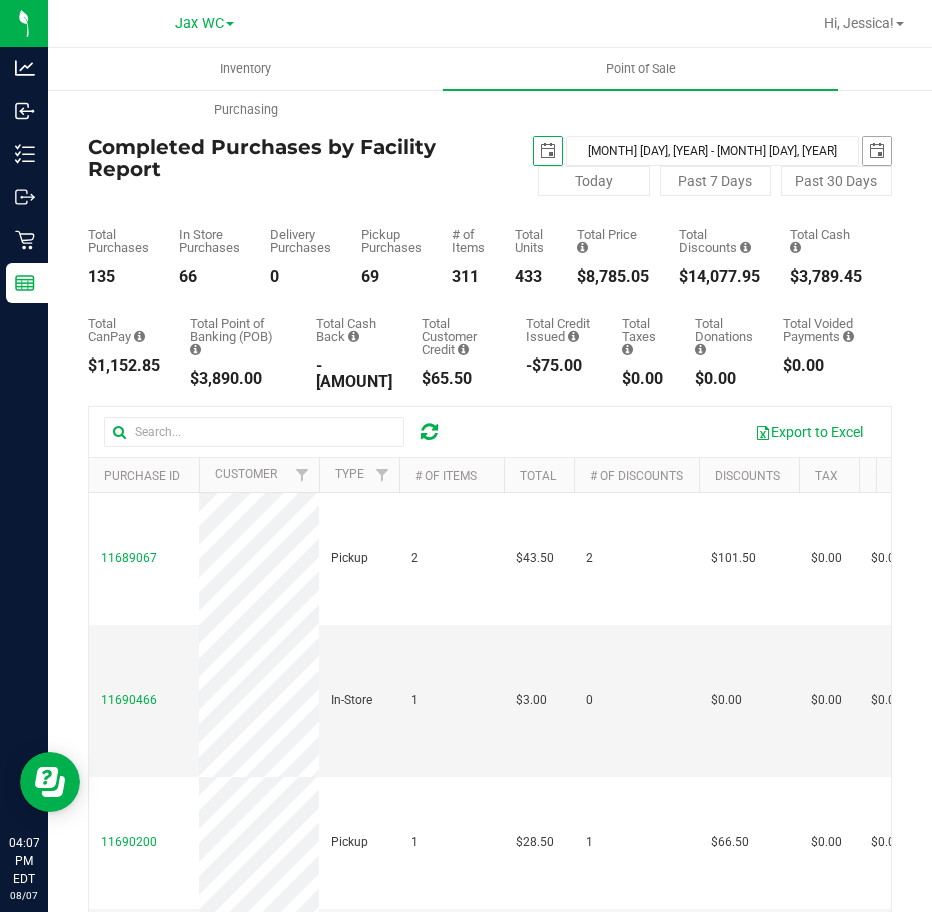 click at bounding box center (877, 151) 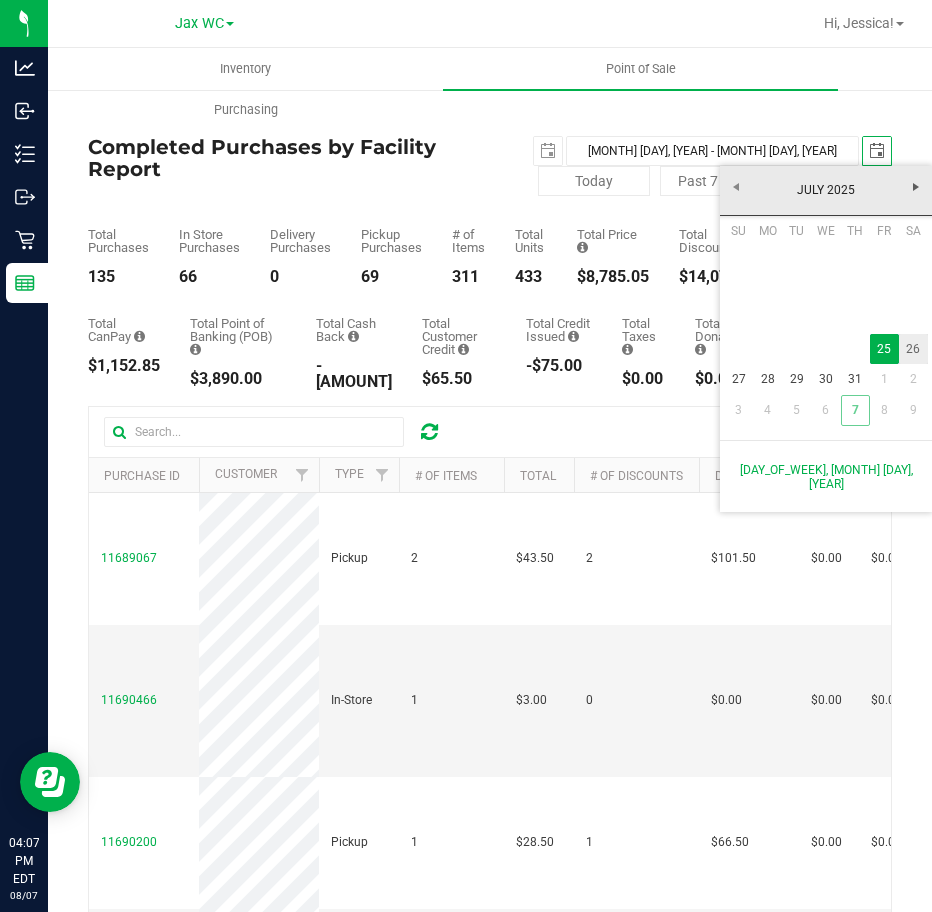 click on "26" at bounding box center (913, 349) 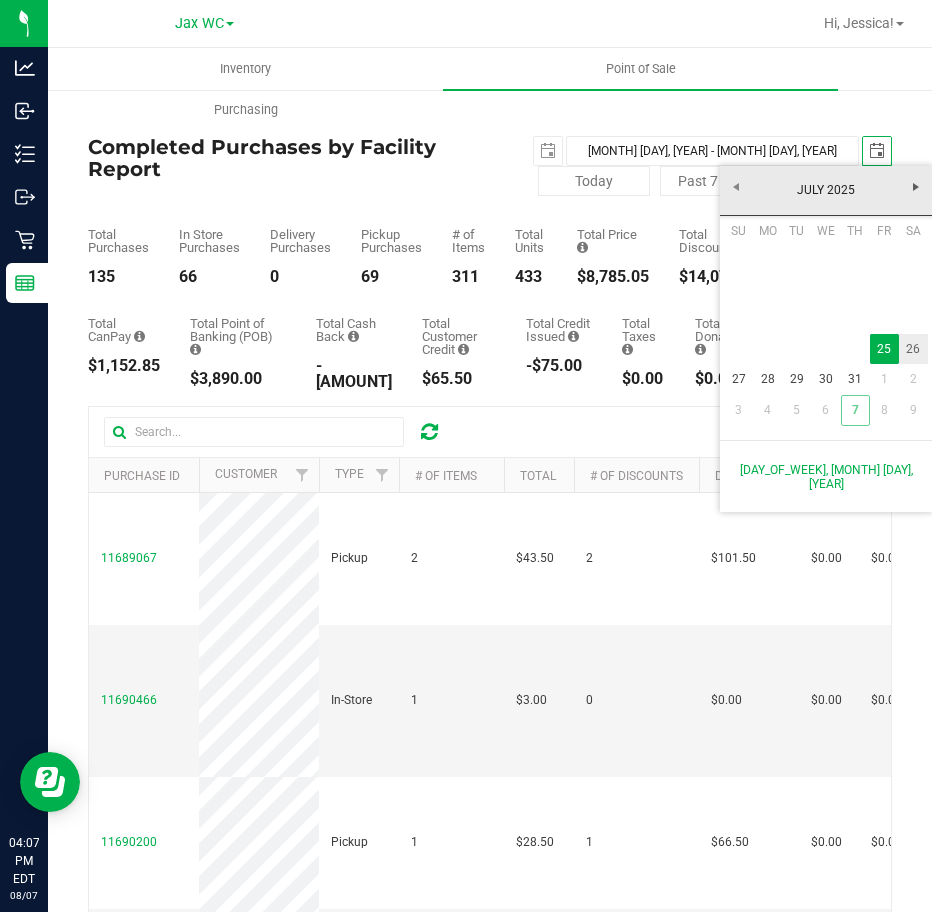 type on "[MONTH] [DAY], [YEAR] - [MONTH] [DAY], [YEAR]" 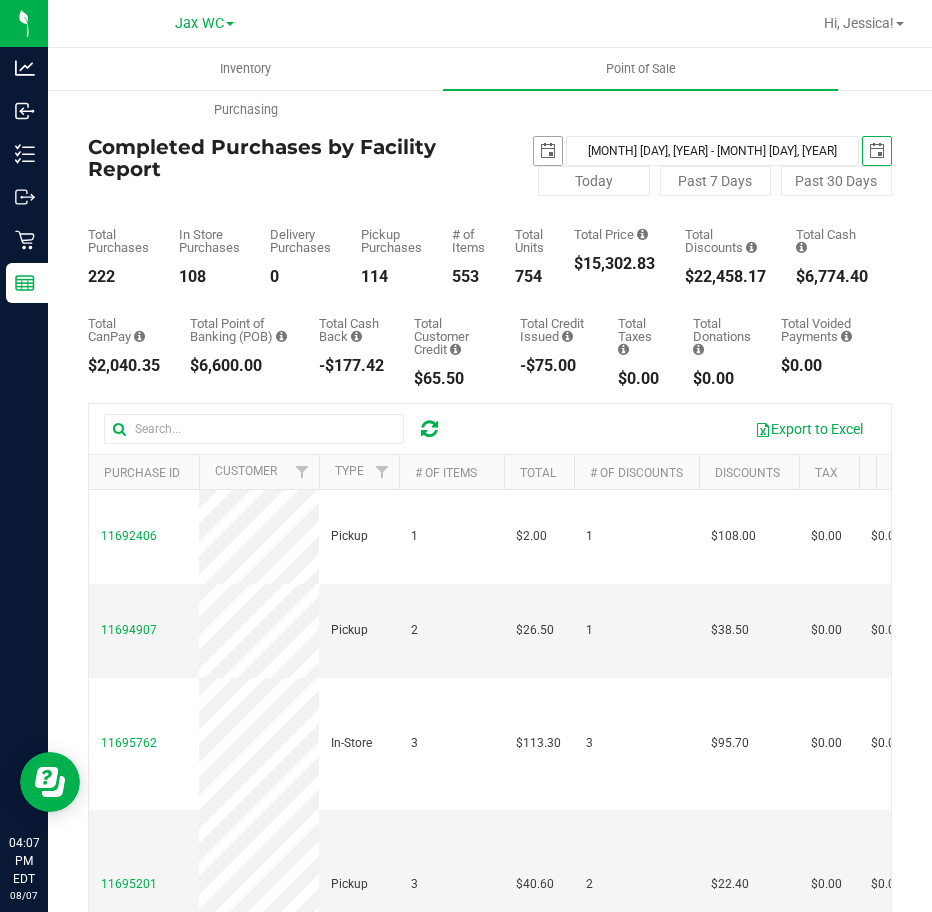 click at bounding box center [548, 151] 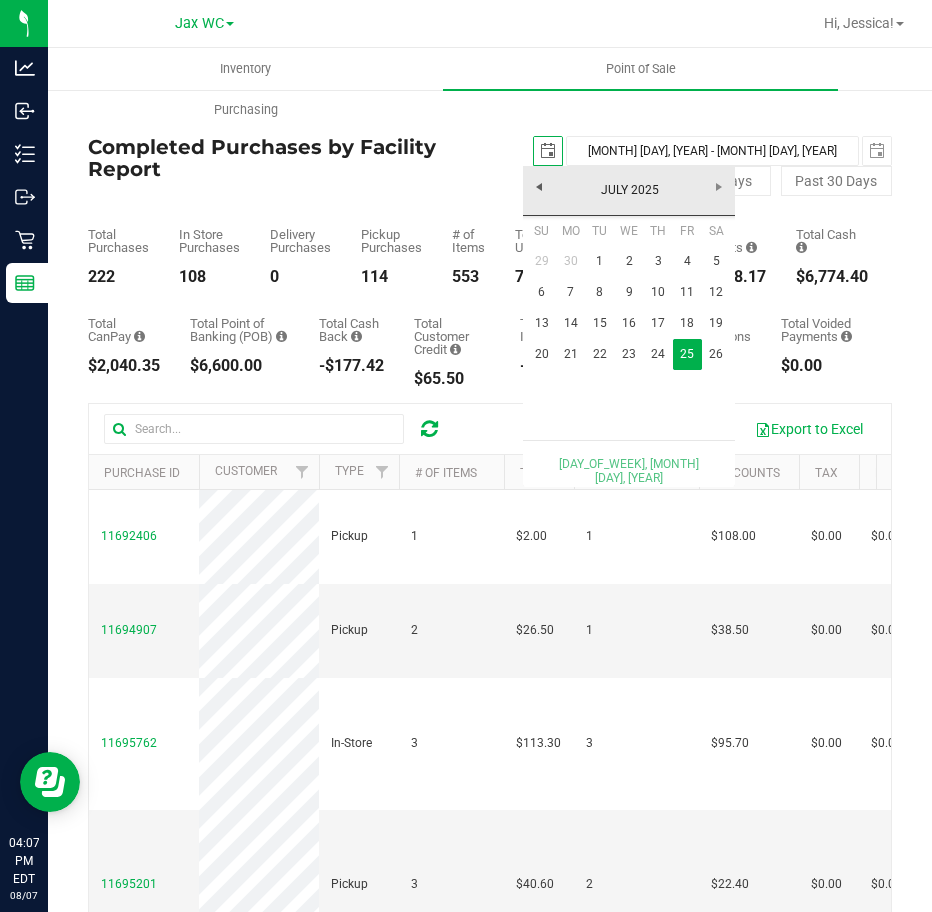 scroll, scrollTop: 0, scrollLeft: 0, axis: both 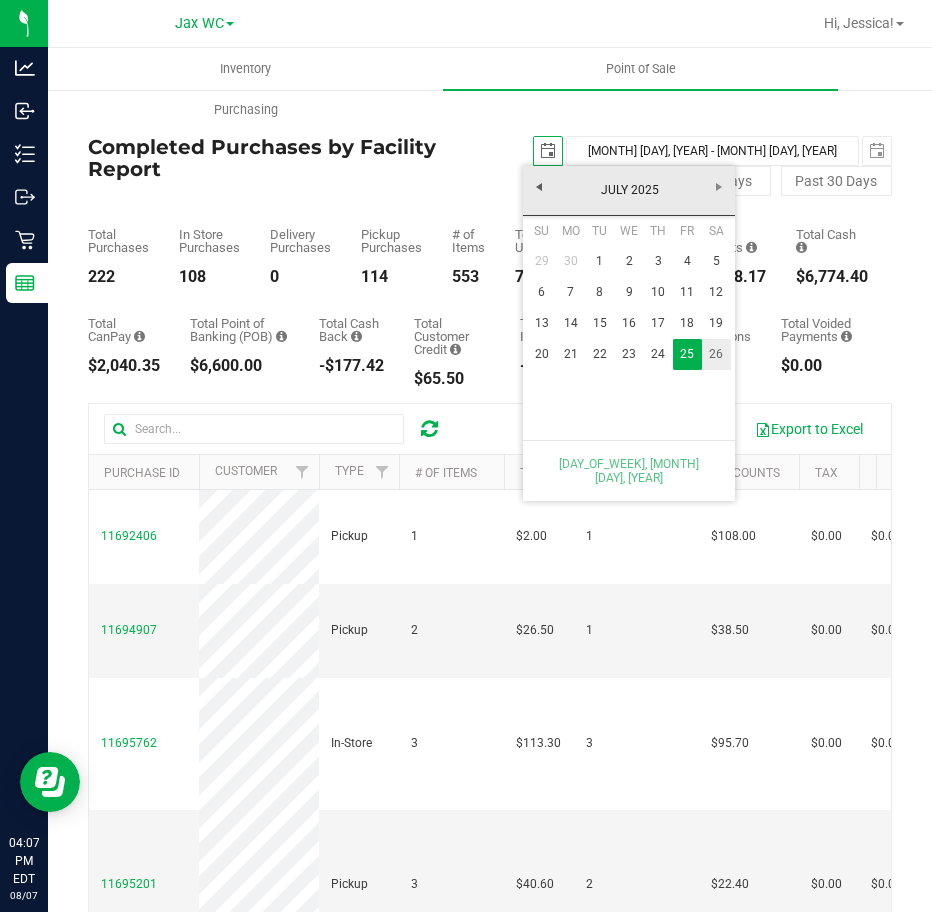 click on "26" at bounding box center (716, 354) 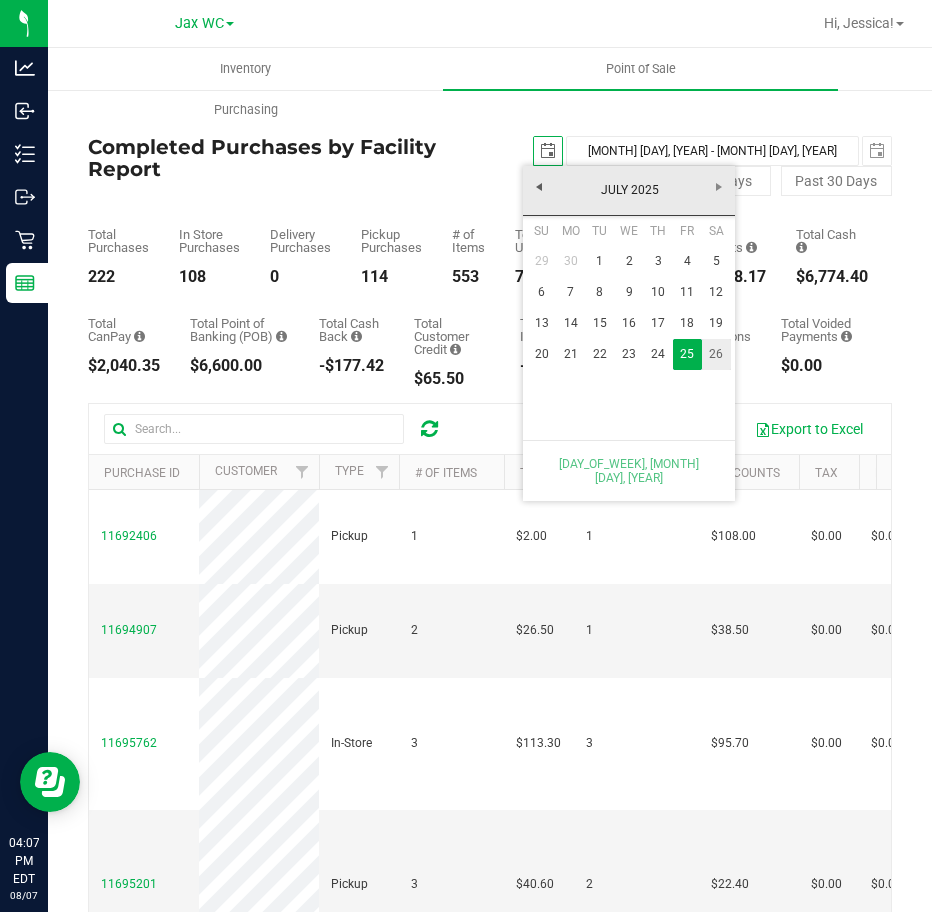 type on "Jul 26, 2025 - Jul 26, 2025" 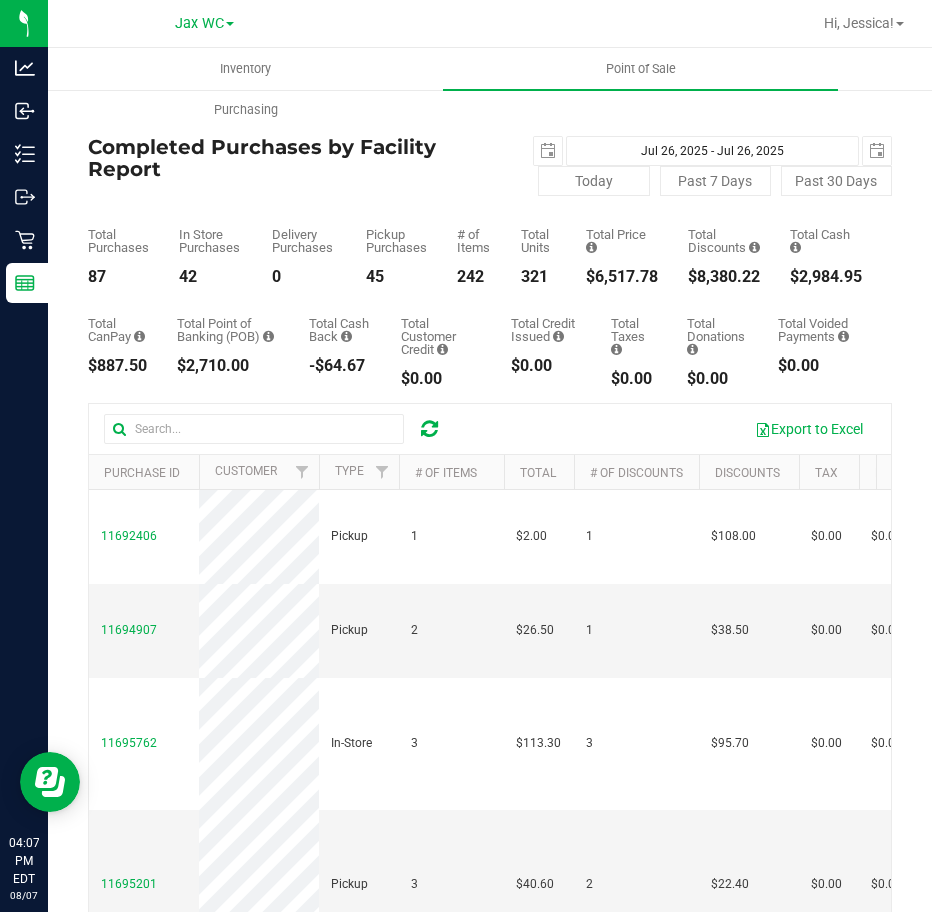 scroll, scrollTop: 0, scrollLeft: 0, axis: both 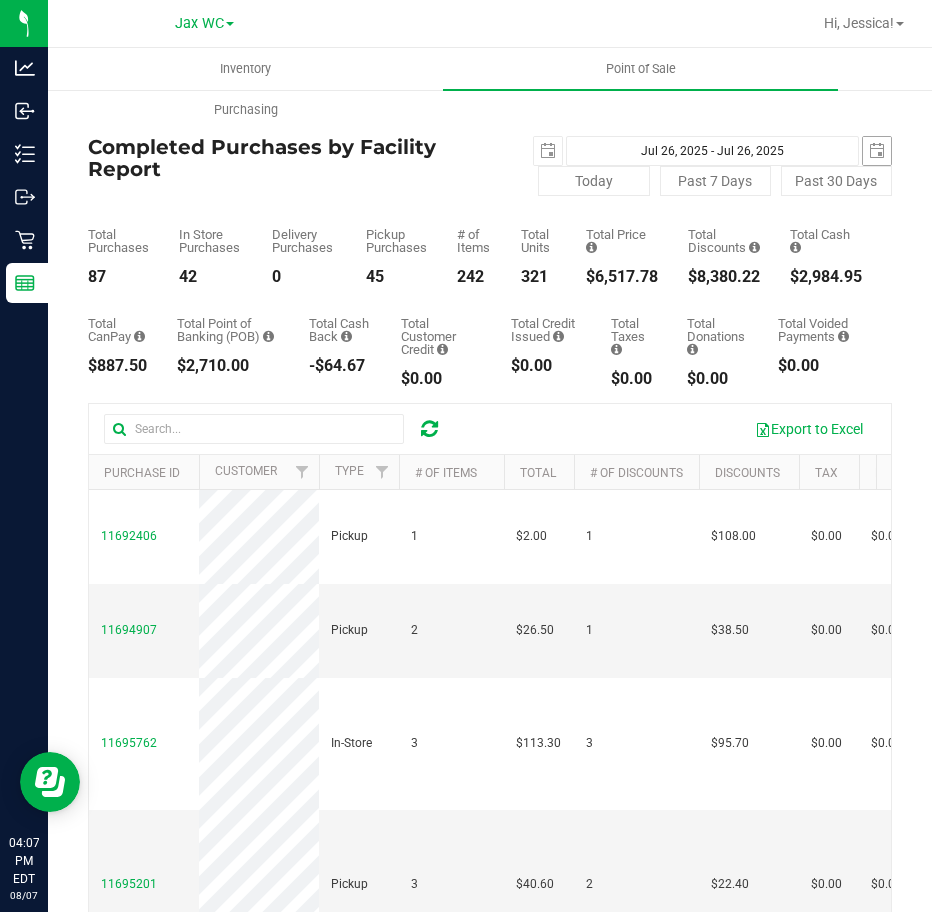 click on "[YEAR]-[MONTH]-[DAY]
[MONTH] [DAY], [YEAR] - [MONTH] [DAY], [YEAR]
[YEAR]-[MONTH]-[DAY]" at bounding box center [691, 151] 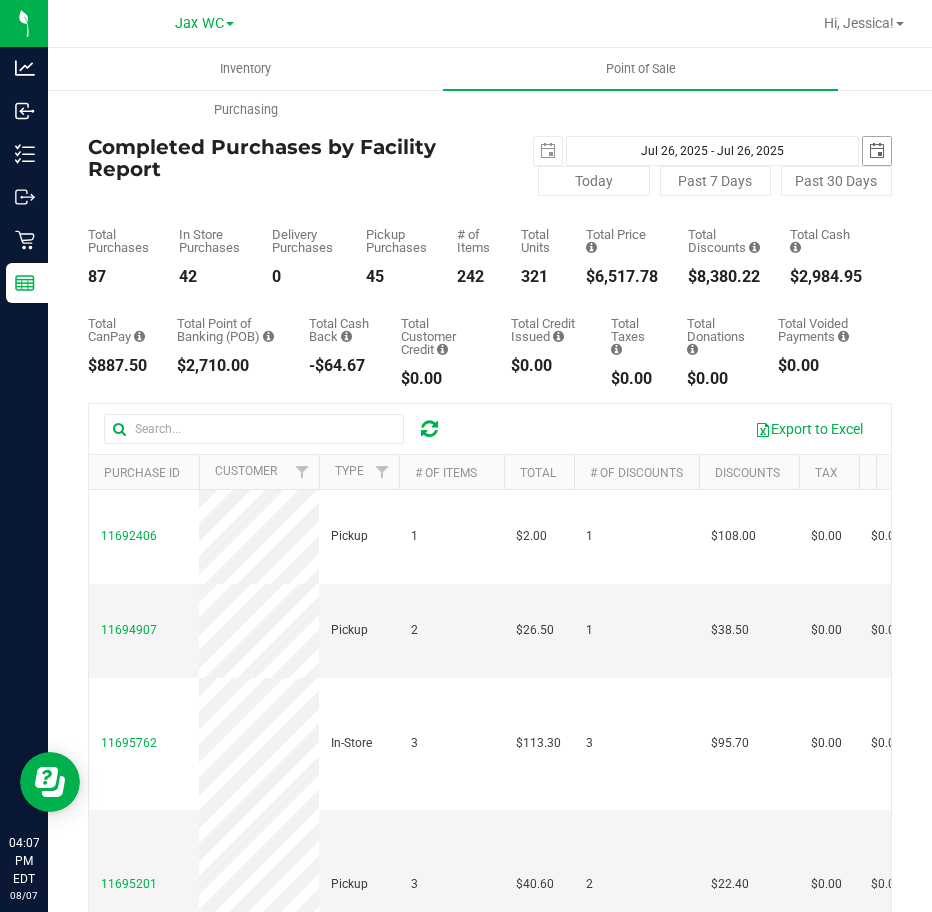 click at bounding box center (877, 151) 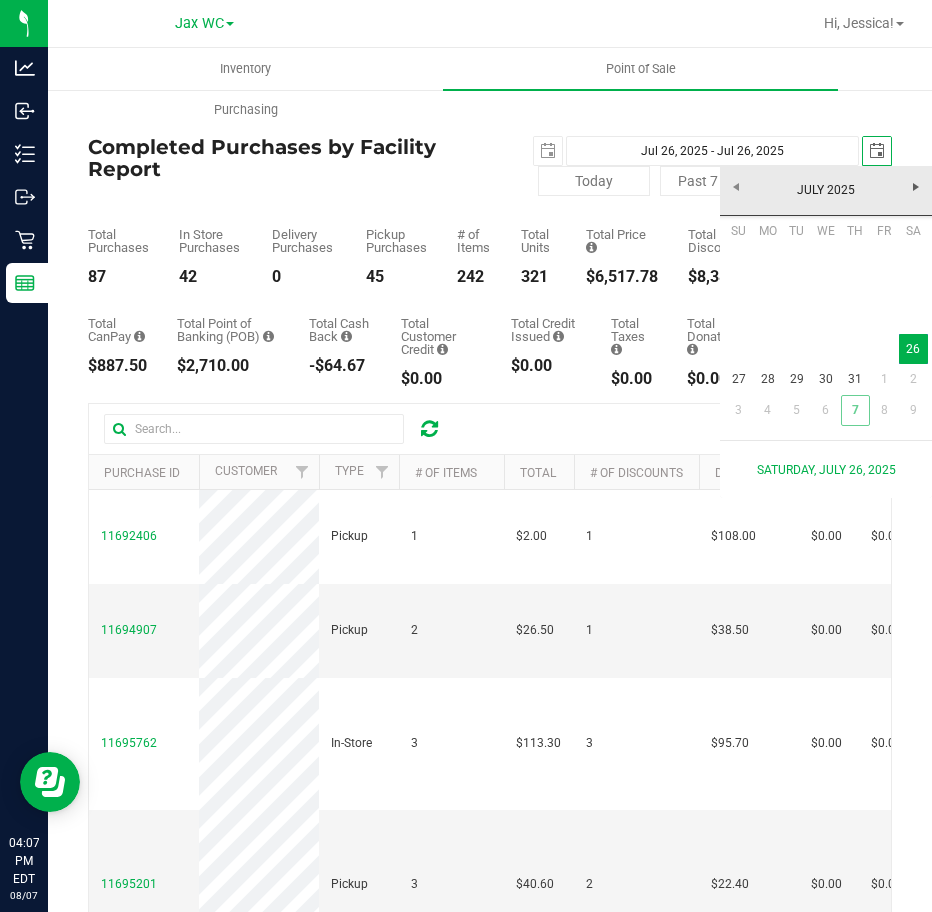 scroll, scrollTop: 0, scrollLeft: 50, axis: horizontal 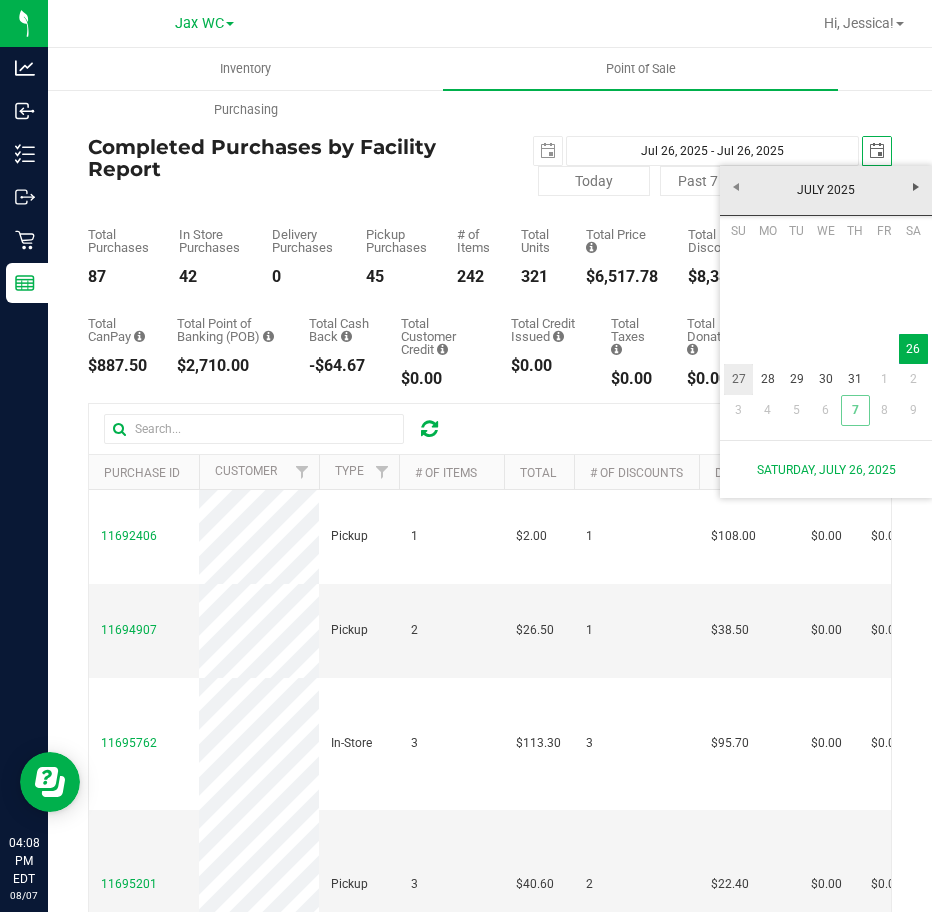 click on "27" at bounding box center (738, 379) 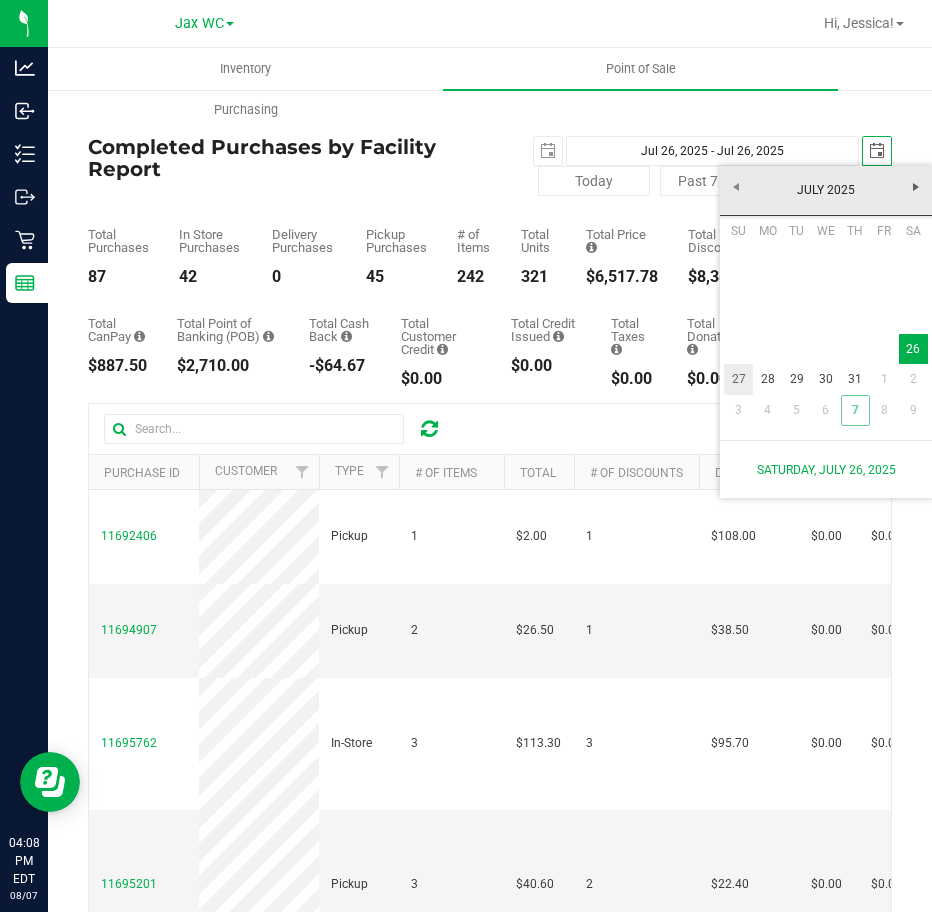 type on "Jul 26, 2025 - Jul 27, 2025" 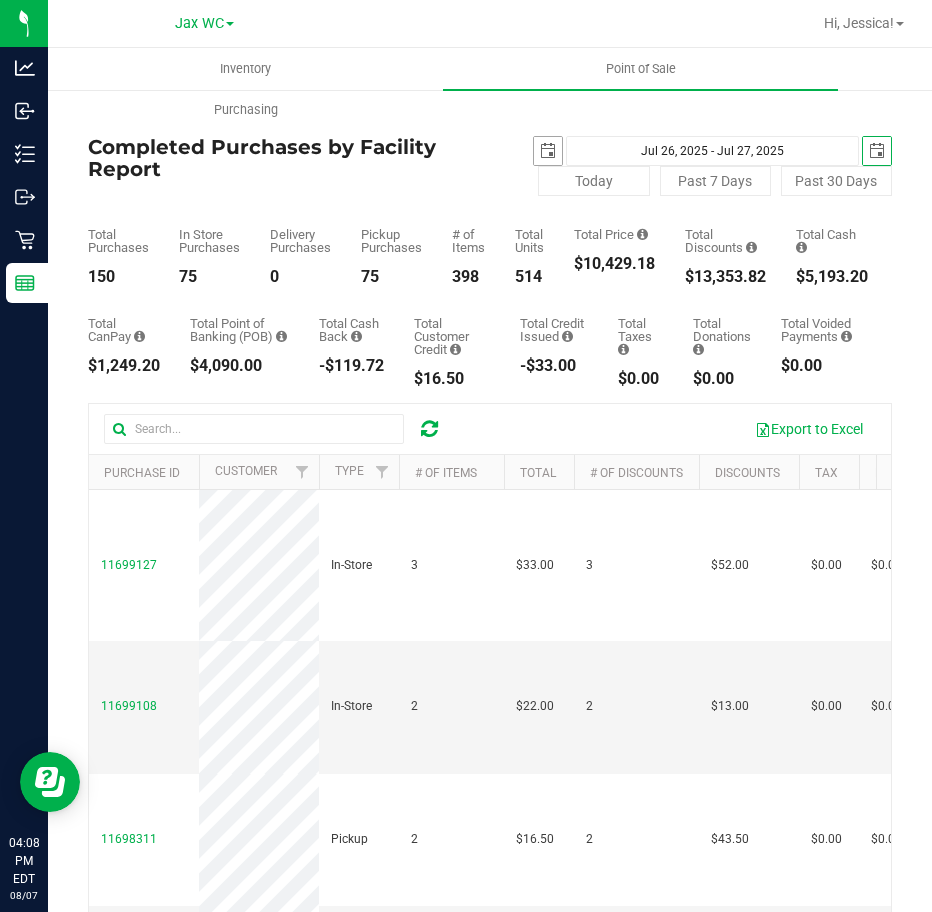 drag, startPoint x: 524, startPoint y: 150, endPoint x: 535, endPoint y: 155, distance: 12.083046 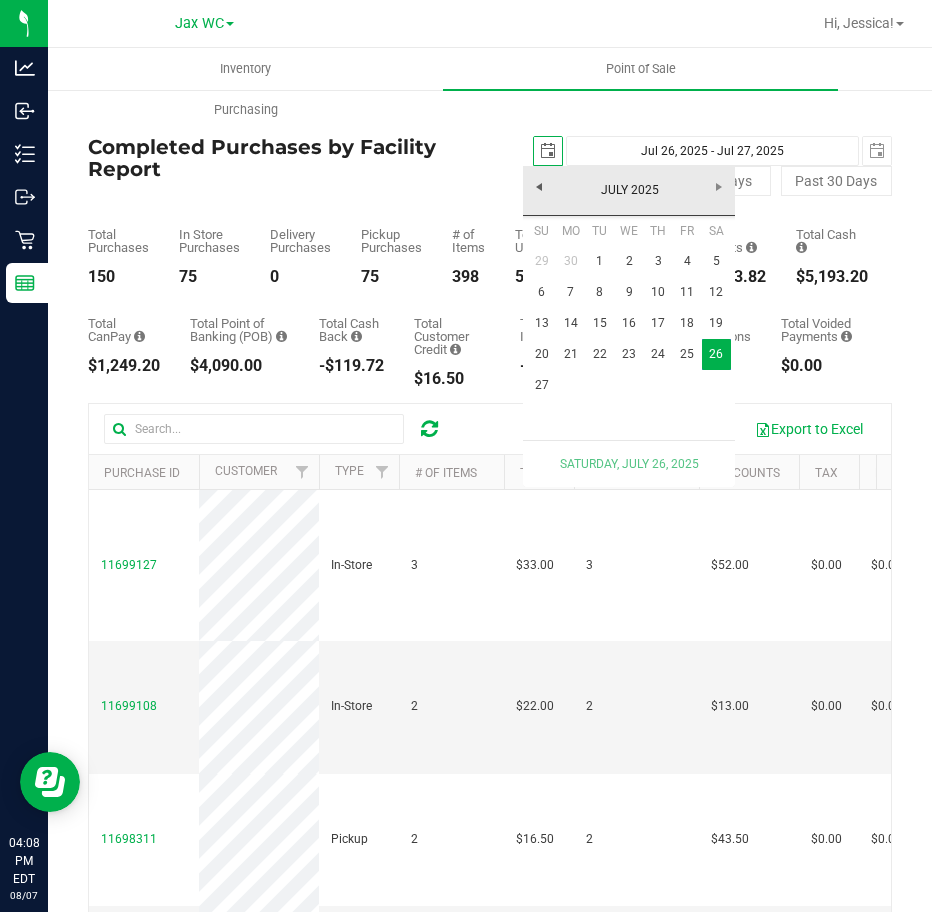 scroll, scrollTop: 0, scrollLeft: 0, axis: both 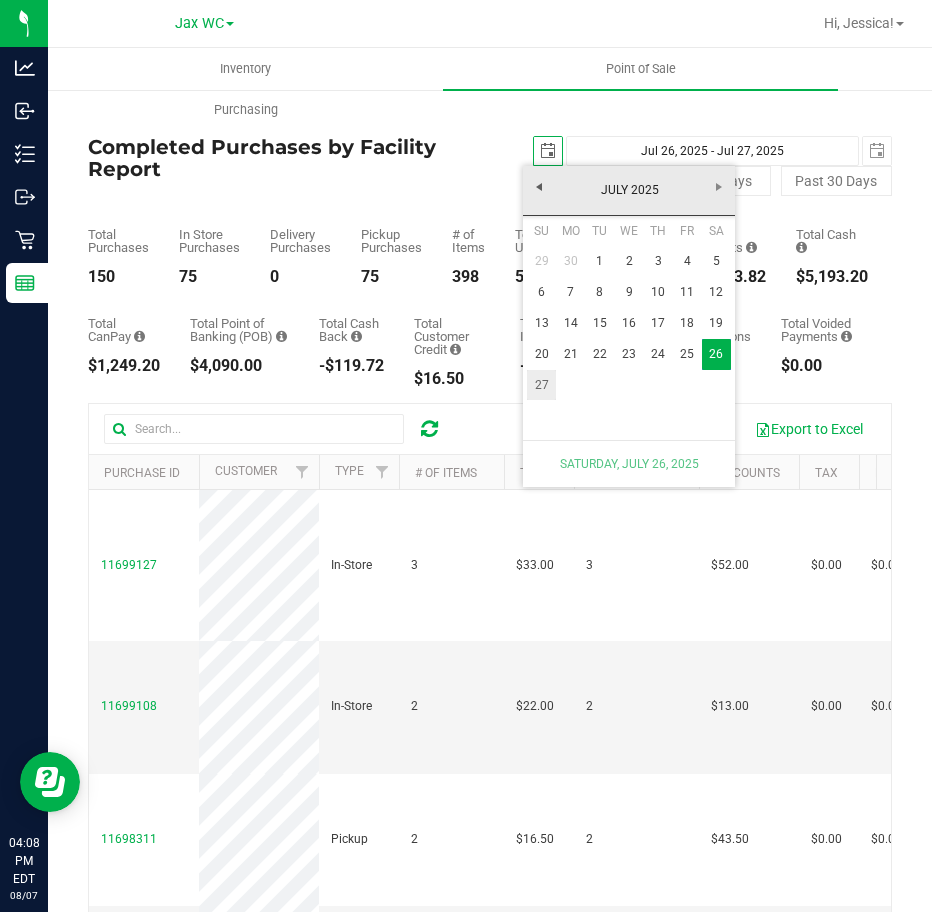 click on "27" at bounding box center (541, 385) 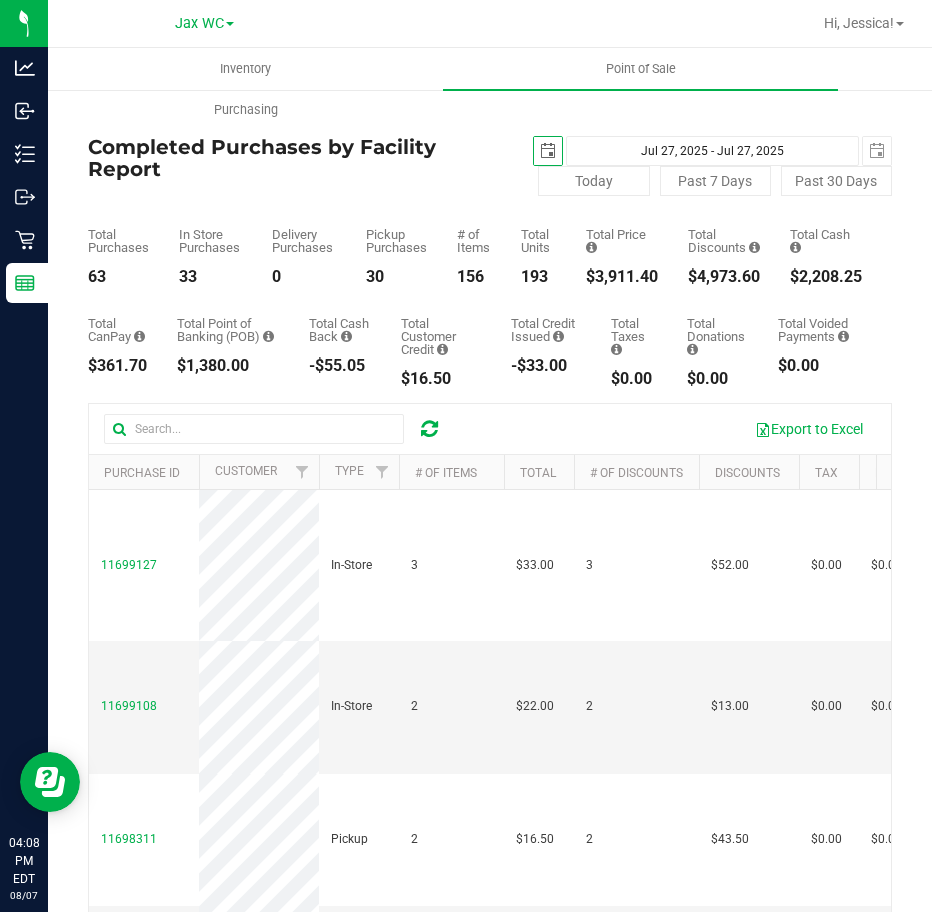 scroll, scrollTop: 0, scrollLeft: 0, axis: both 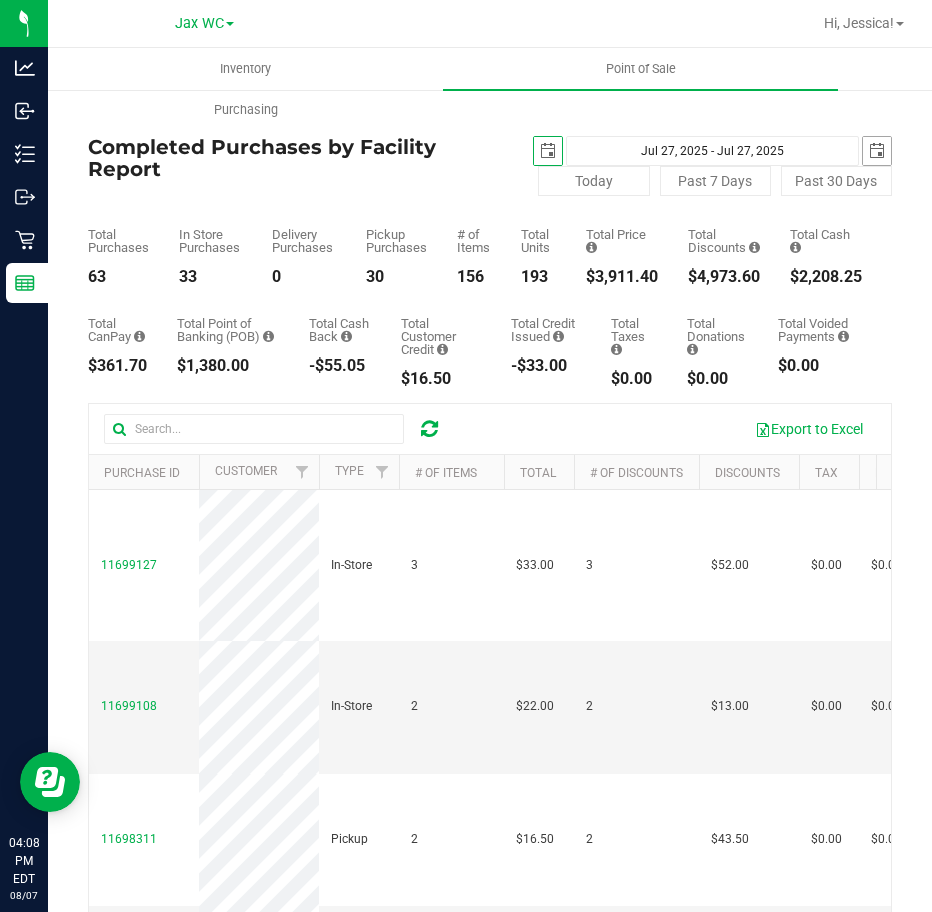 click at bounding box center (877, 151) 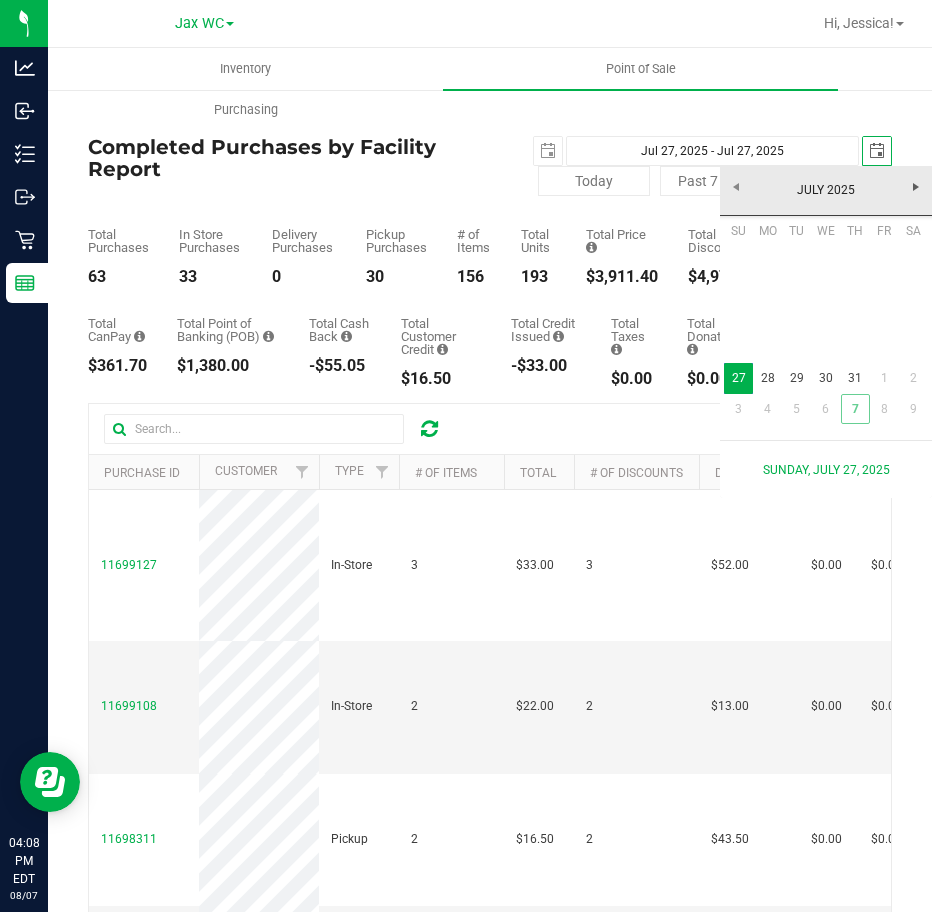scroll, scrollTop: 0, scrollLeft: 50, axis: horizontal 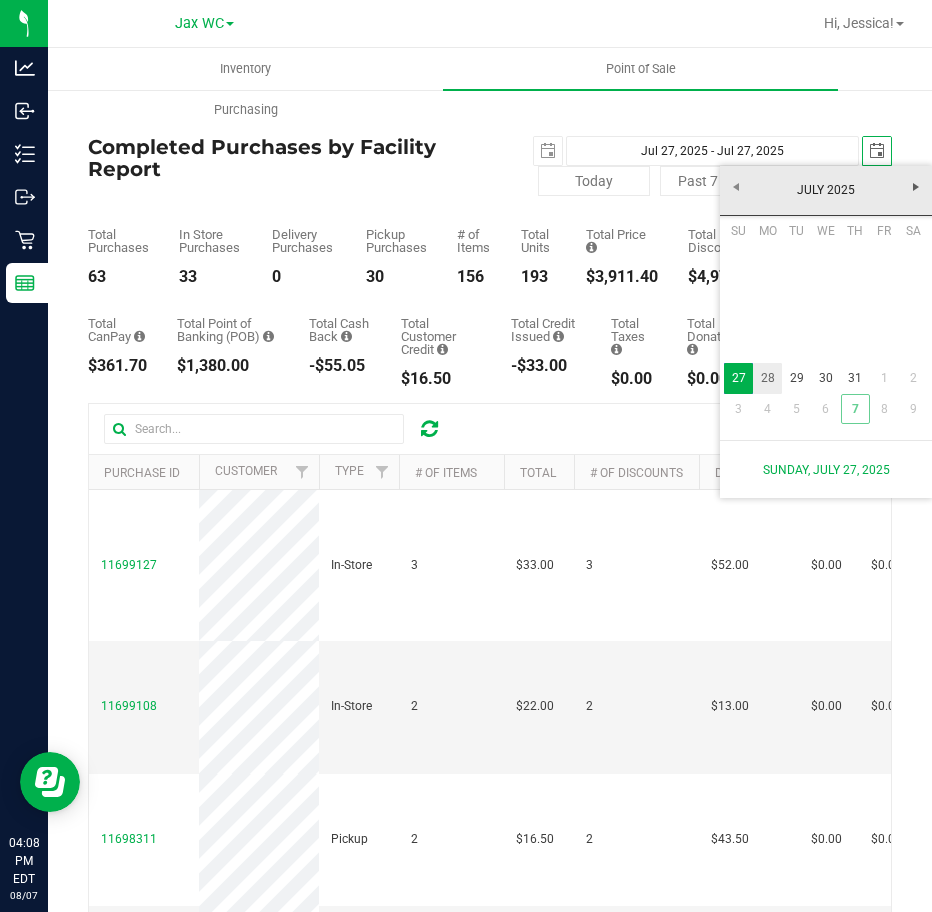 click on "28" at bounding box center [767, 378] 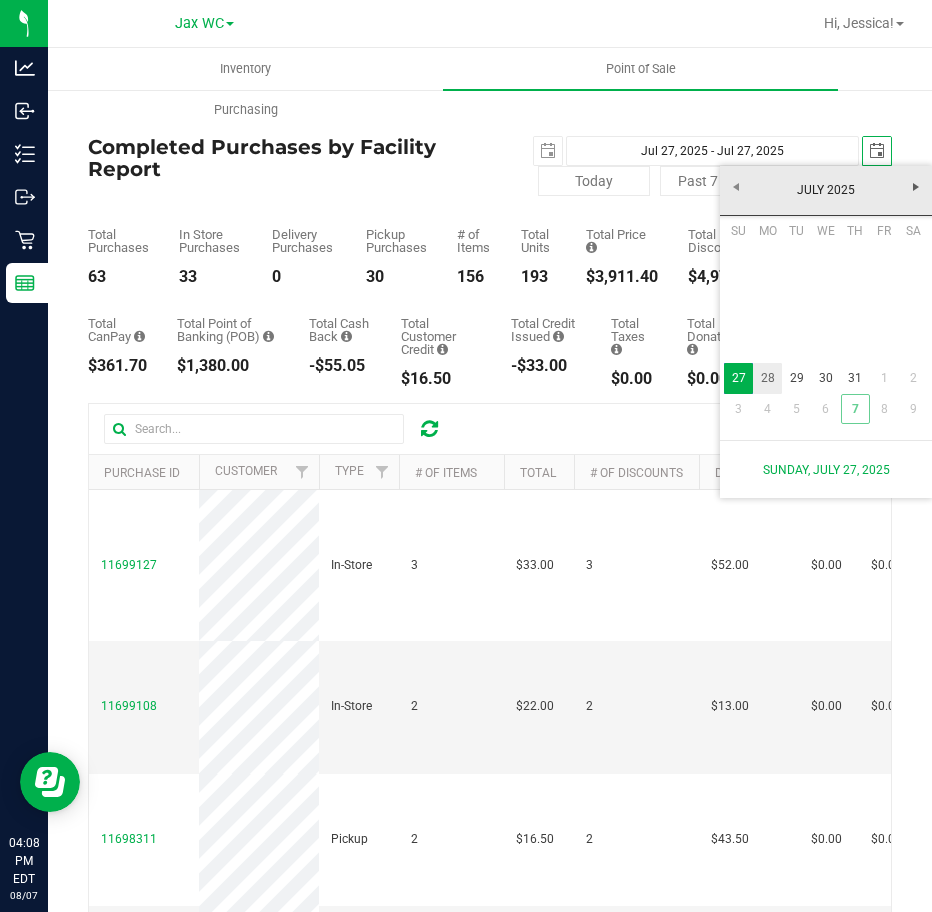 type on "Jul 27, 2025 - Jul 28, 2025" 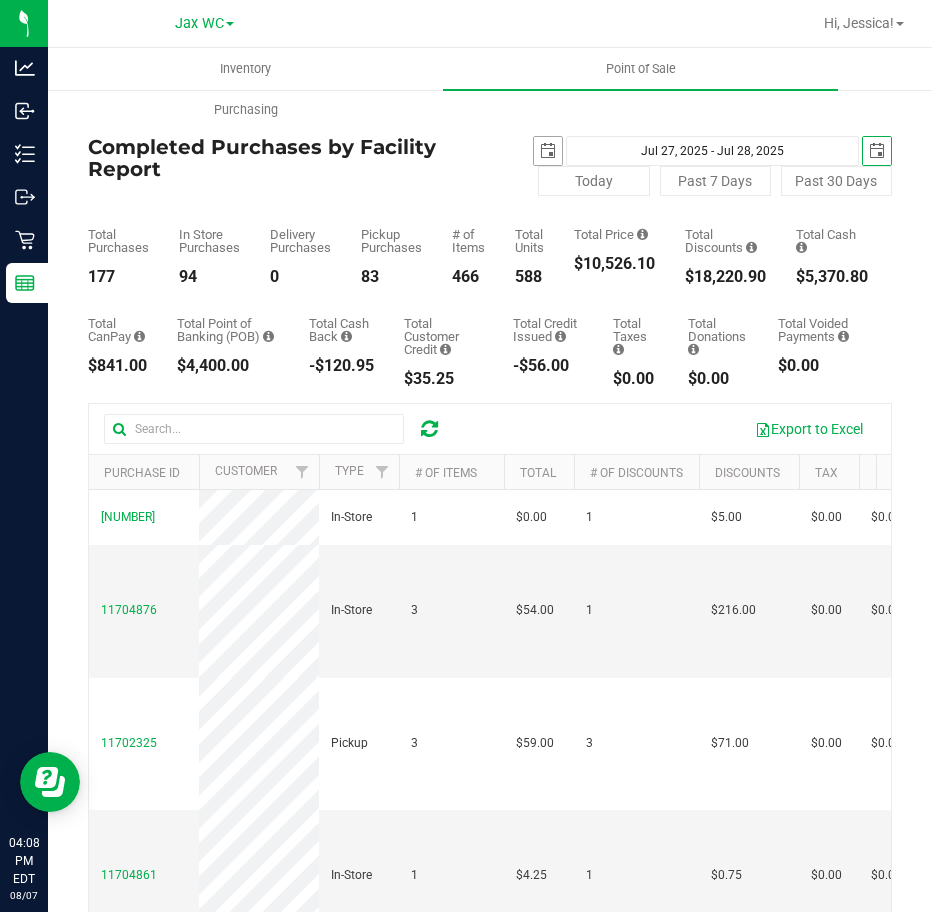 click on "2025-07-27" at bounding box center (548, 151) 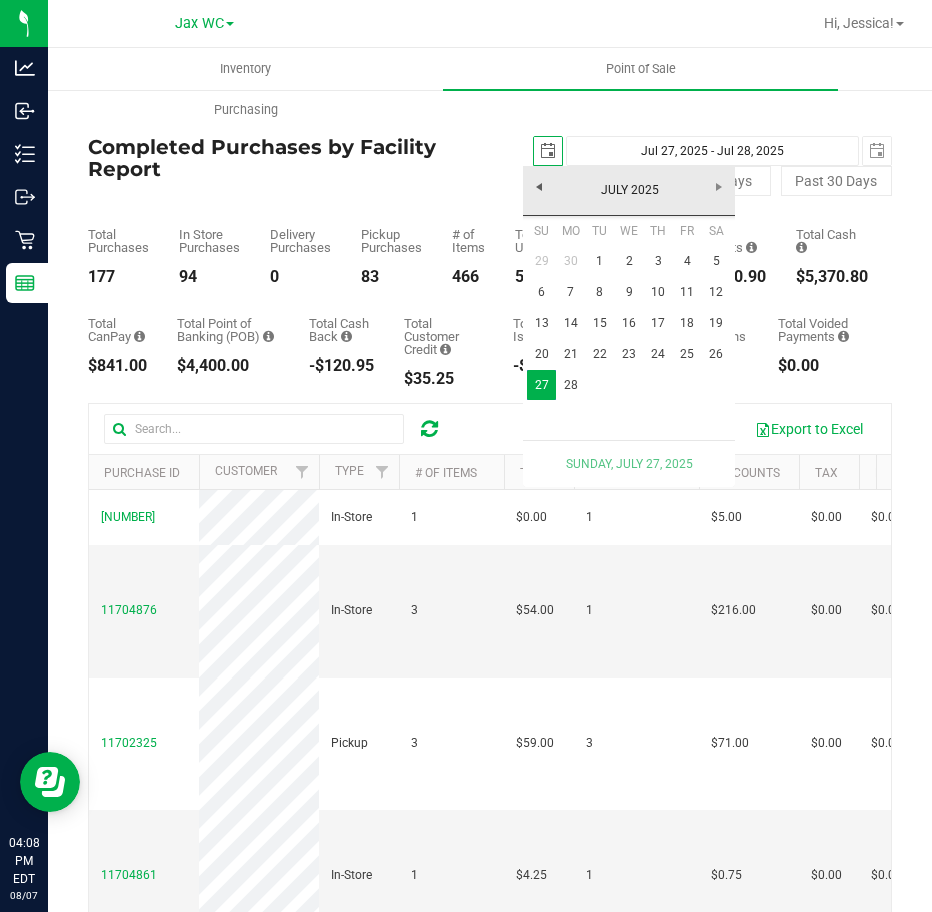 scroll, scrollTop: 0, scrollLeft: 0, axis: both 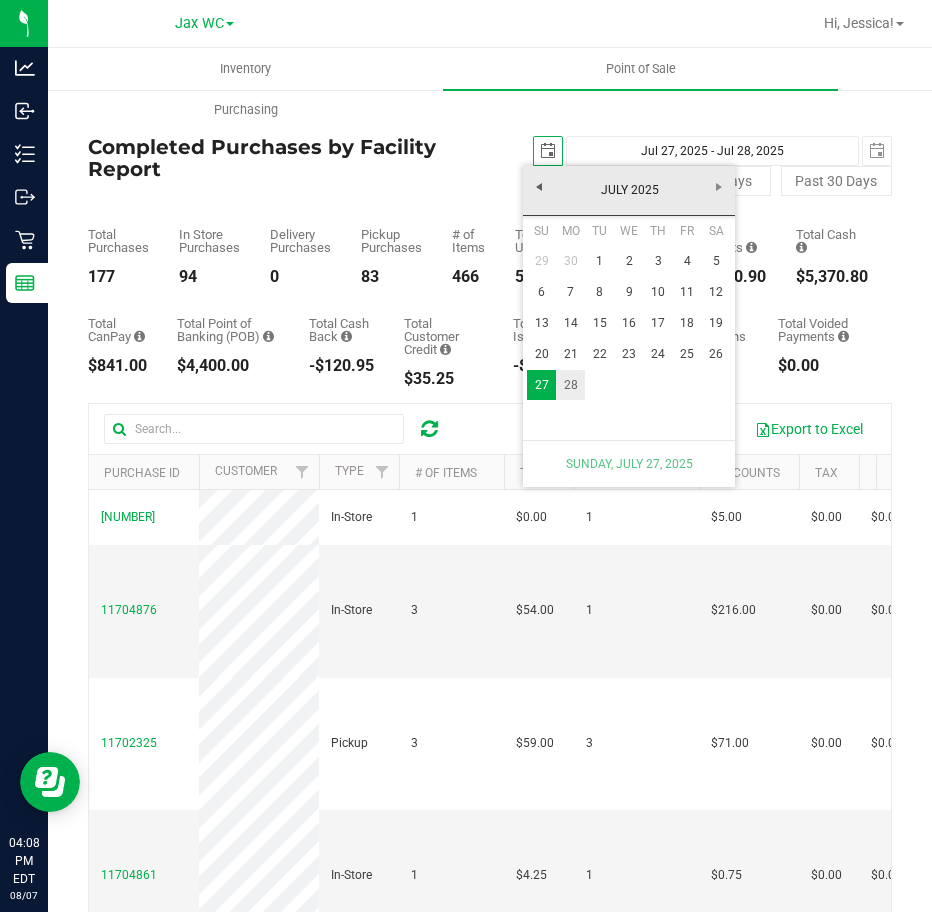 click on "28" at bounding box center (570, 385) 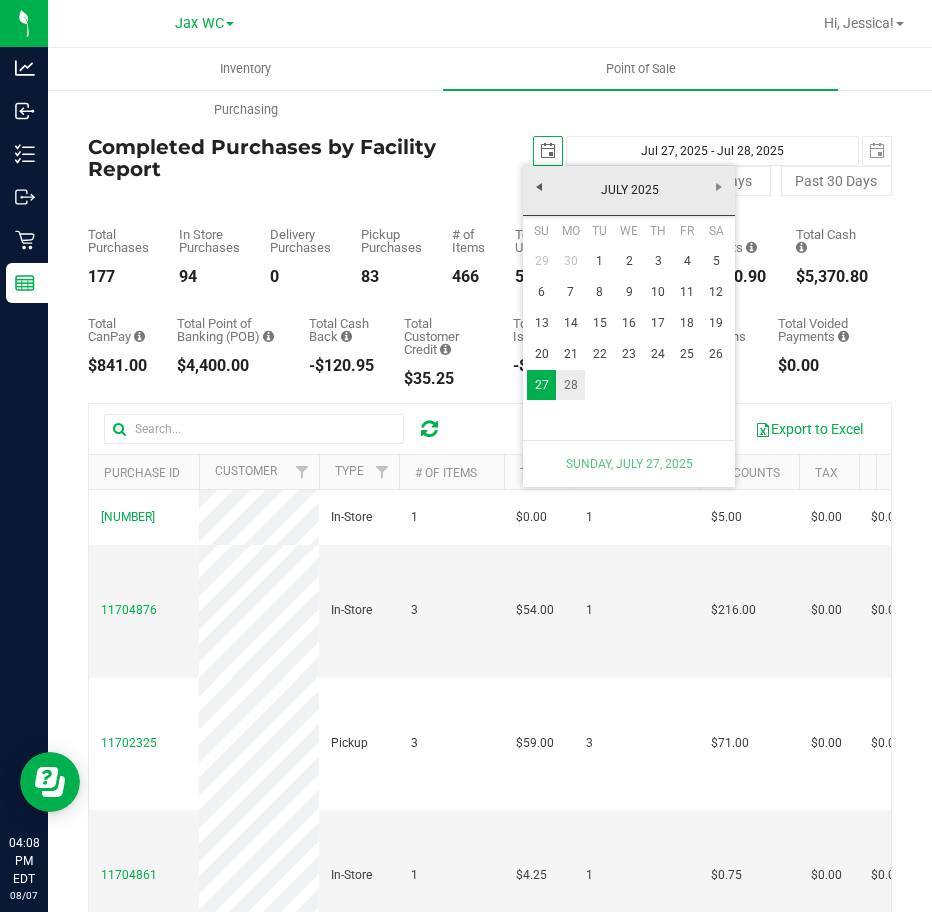 type on "Jul 28, 2025 - Jul 28, 2025" 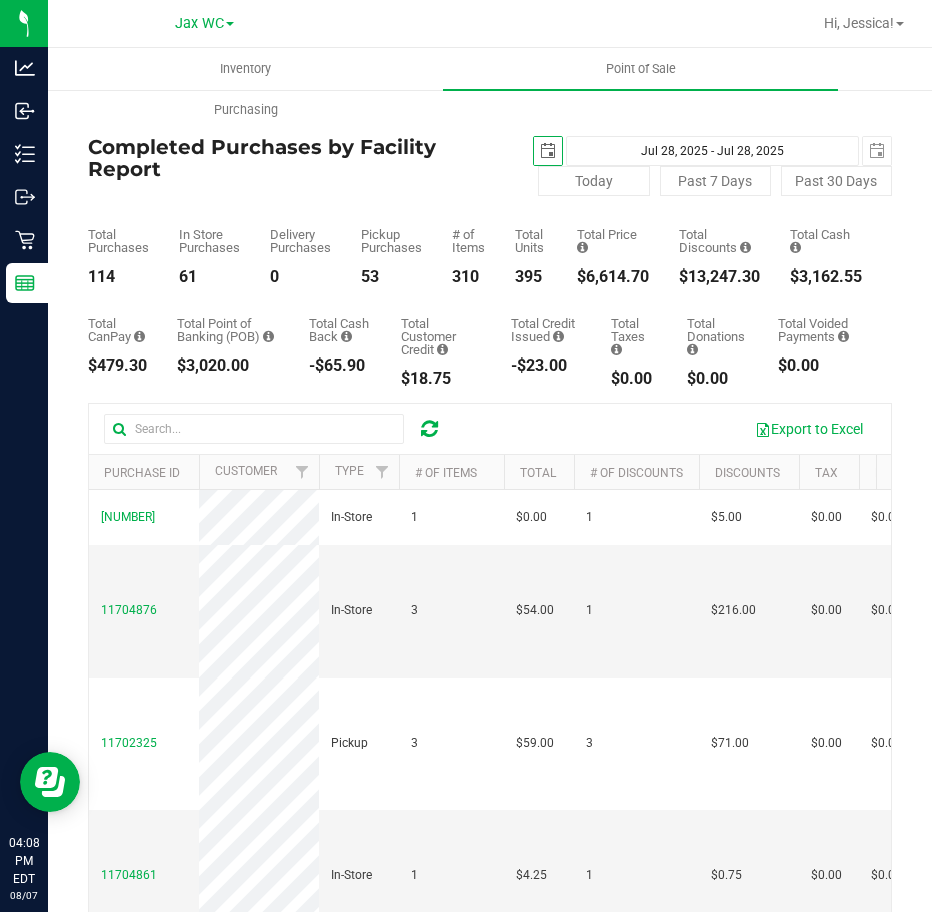 scroll, scrollTop: 0, scrollLeft: 0, axis: both 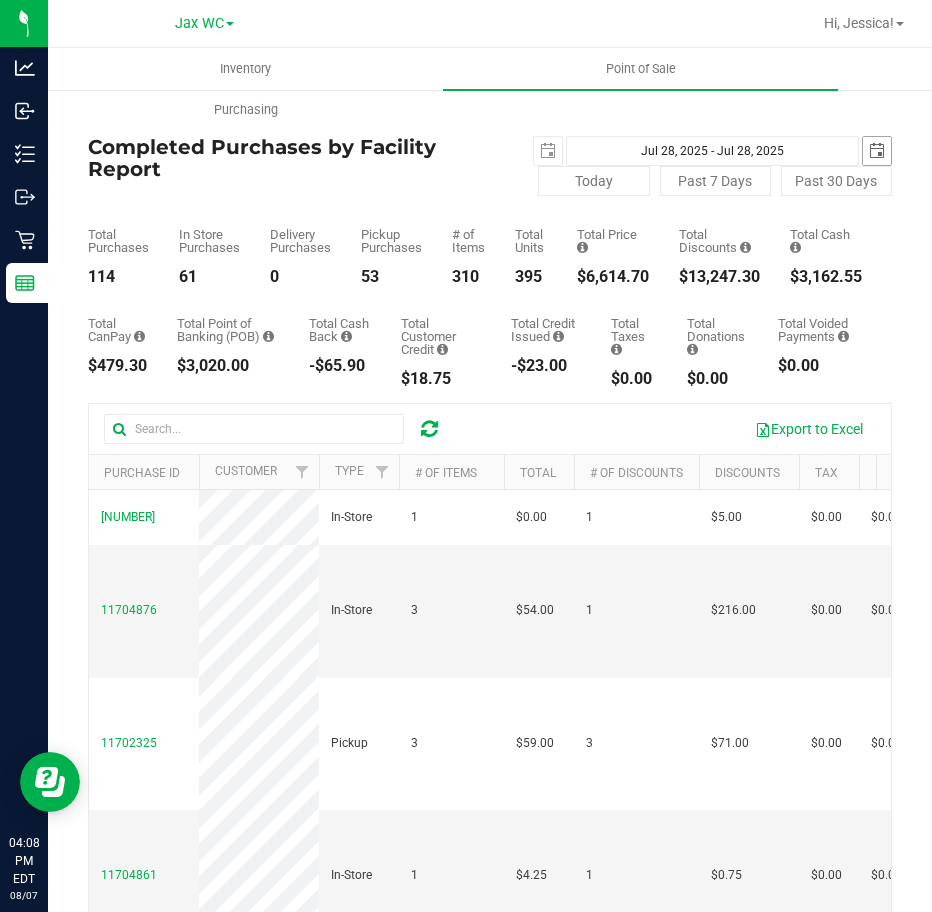 click at bounding box center [877, 151] 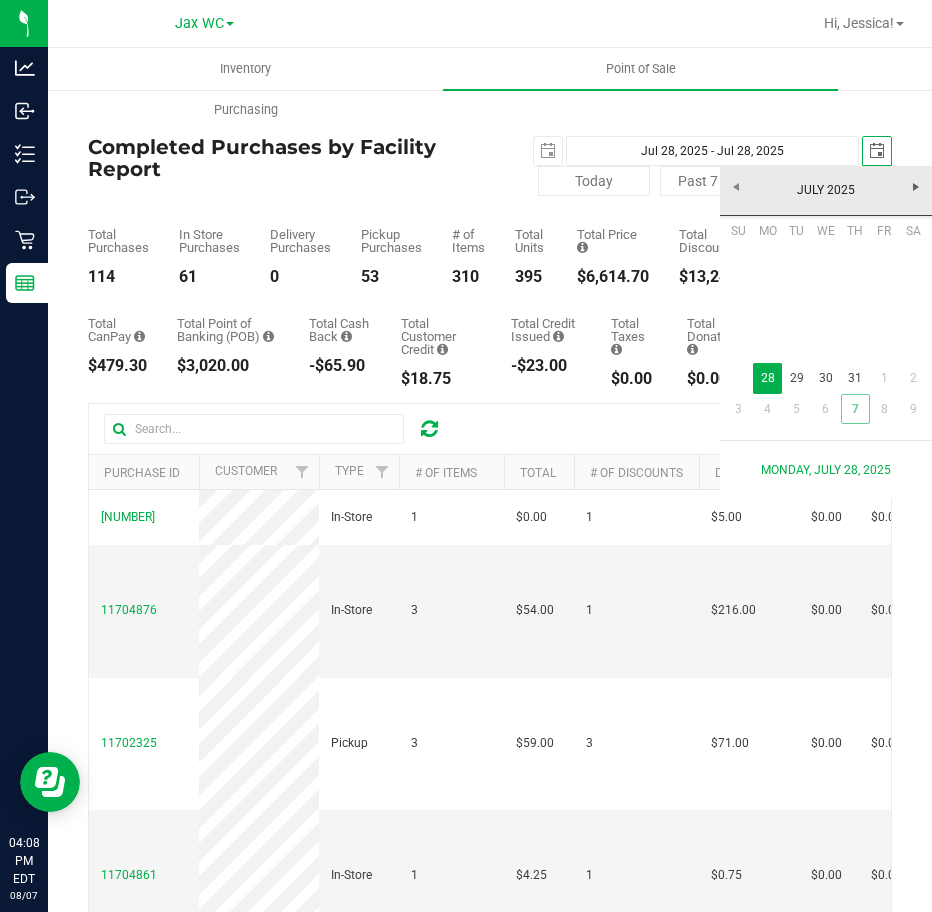 scroll, scrollTop: 0, scrollLeft: 50, axis: horizontal 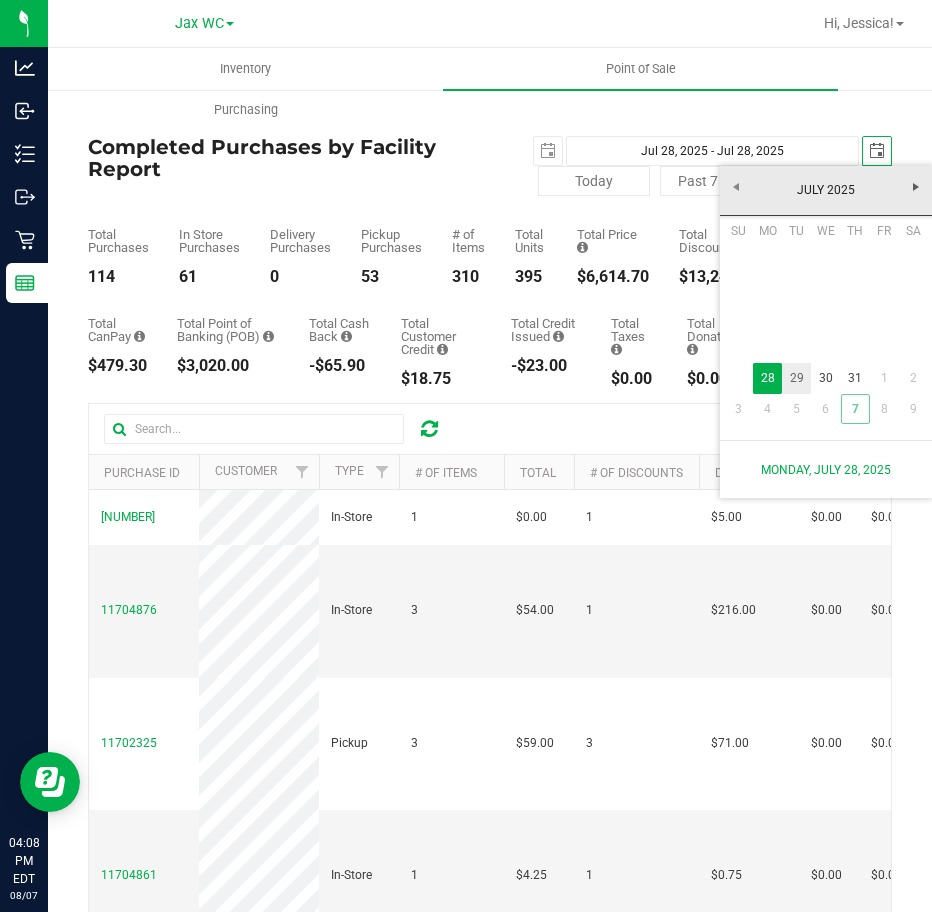 click on "29" at bounding box center [796, 378] 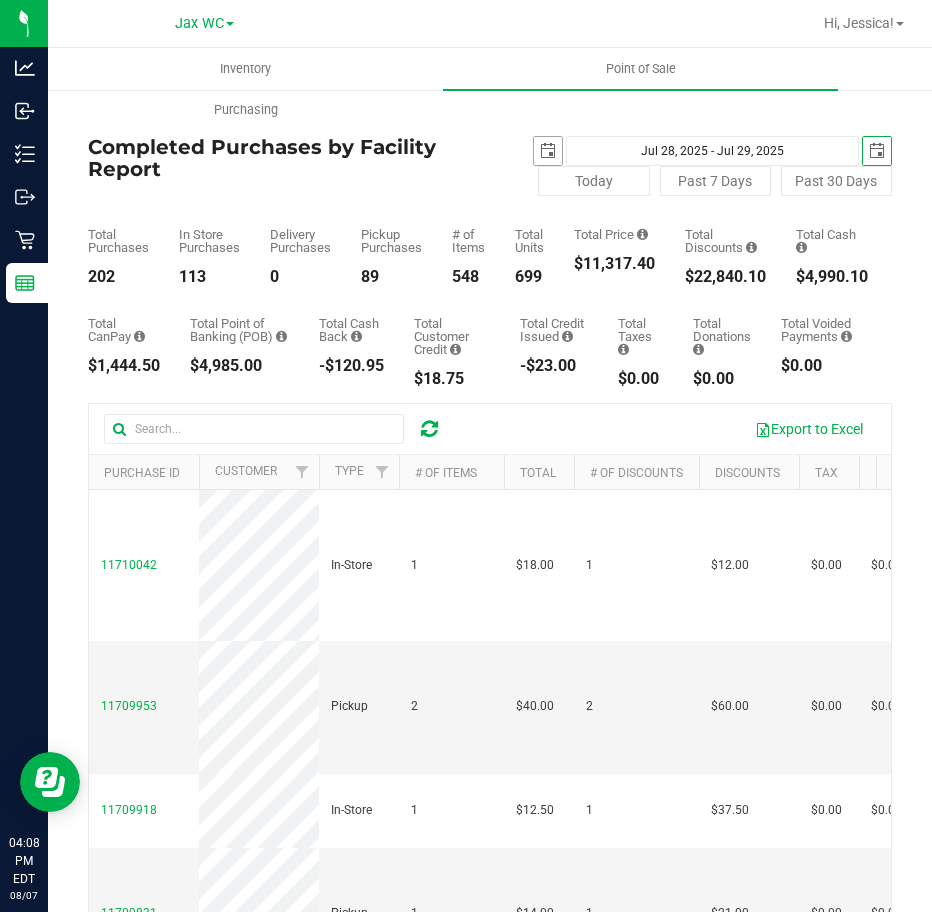 click at bounding box center [548, 151] 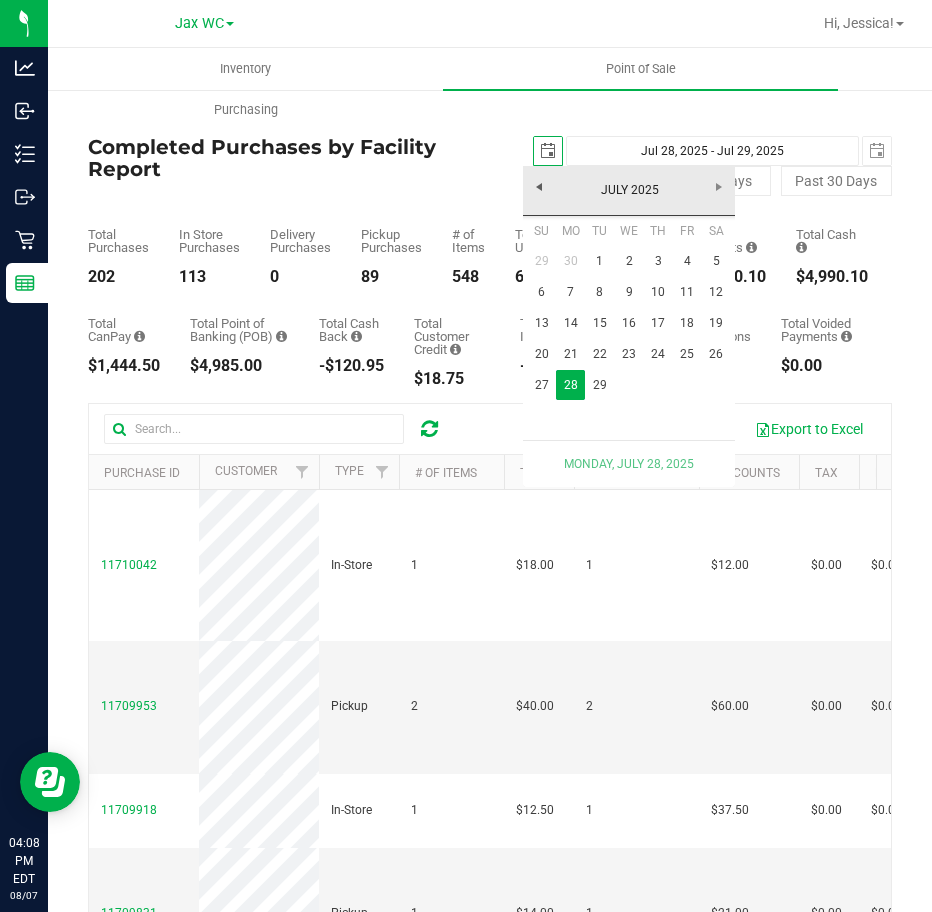 scroll, scrollTop: 0, scrollLeft: 0, axis: both 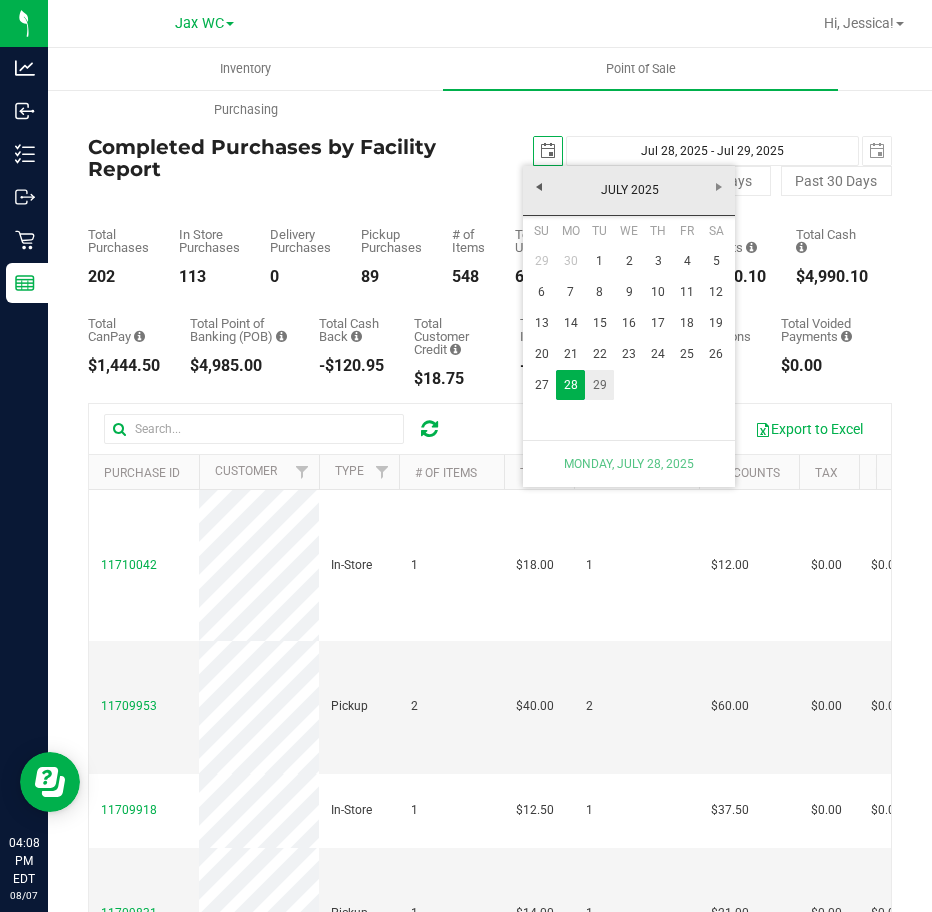 click on "29" at bounding box center [599, 385] 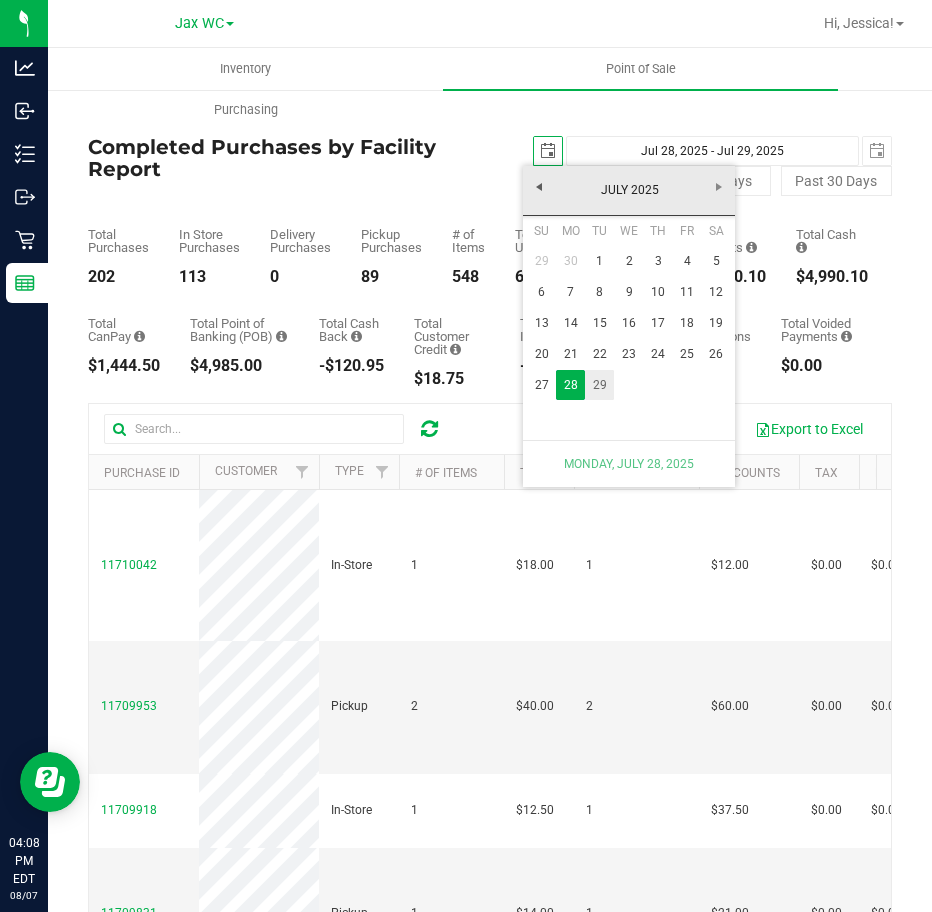 type on "Jul 29, 2025 - Jul 29, 2025" 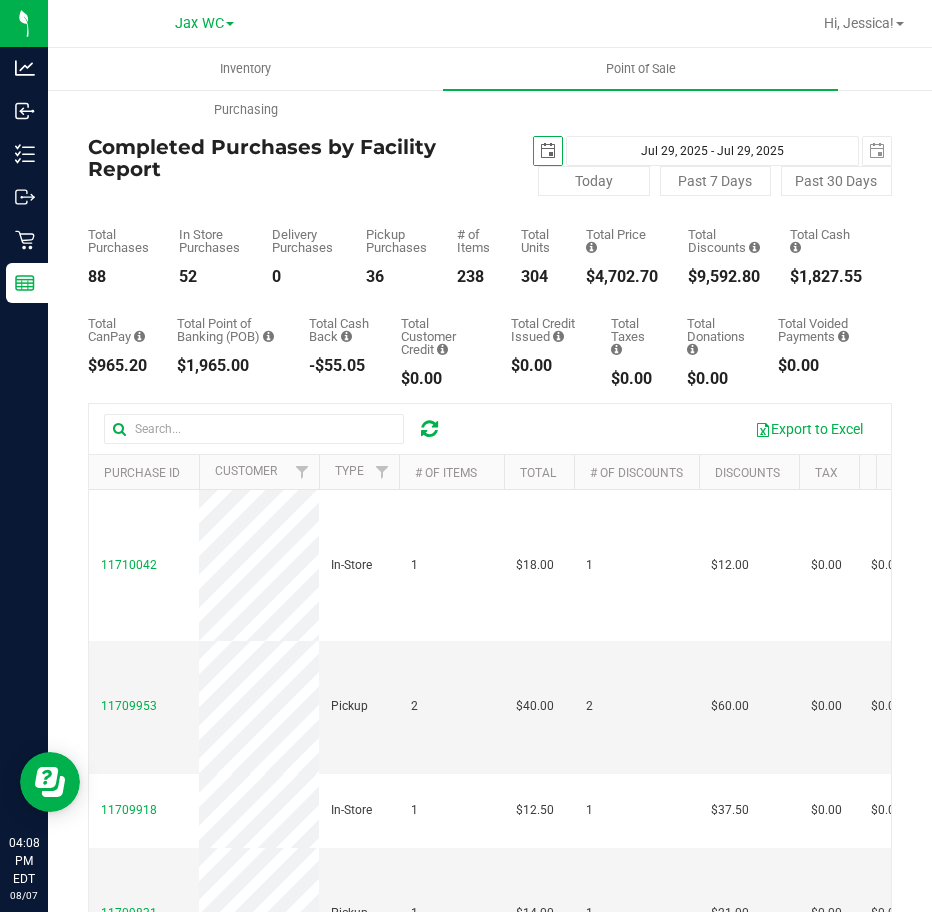 scroll, scrollTop: 0, scrollLeft: 0, axis: both 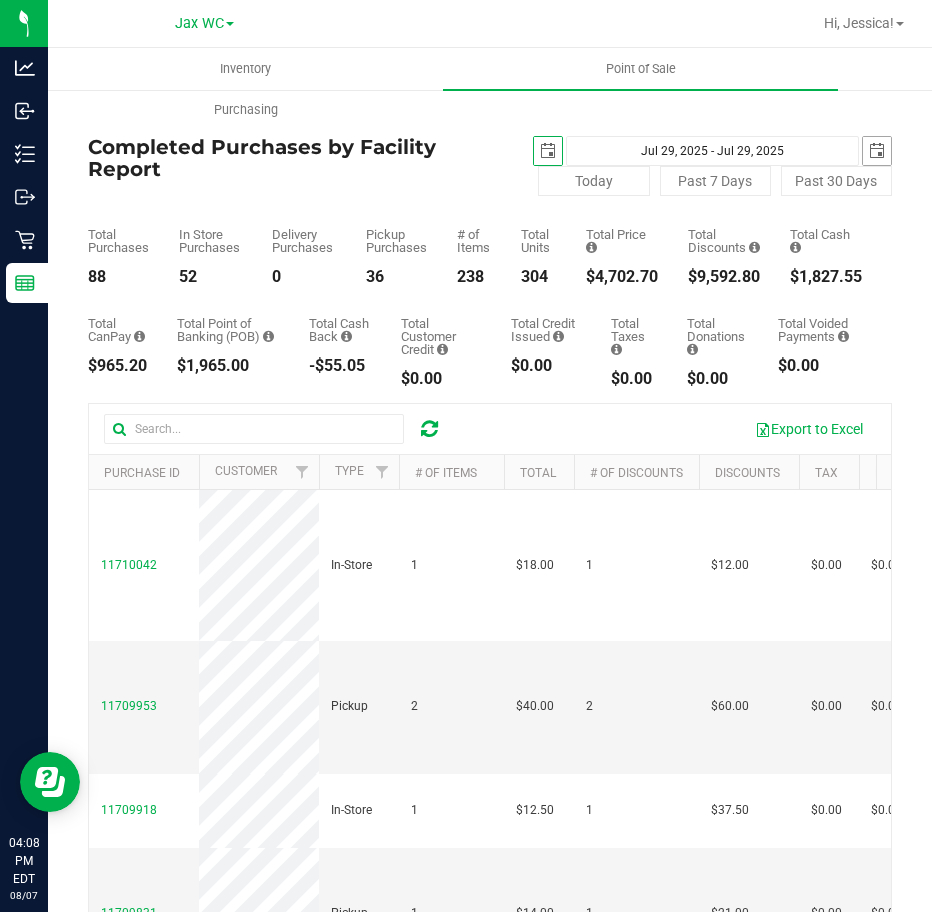 click at bounding box center [877, 151] 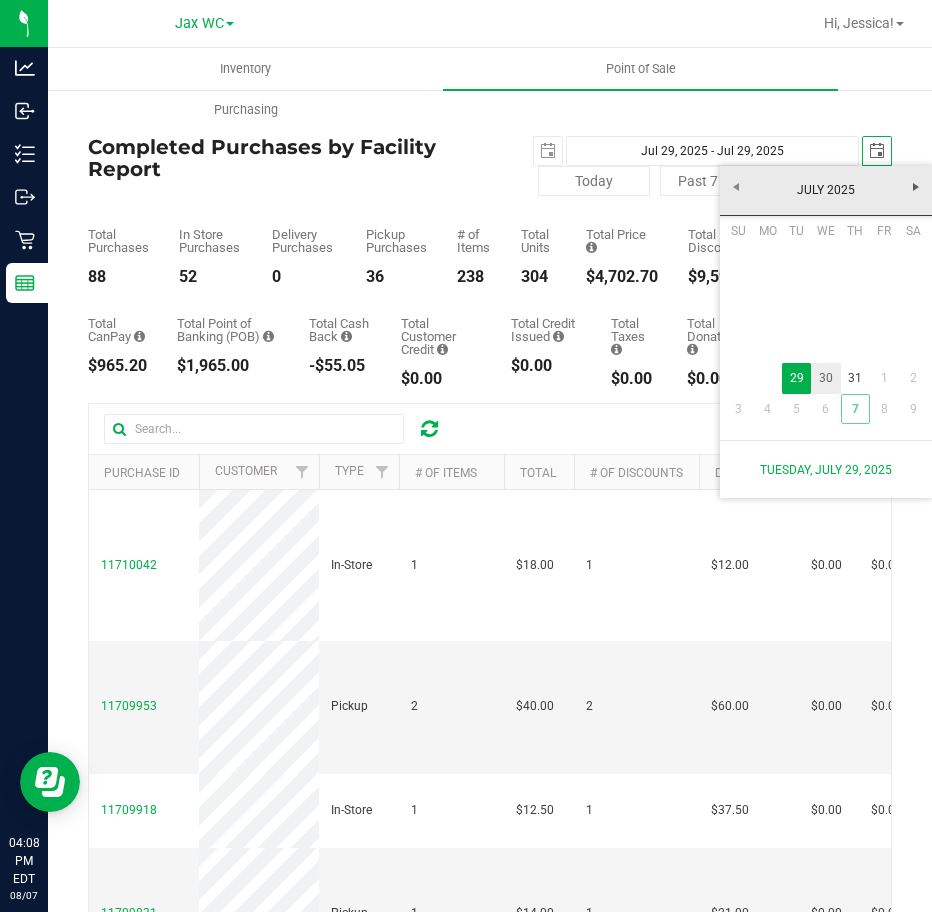click on "30" at bounding box center [825, 378] 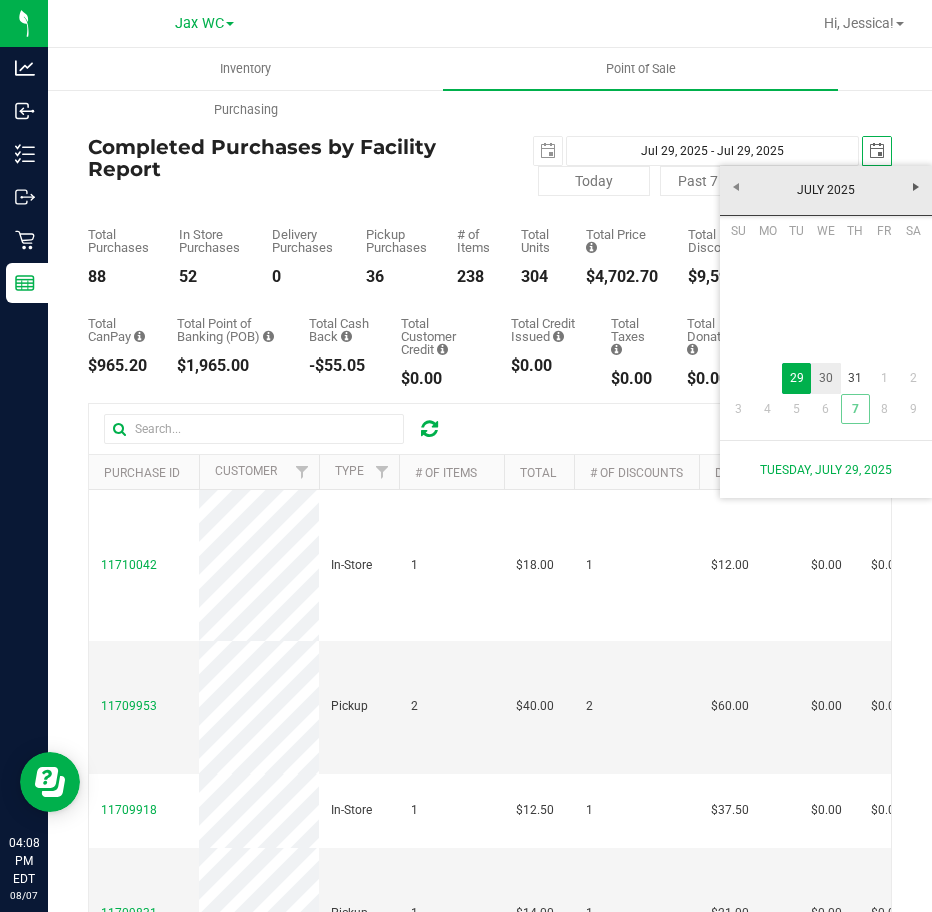 type on "Jul 29, 2025 - Jul 30, 2025" 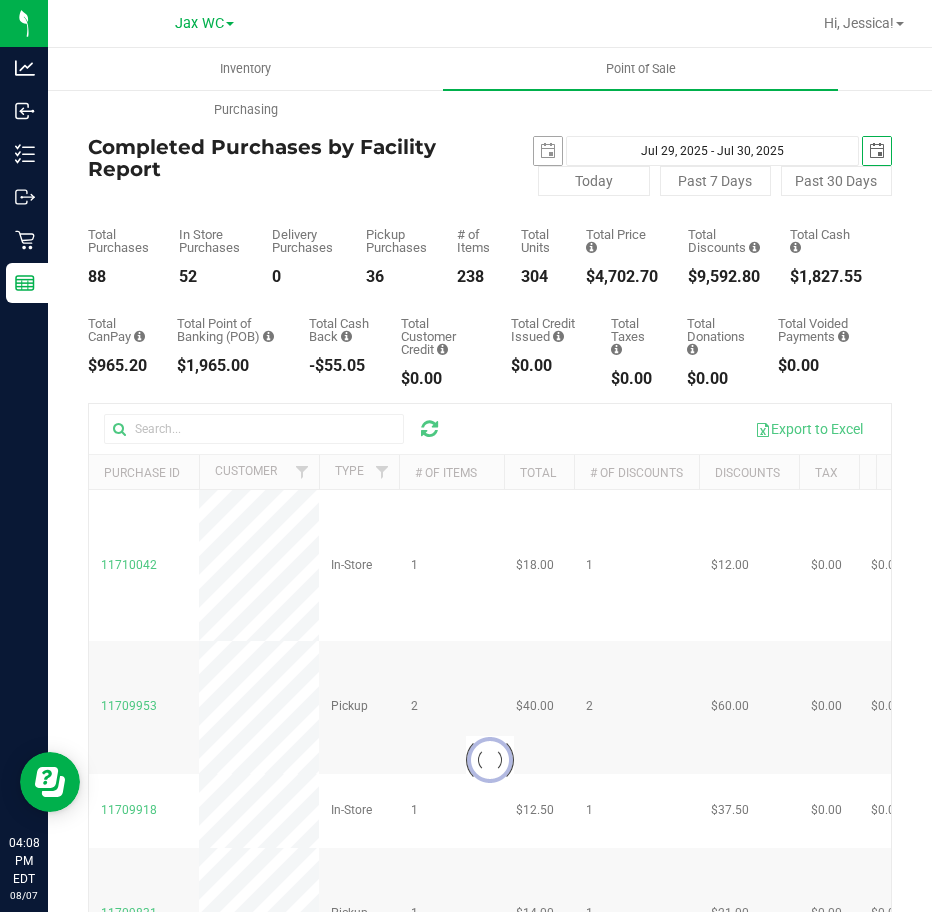 click at bounding box center (548, 151) 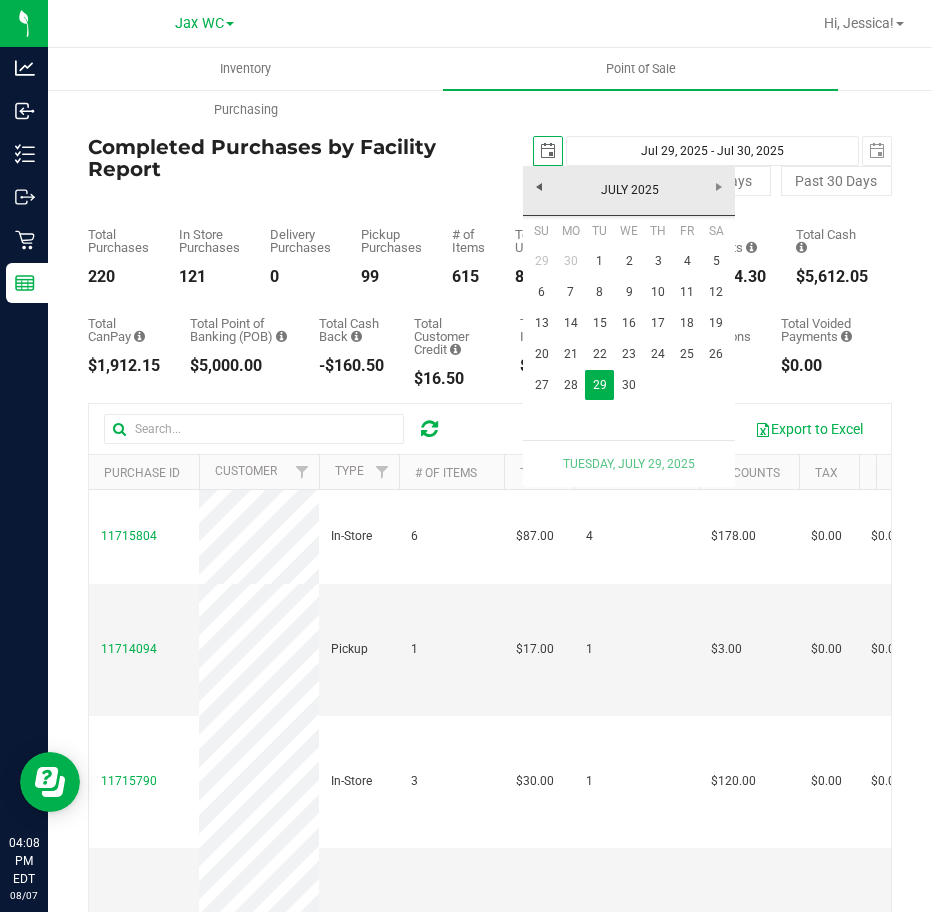 scroll, scrollTop: 0, scrollLeft: 0, axis: both 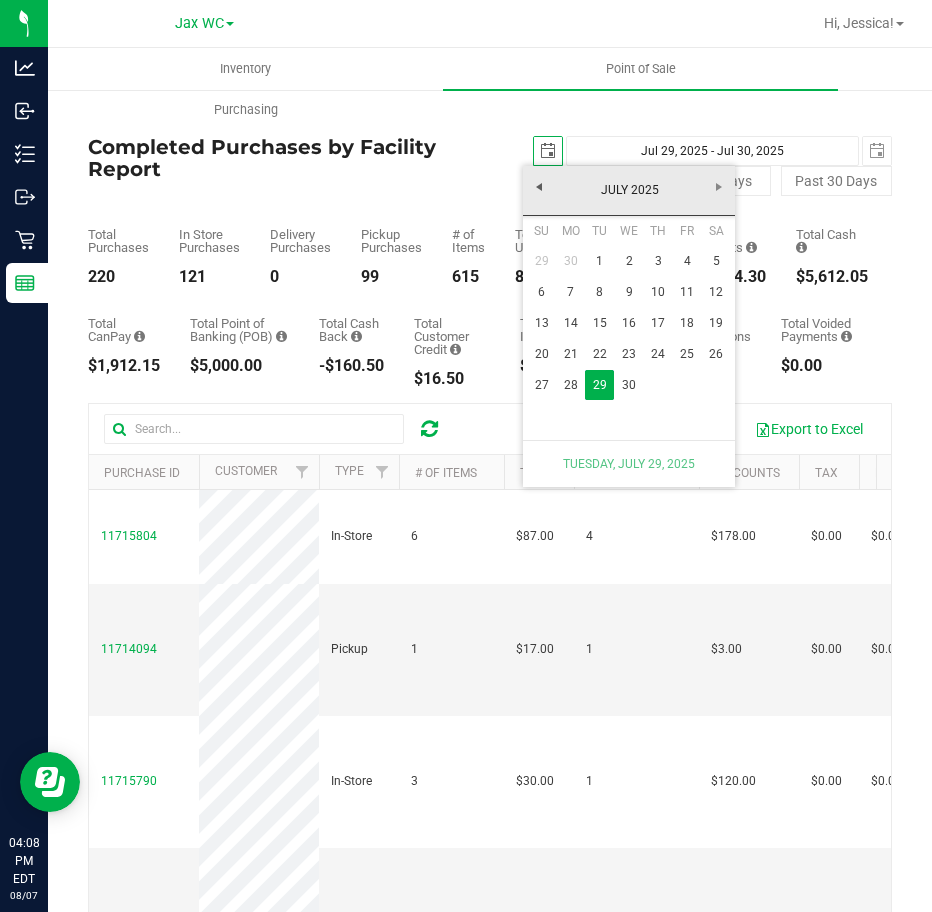 click at bounding box center [548, 151] 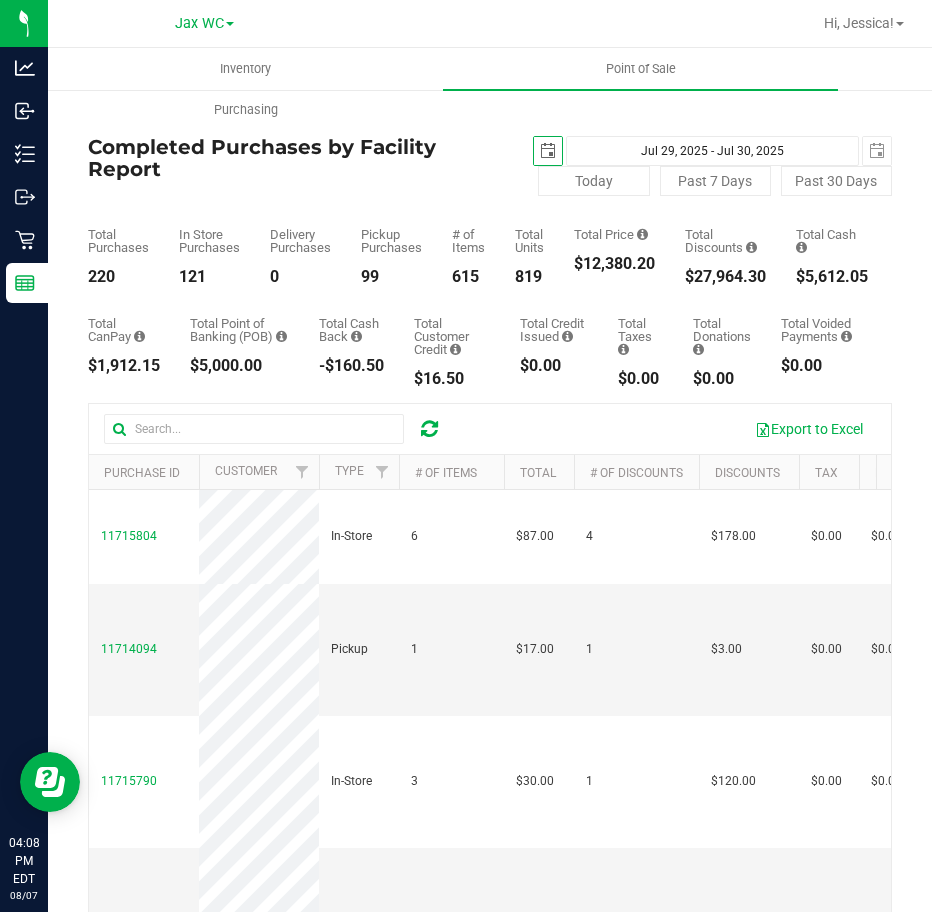 click at bounding box center [548, 151] 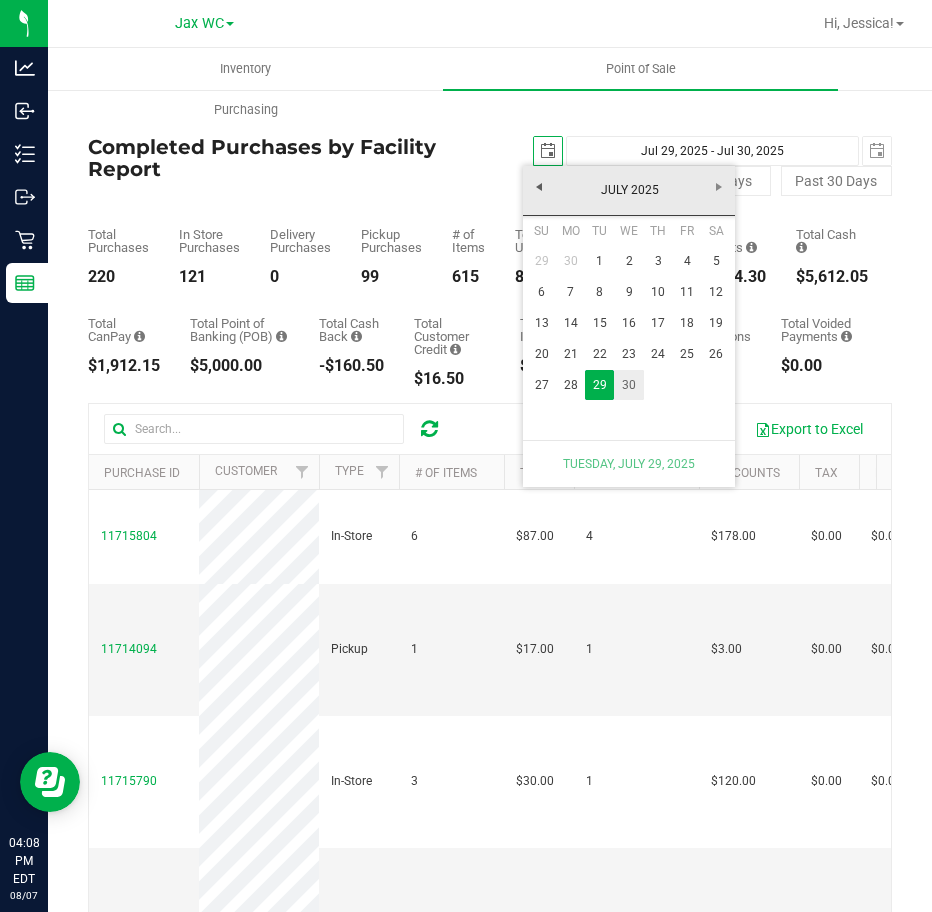 click on "30" at bounding box center [628, 385] 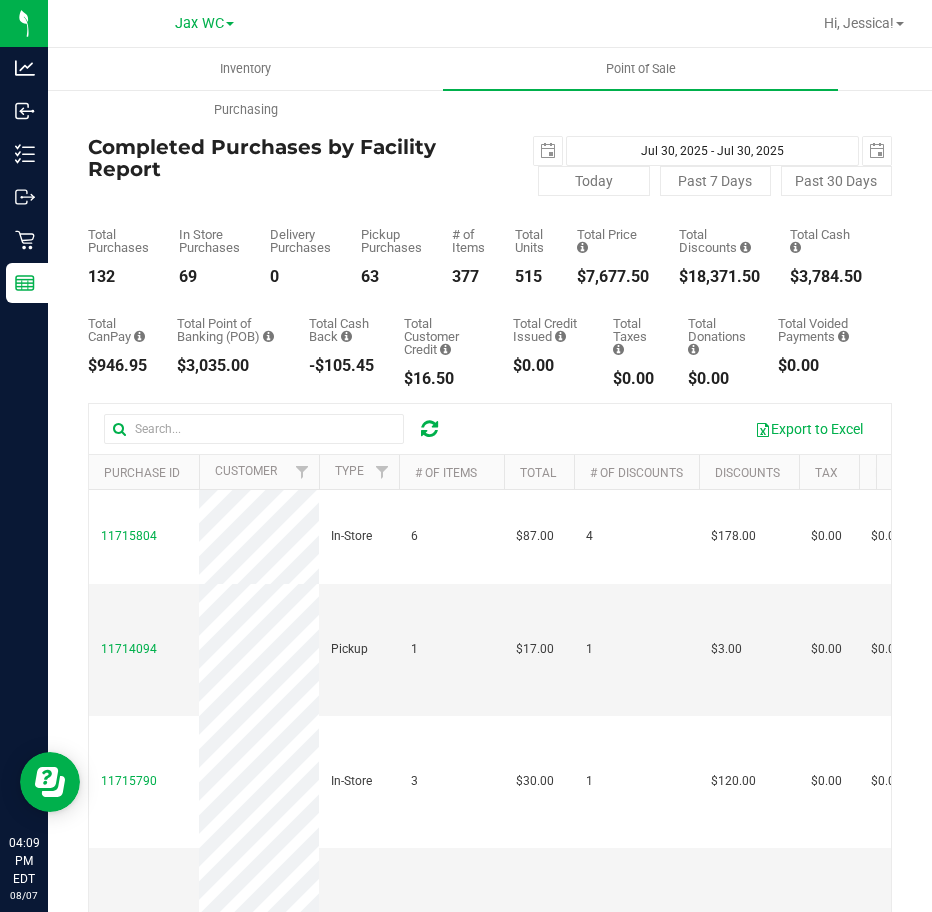 scroll, scrollTop: 0, scrollLeft: 0, axis: both 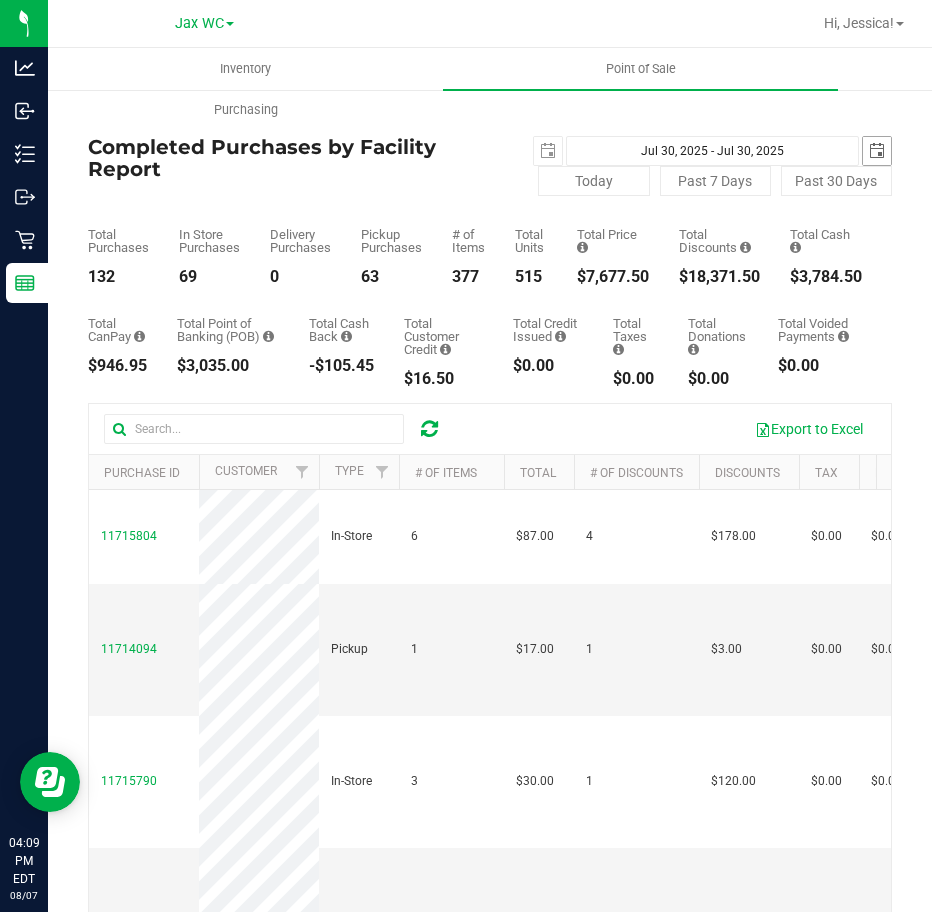 click at bounding box center (877, 151) 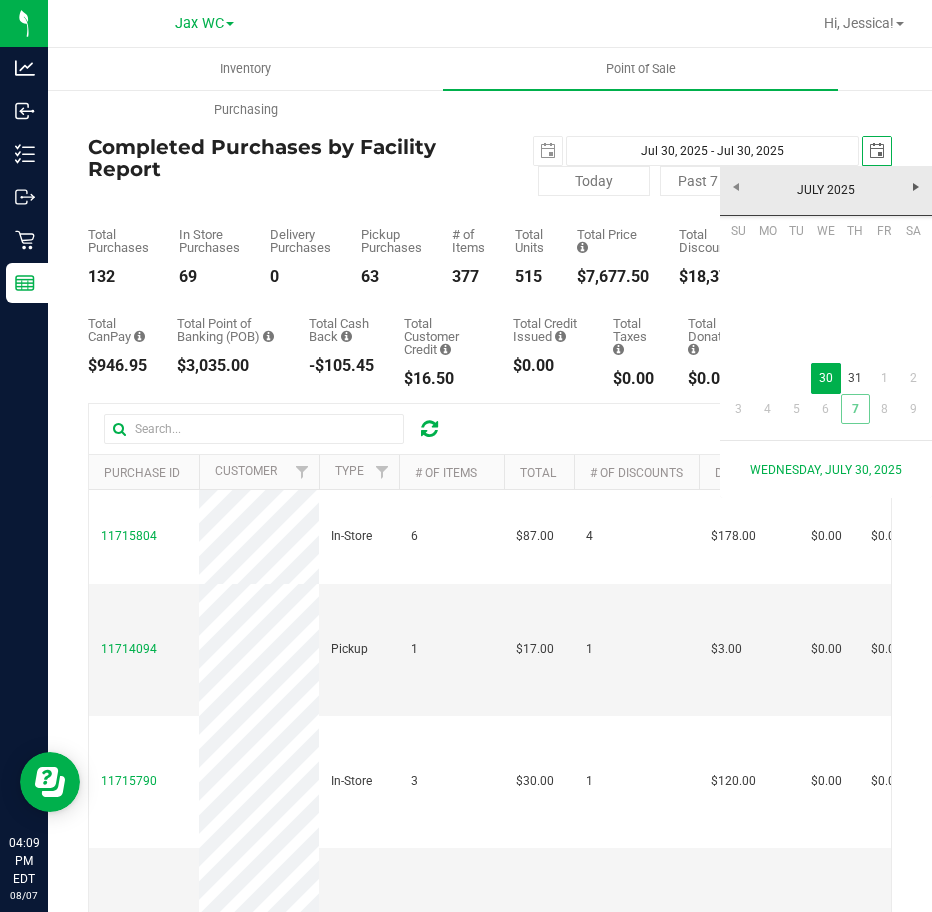 scroll, scrollTop: 0, scrollLeft: 50, axis: horizontal 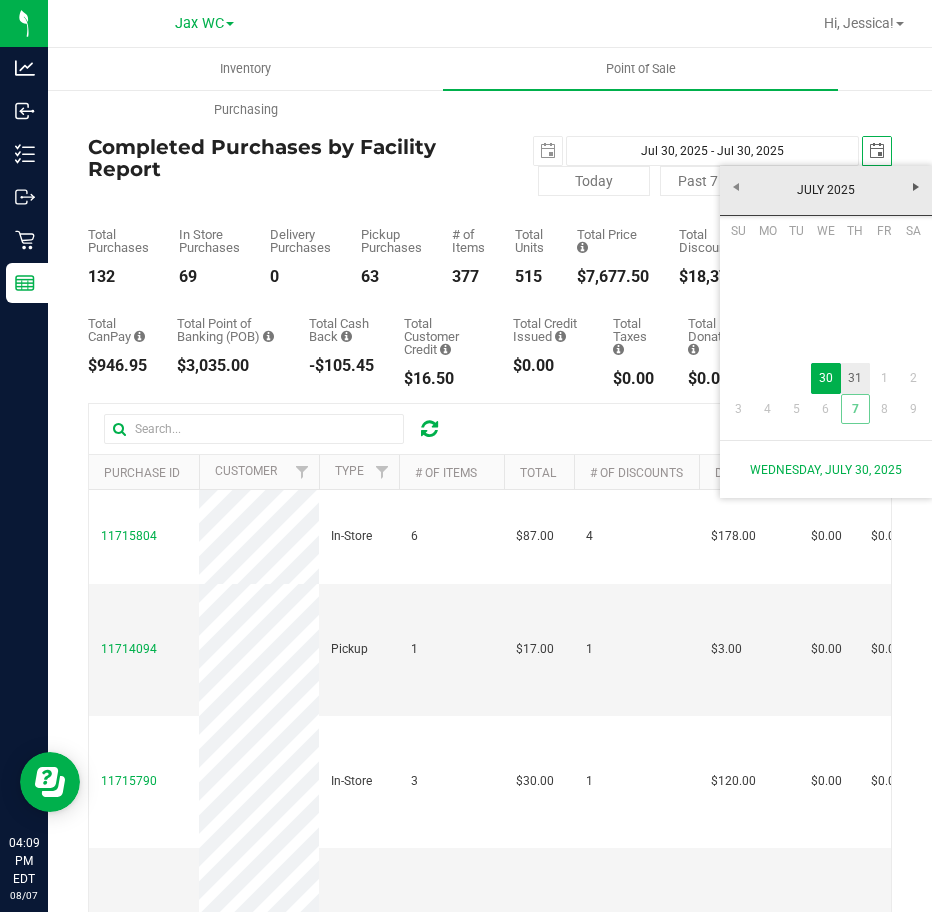 click on "31" at bounding box center [855, 378] 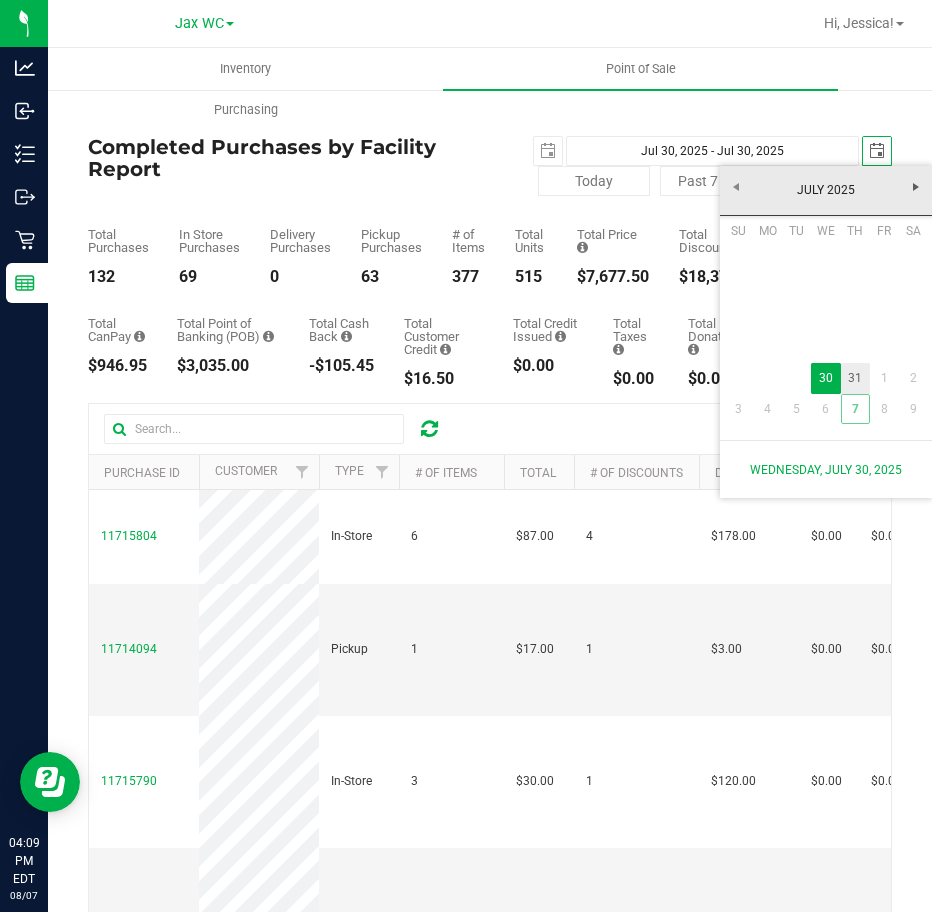 type on "Jul 30, 2025 - Jul 31, 2025" 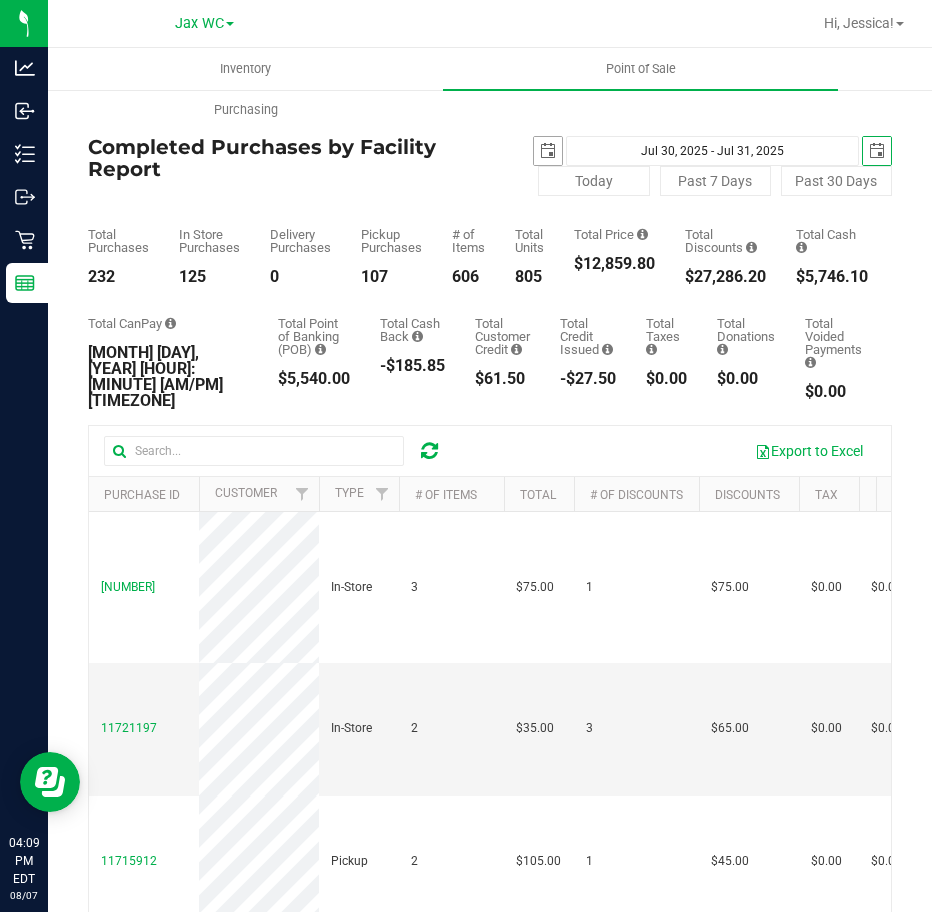 click at bounding box center [548, 151] 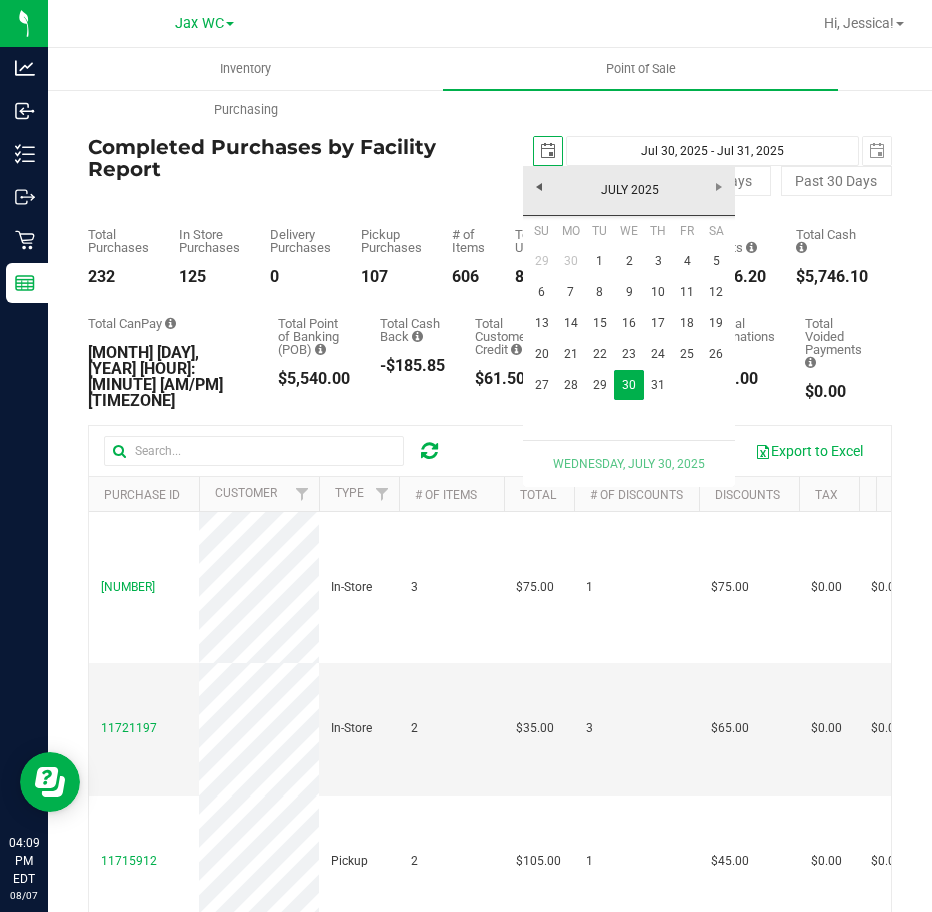 scroll, scrollTop: 0, scrollLeft: 0, axis: both 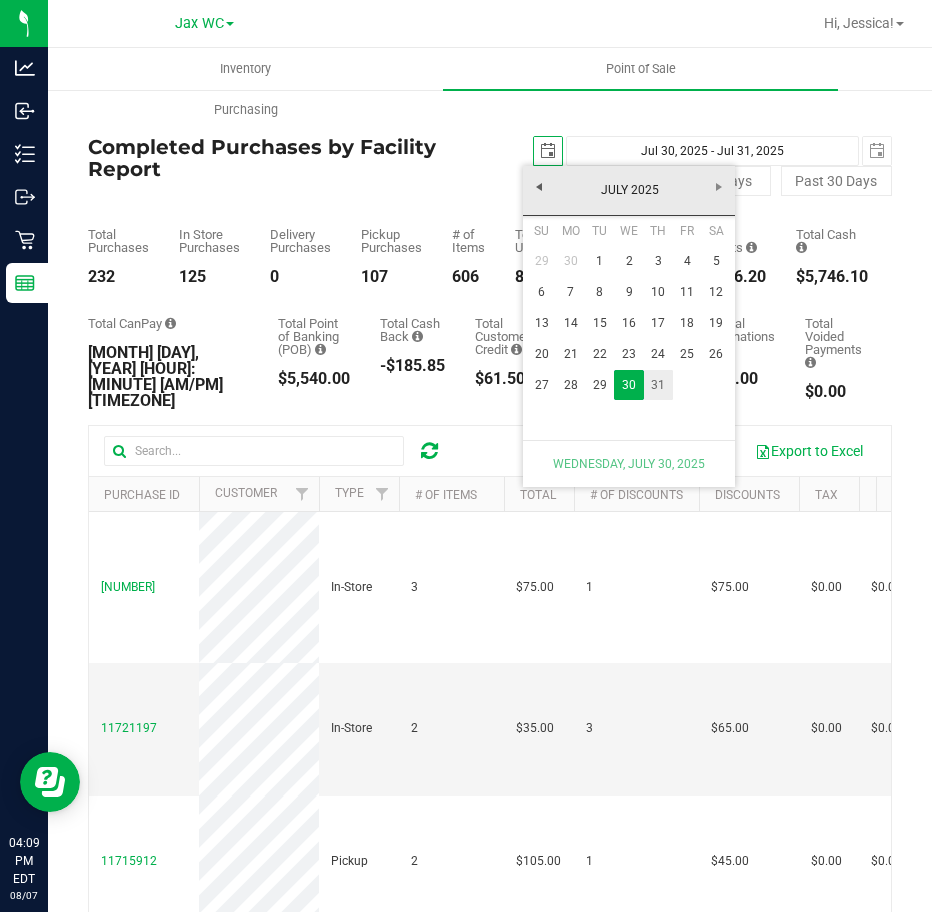 click on "31" at bounding box center (658, 385) 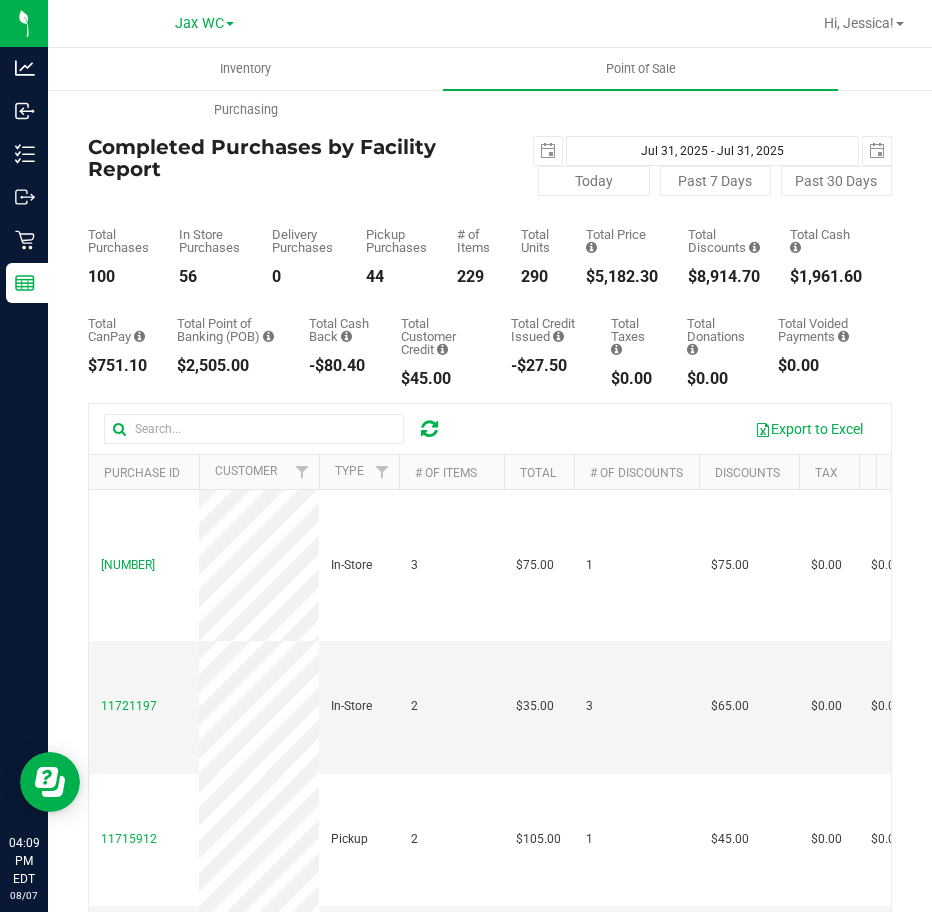 scroll, scrollTop: 0, scrollLeft: 0, axis: both 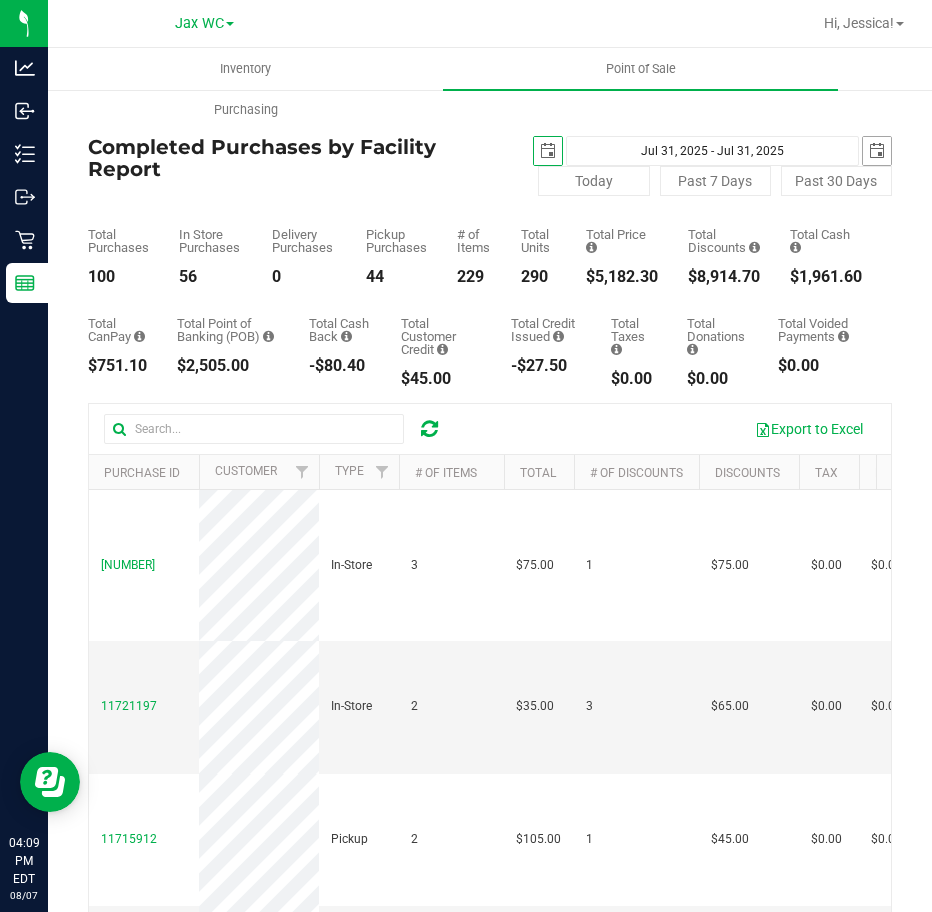 click at bounding box center [877, 151] 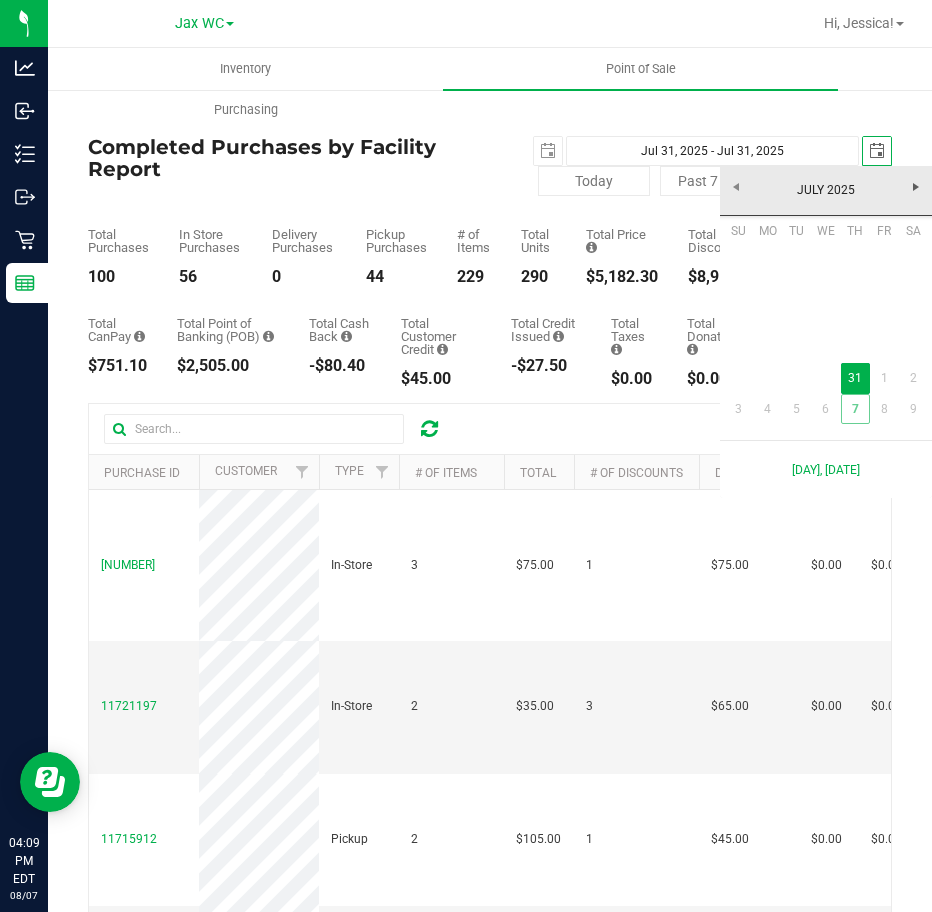 scroll, scrollTop: 0, scrollLeft: 50, axis: horizontal 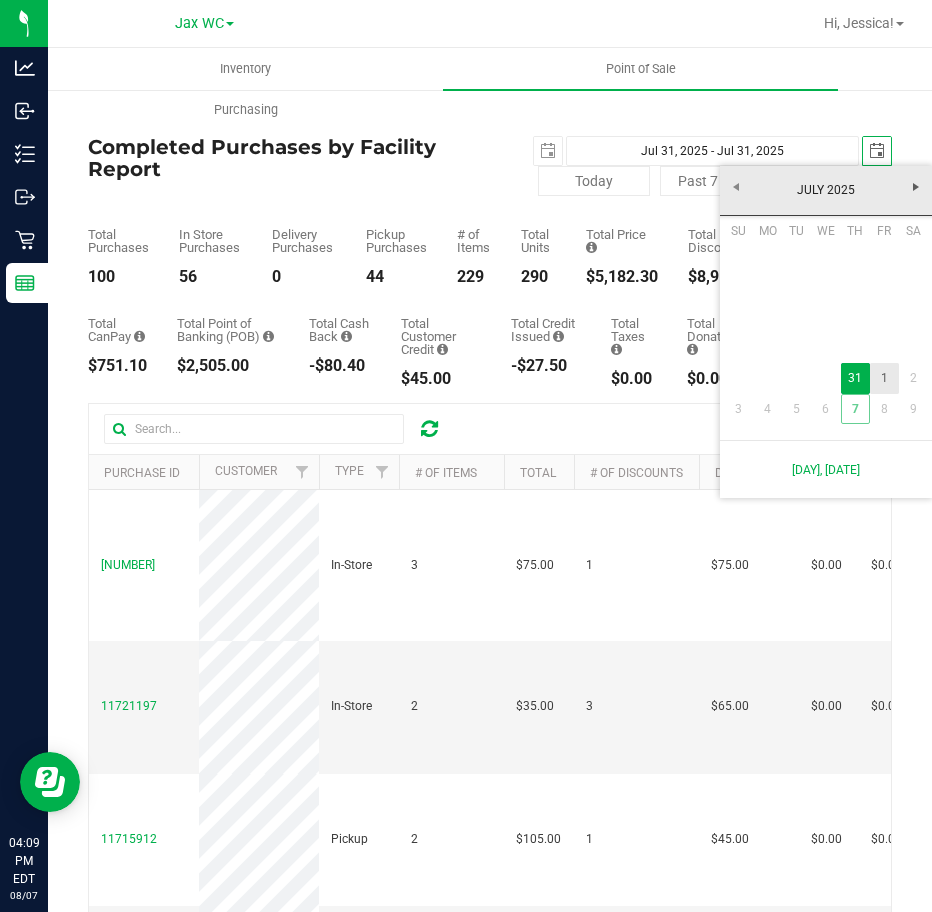 click on "1" at bounding box center (884, 378) 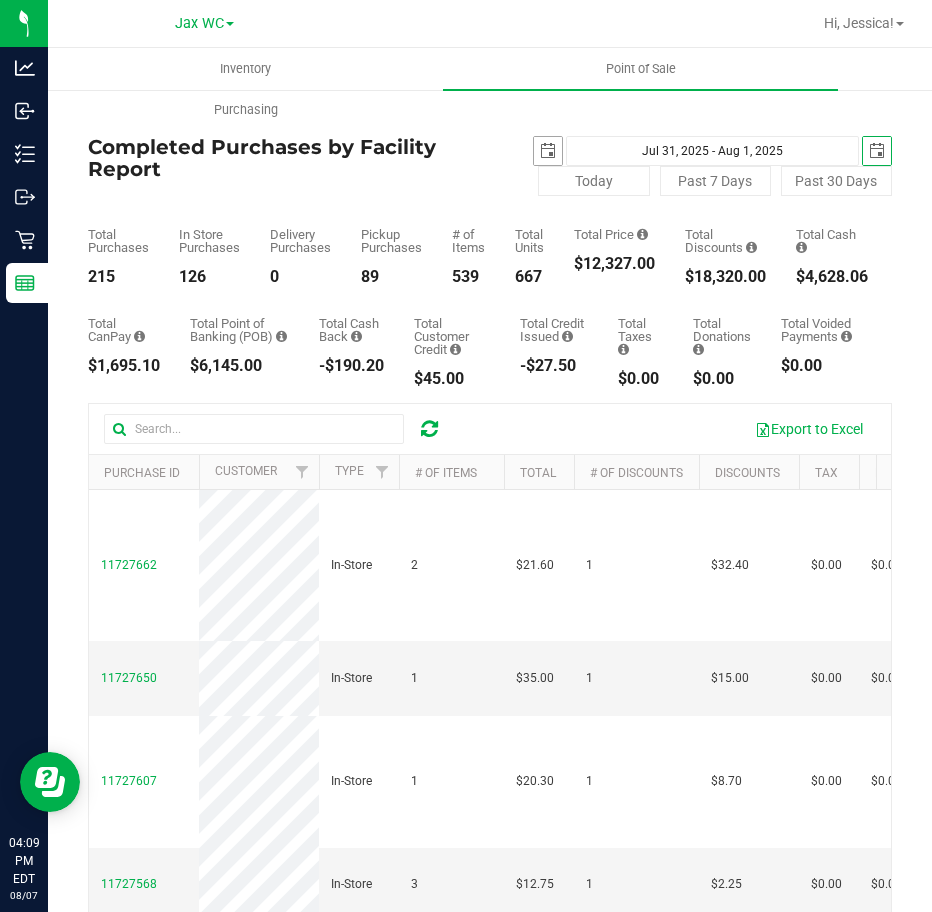 click at bounding box center [548, 151] 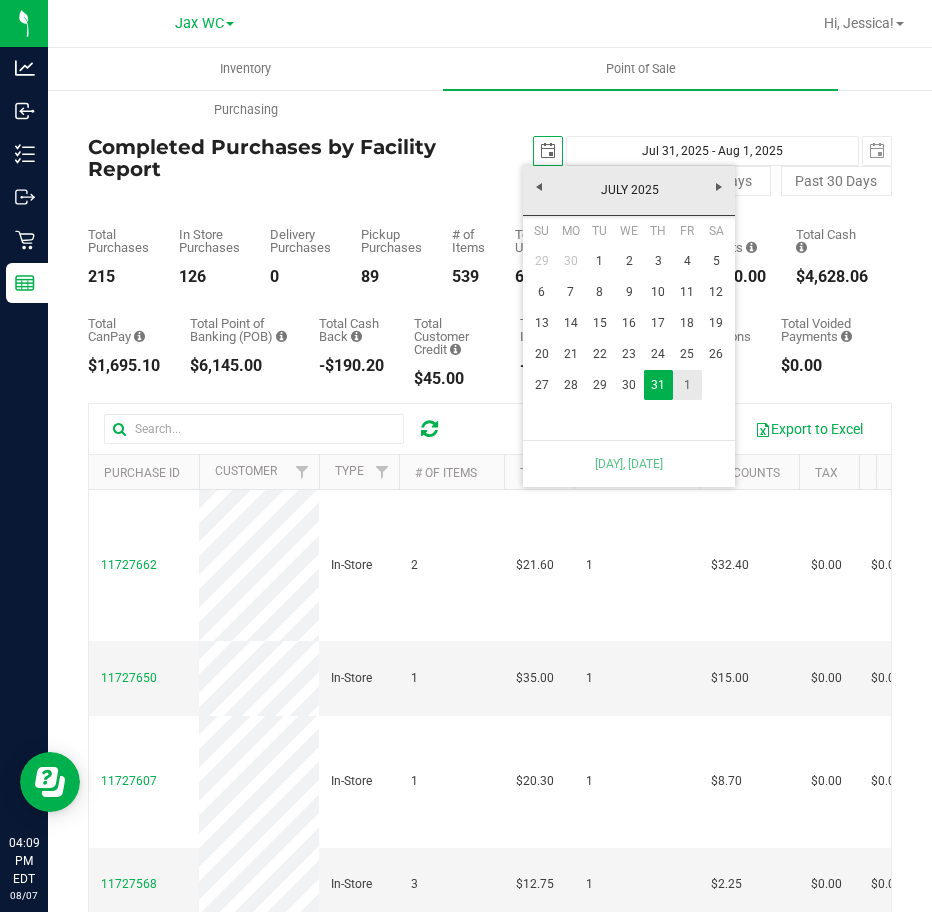 click on "1" at bounding box center (687, 385) 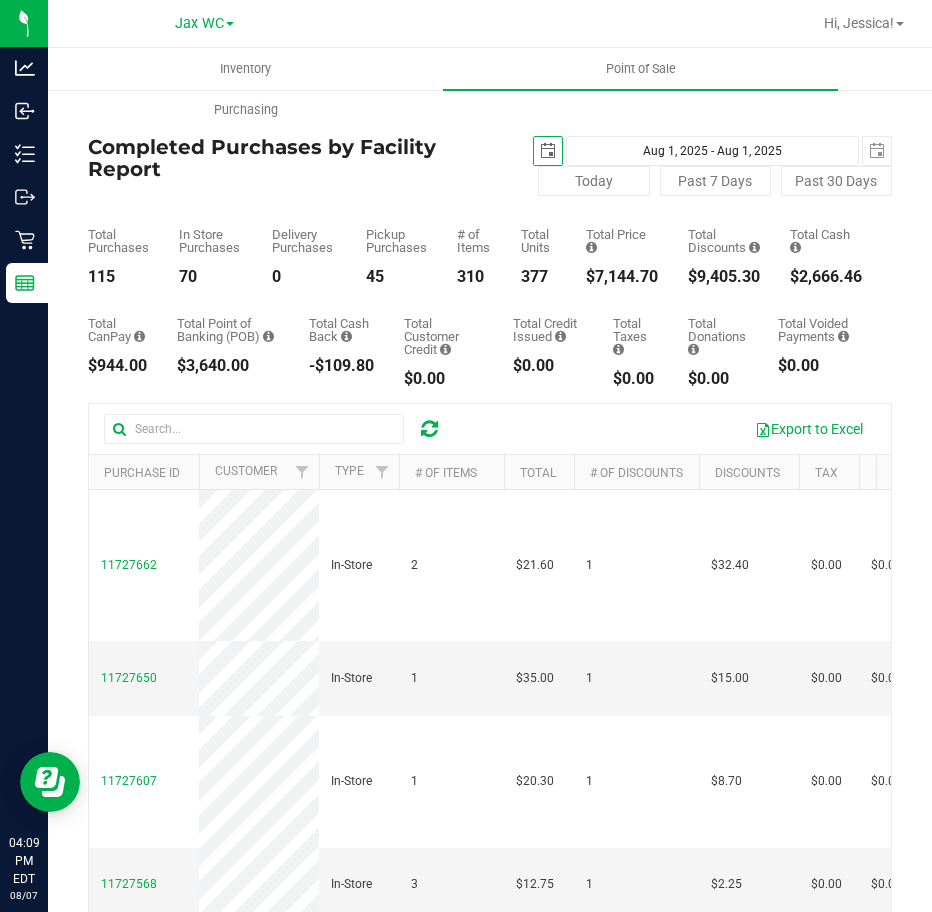 scroll, scrollTop: 0, scrollLeft: 0, axis: both 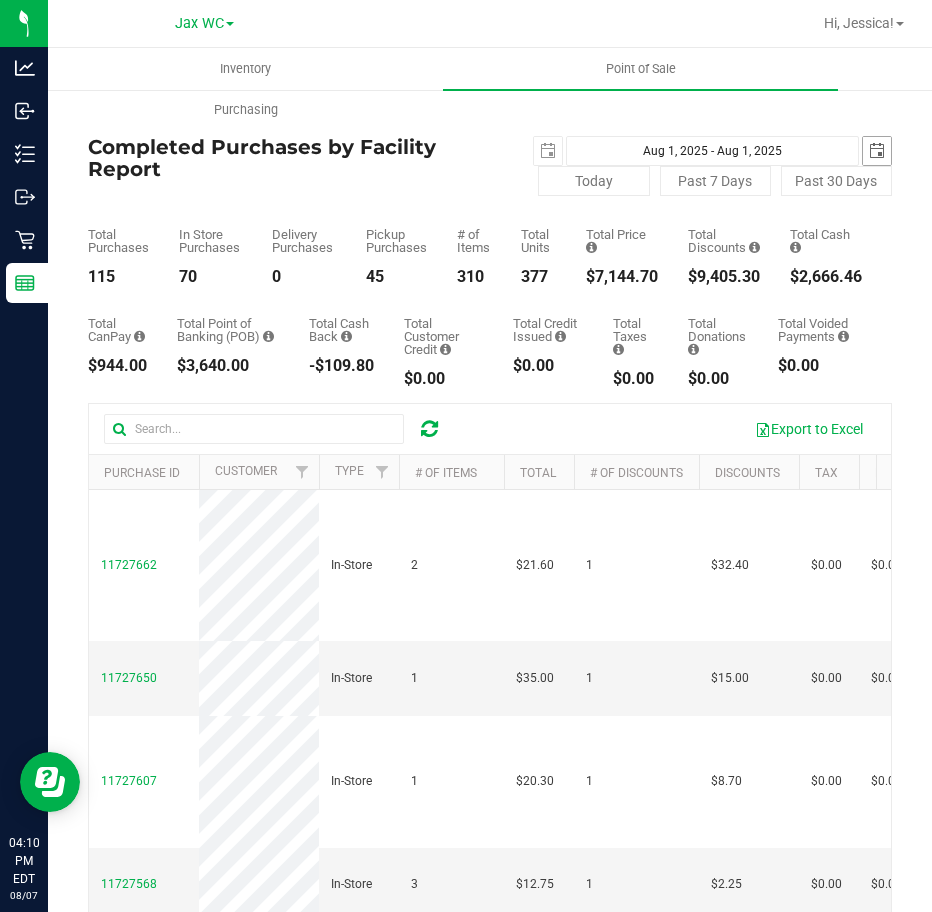 click at bounding box center (877, 151) 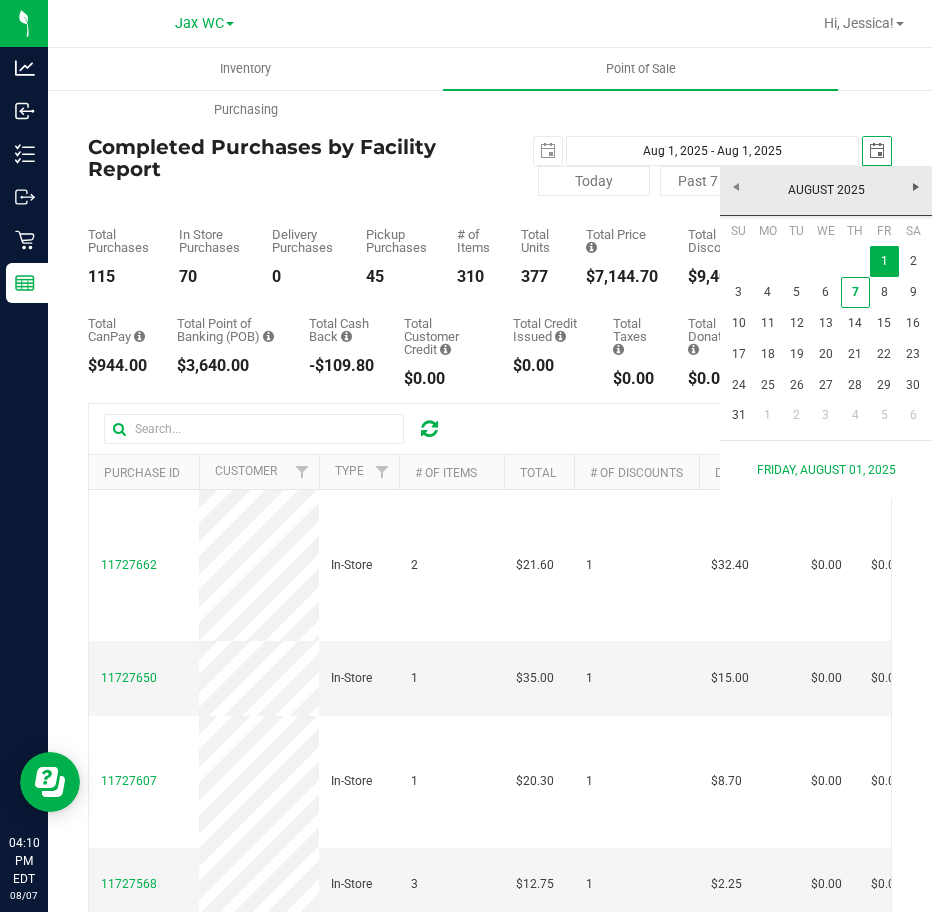scroll, scrollTop: 0, scrollLeft: 50, axis: horizontal 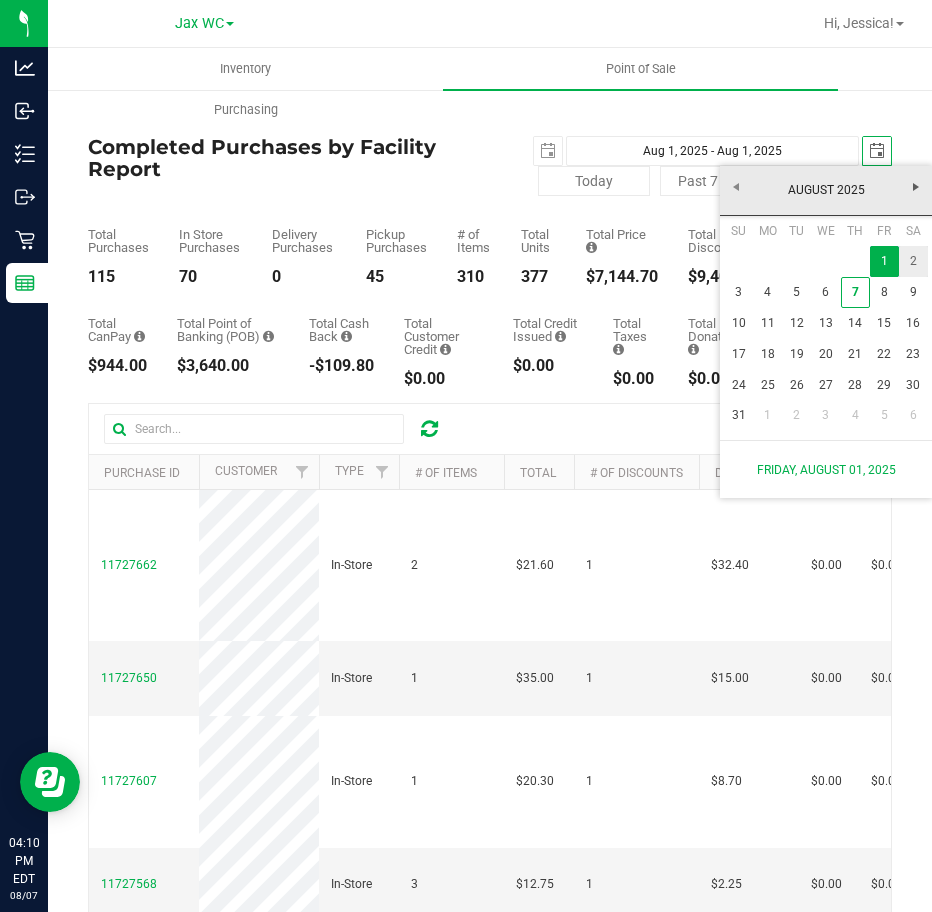 click on "2" at bounding box center [913, 261] 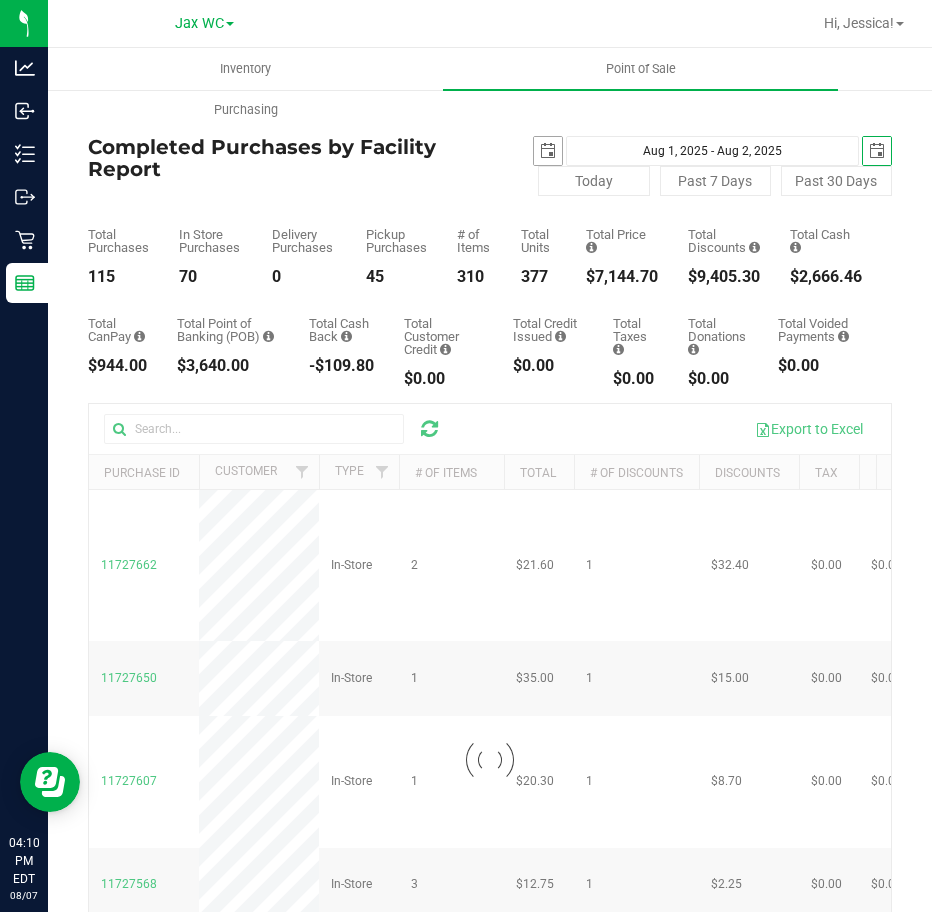 click at bounding box center (548, 151) 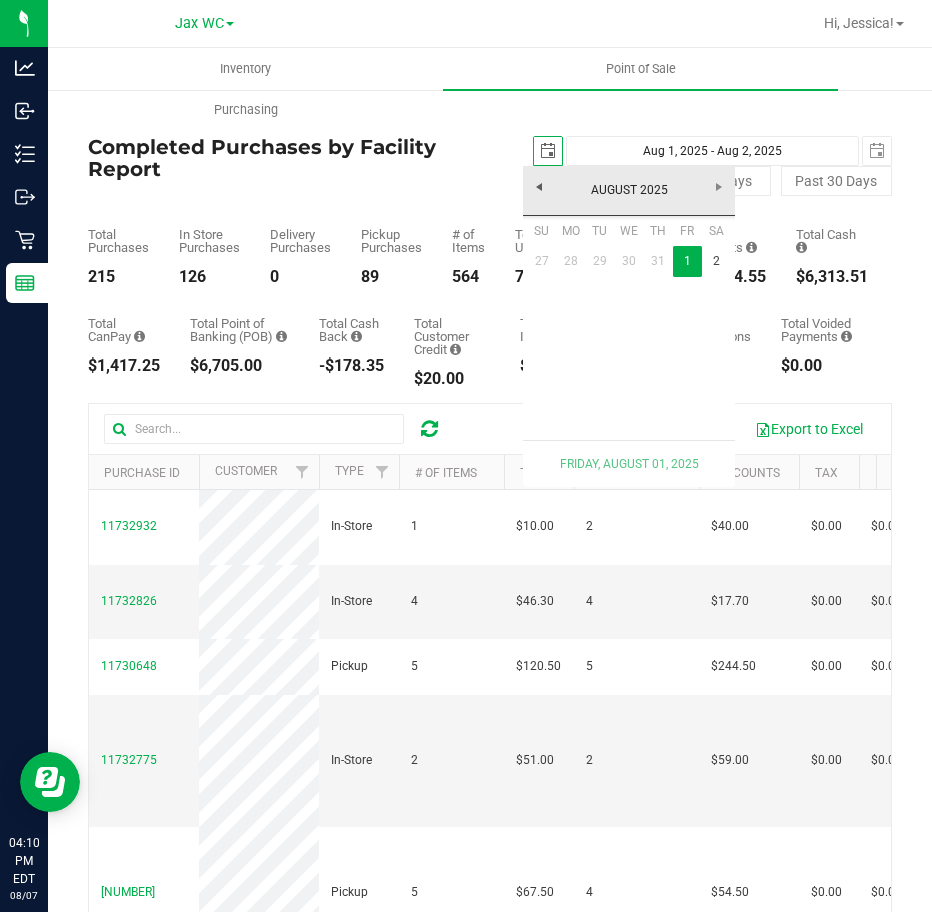 scroll, scrollTop: 0, scrollLeft: 0, axis: both 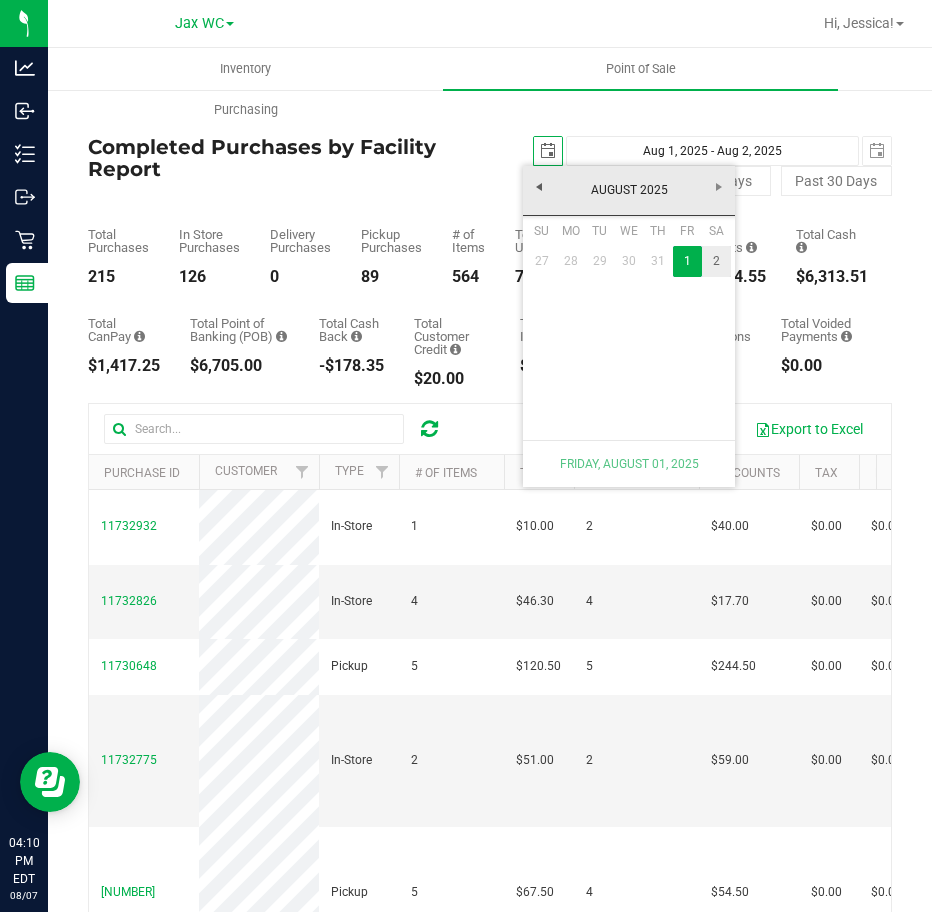 click on "2" at bounding box center (716, 261) 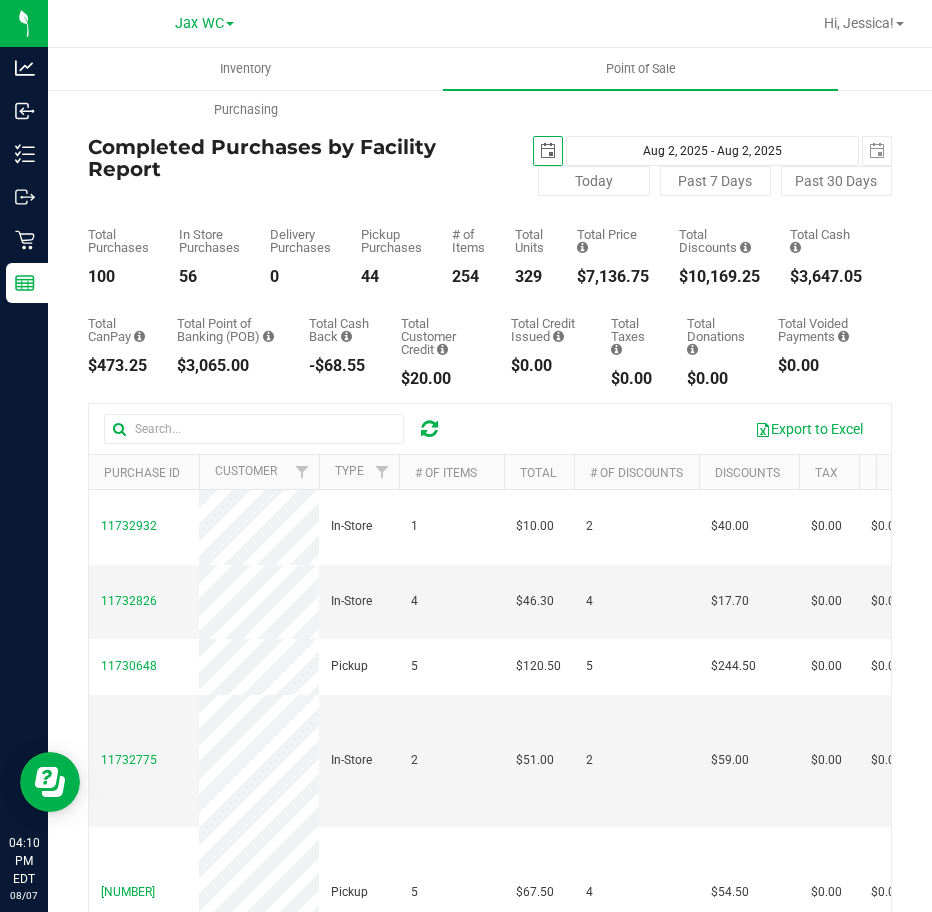 scroll, scrollTop: 0, scrollLeft: 0, axis: both 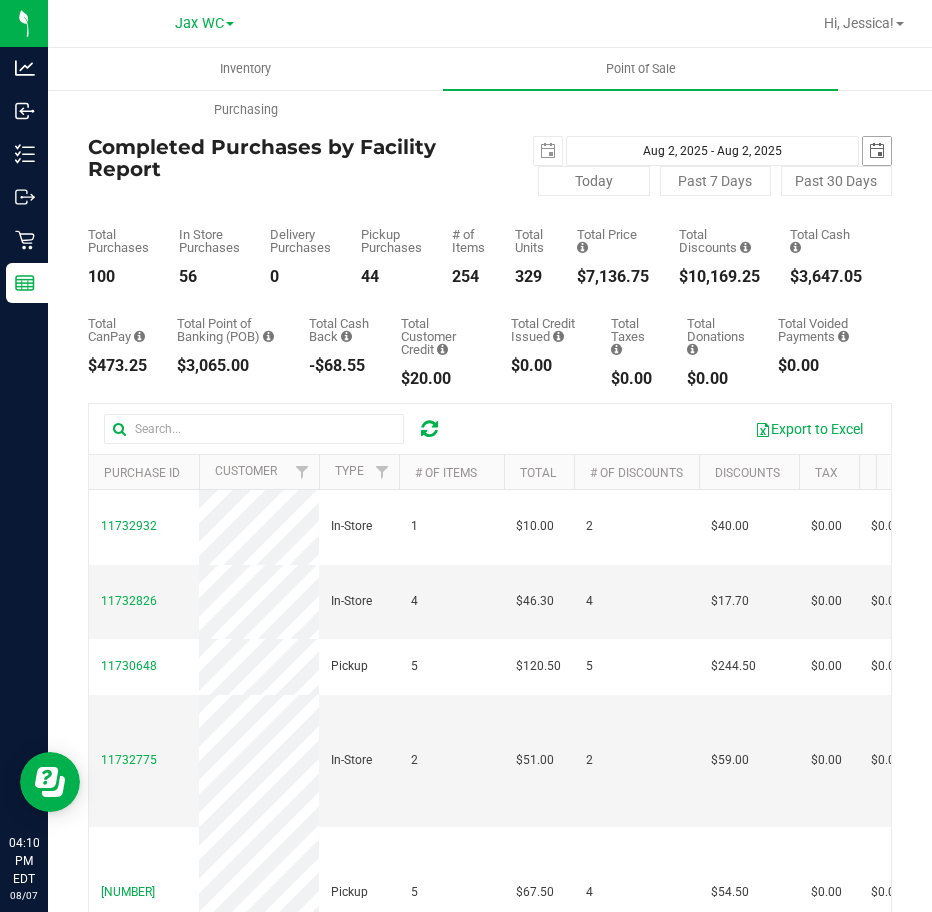 click at bounding box center (877, 151) 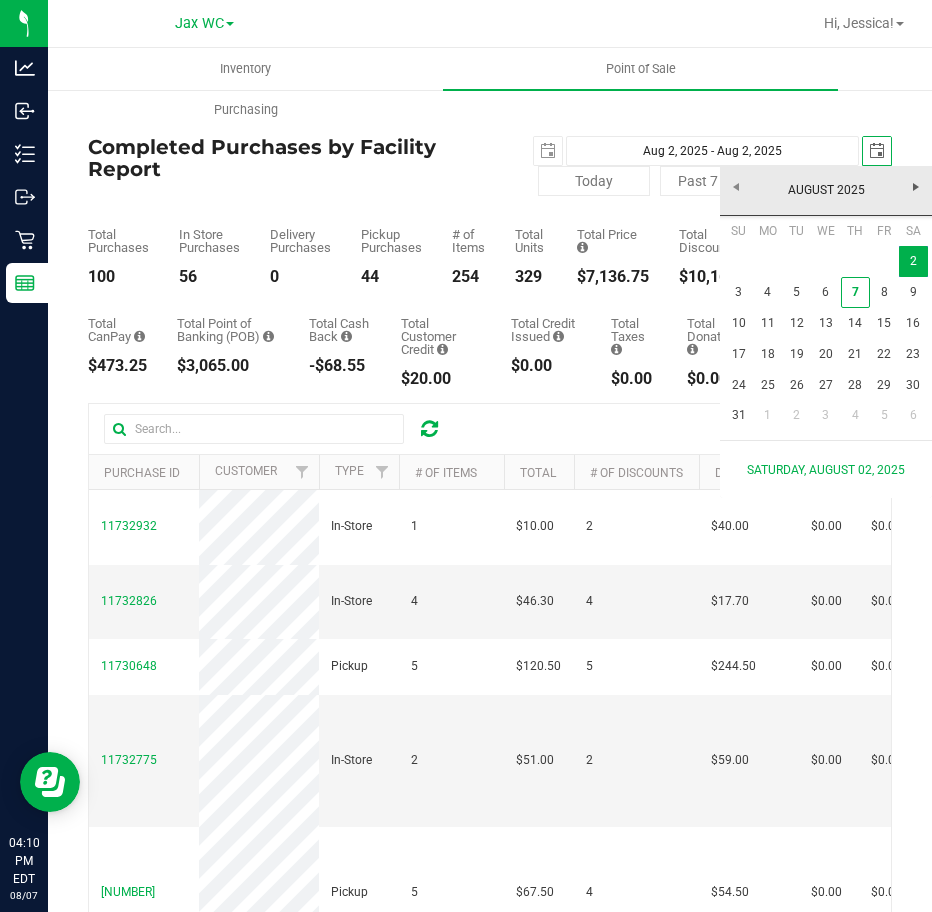 scroll, scrollTop: 0, scrollLeft: 50, axis: horizontal 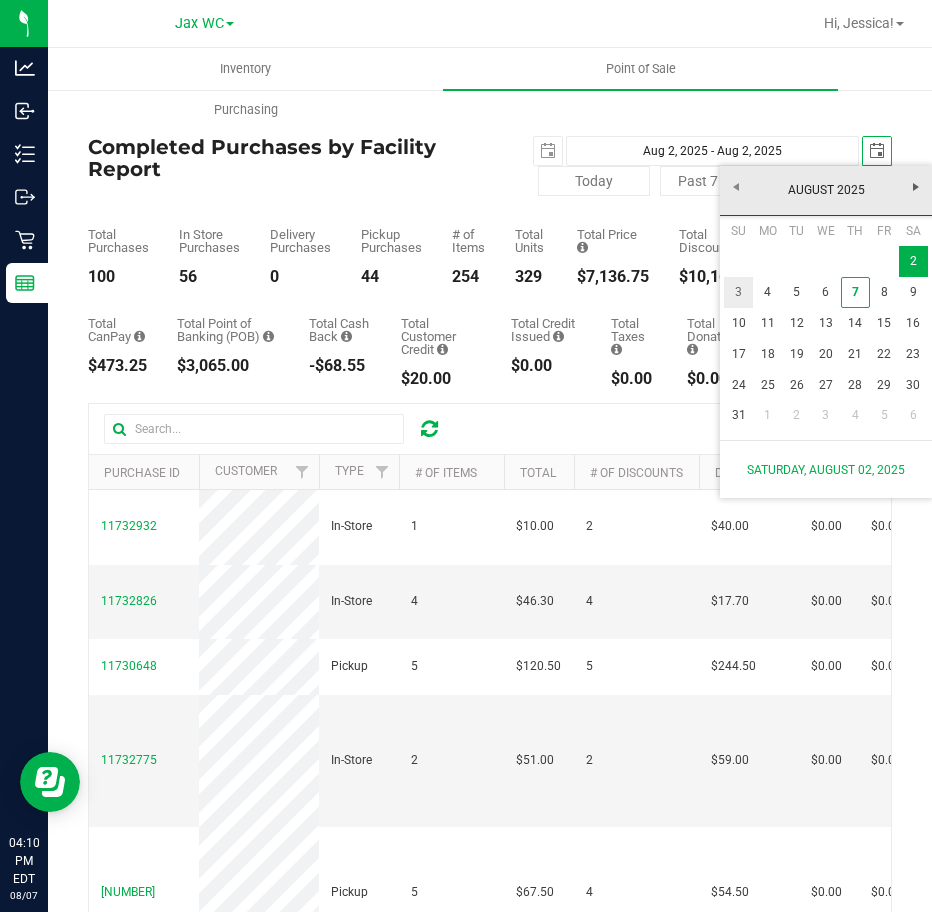 click on "3" at bounding box center [738, 292] 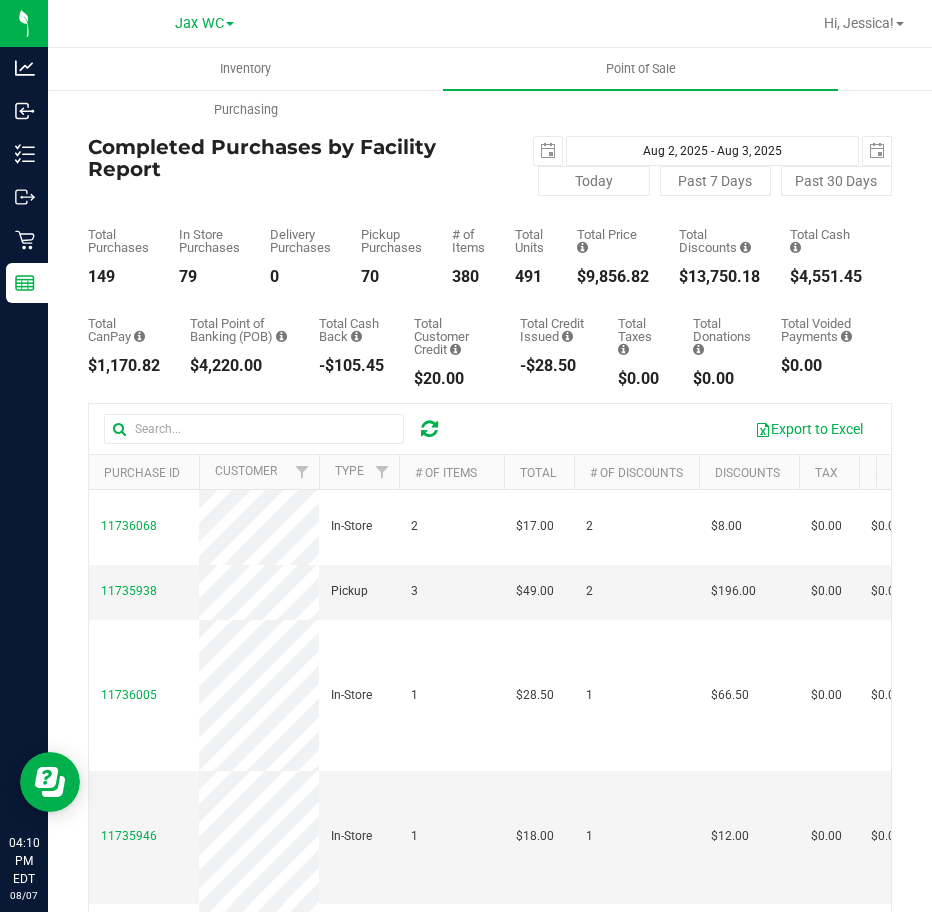 scroll, scrollTop: 0, scrollLeft: 0, axis: both 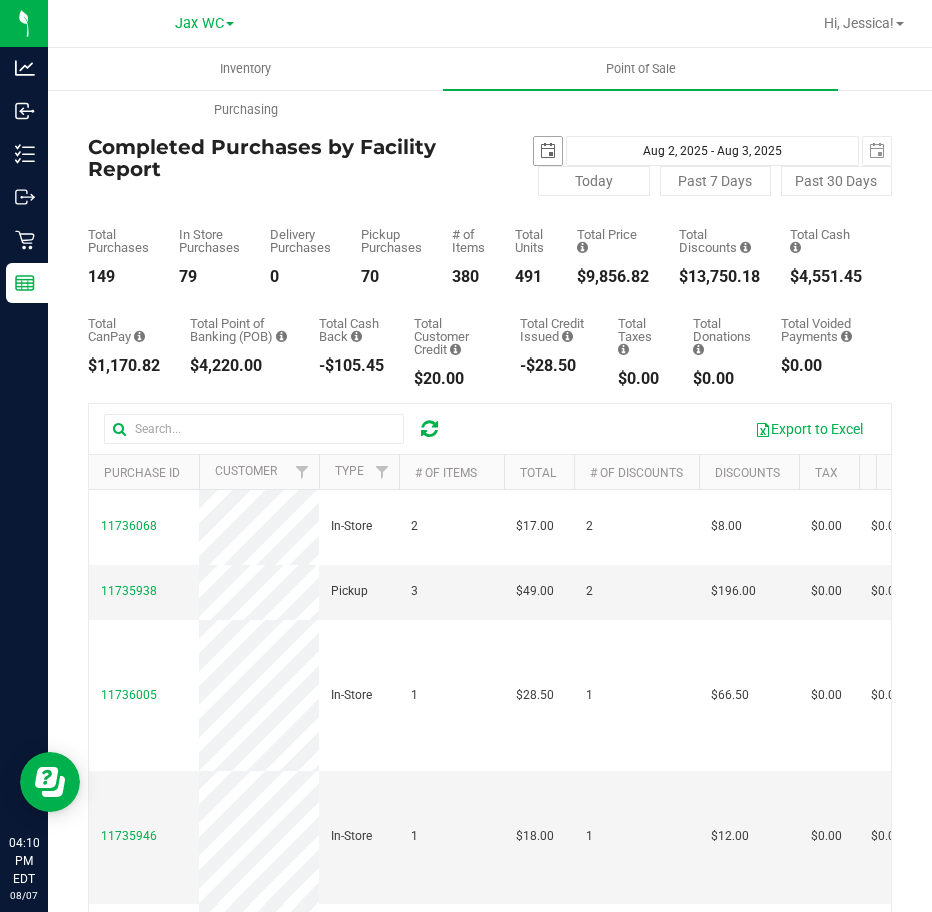 click at bounding box center (548, 151) 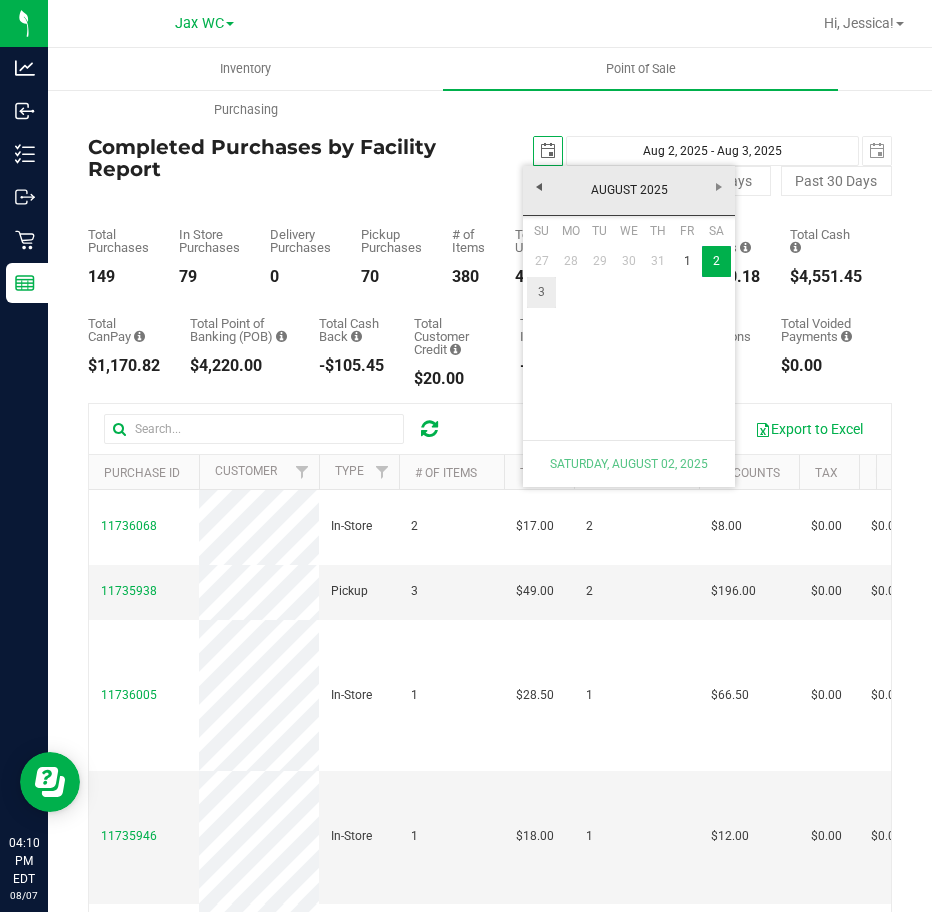 click on "3" at bounding box center [541, 292] 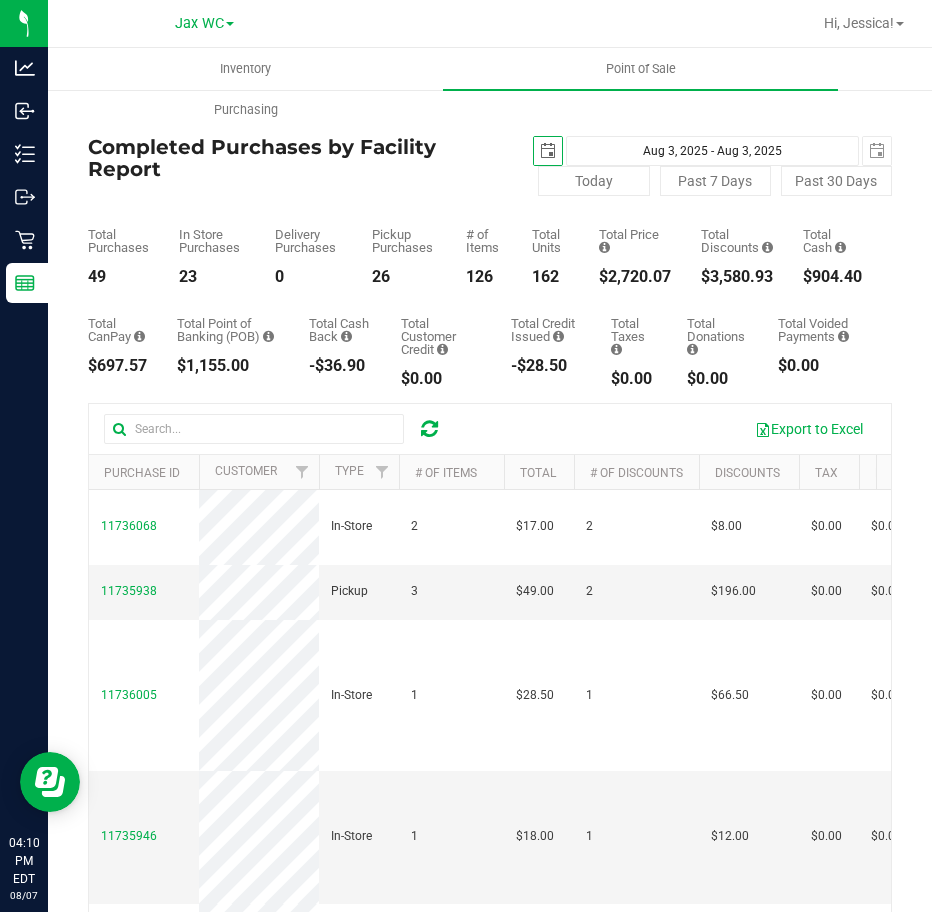 scroll, scrollTop: 0, scrollLeft: 0, axis: both 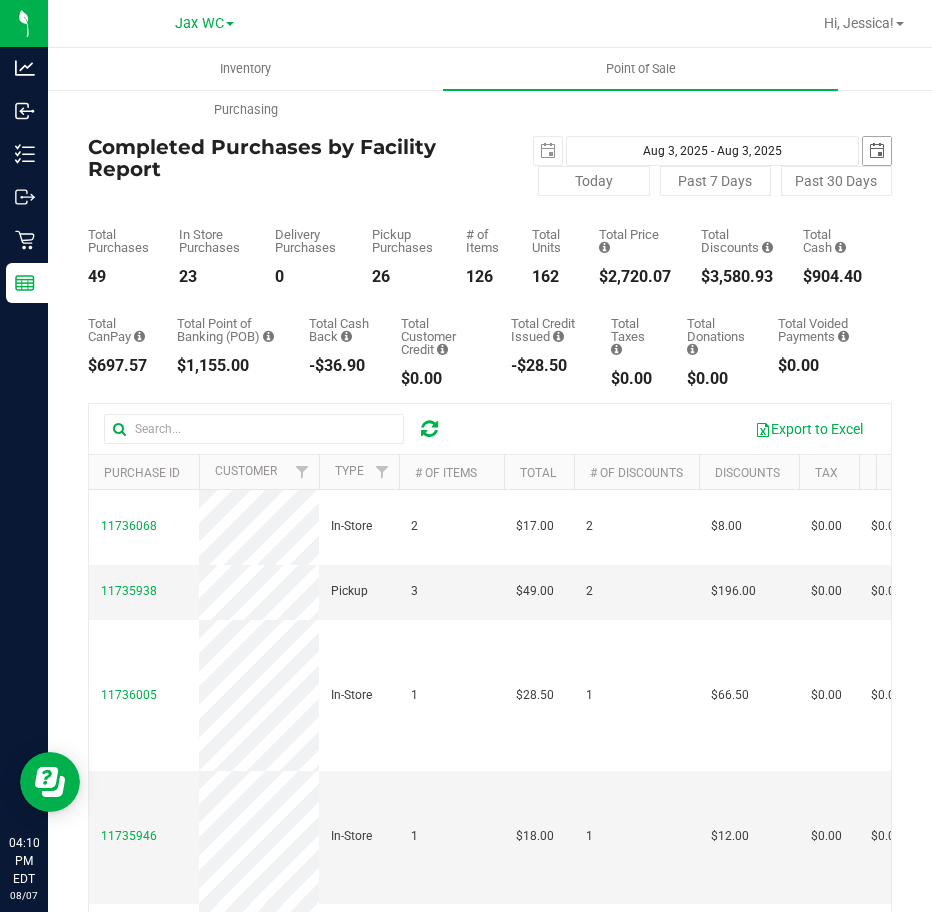 click at bounding box center (877, 151) 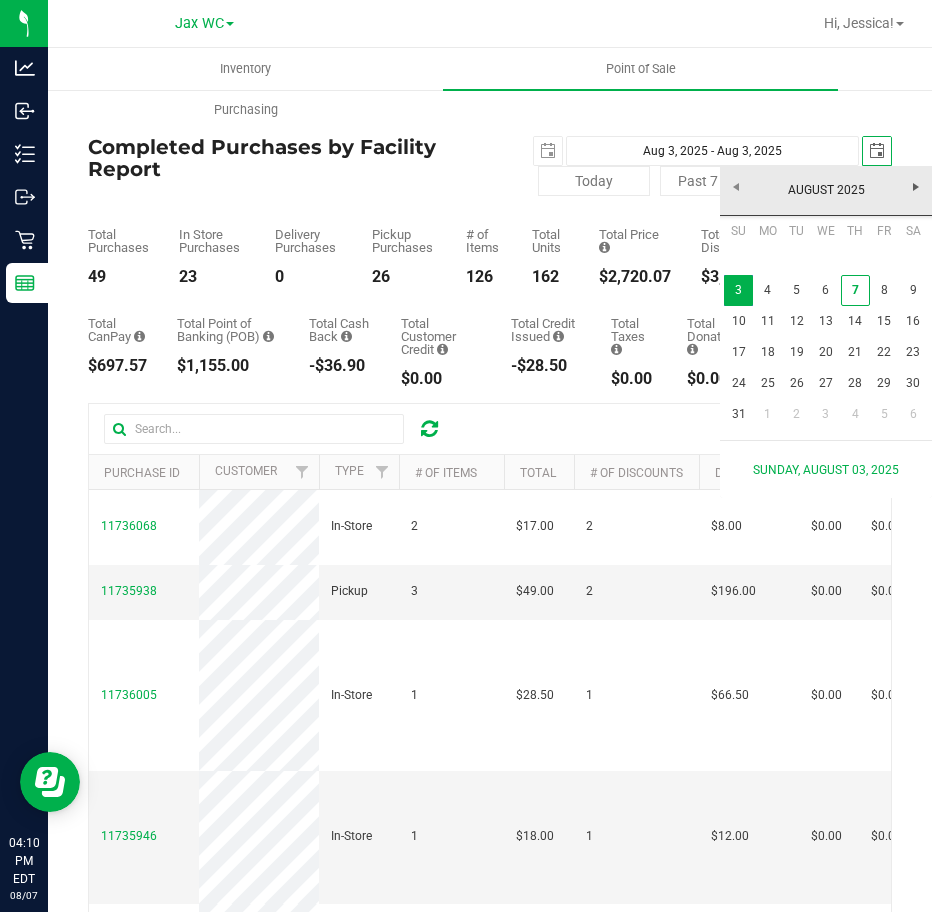 scroll, scrollTop: 0, scrollLeft: 50, axis: horizontal 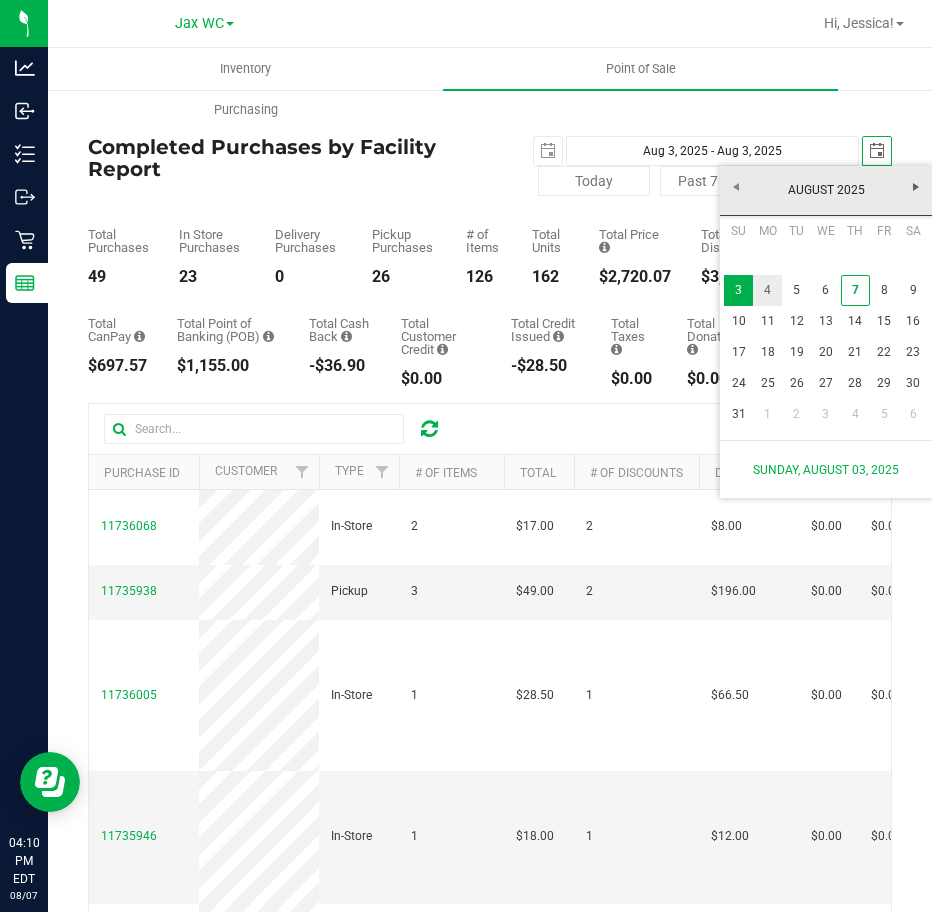 click on "4" at bounding box center [767, 290] 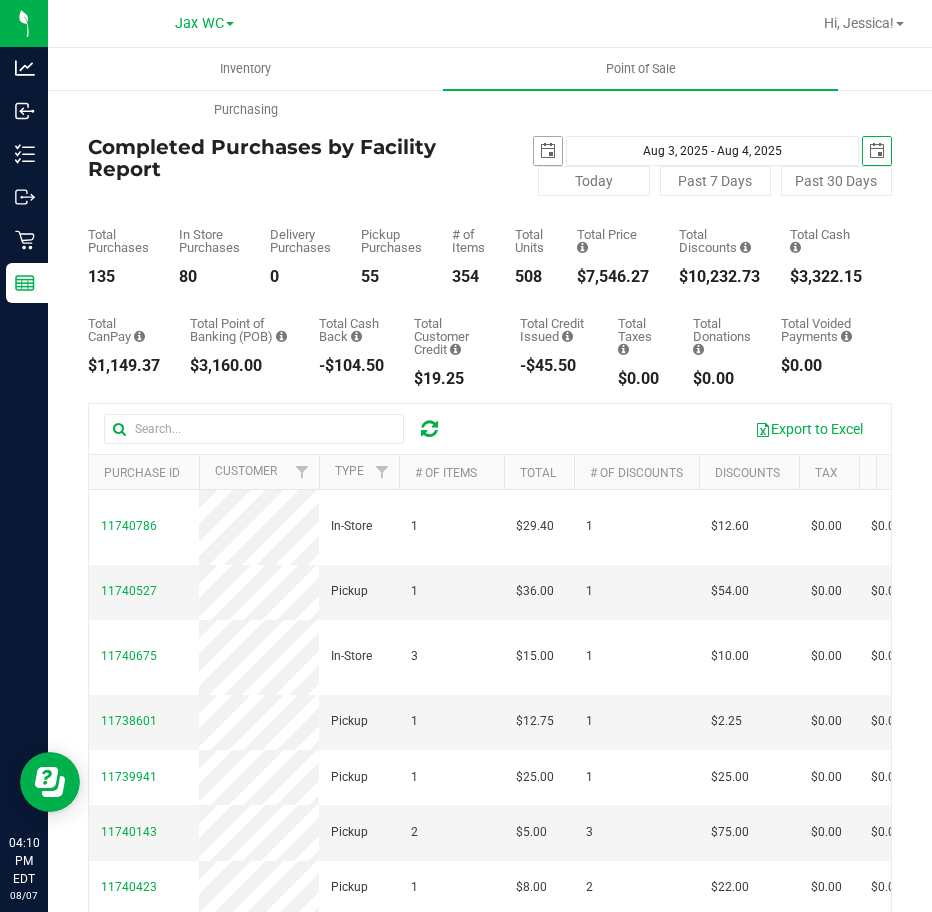 click at bounding box center (548, 151) 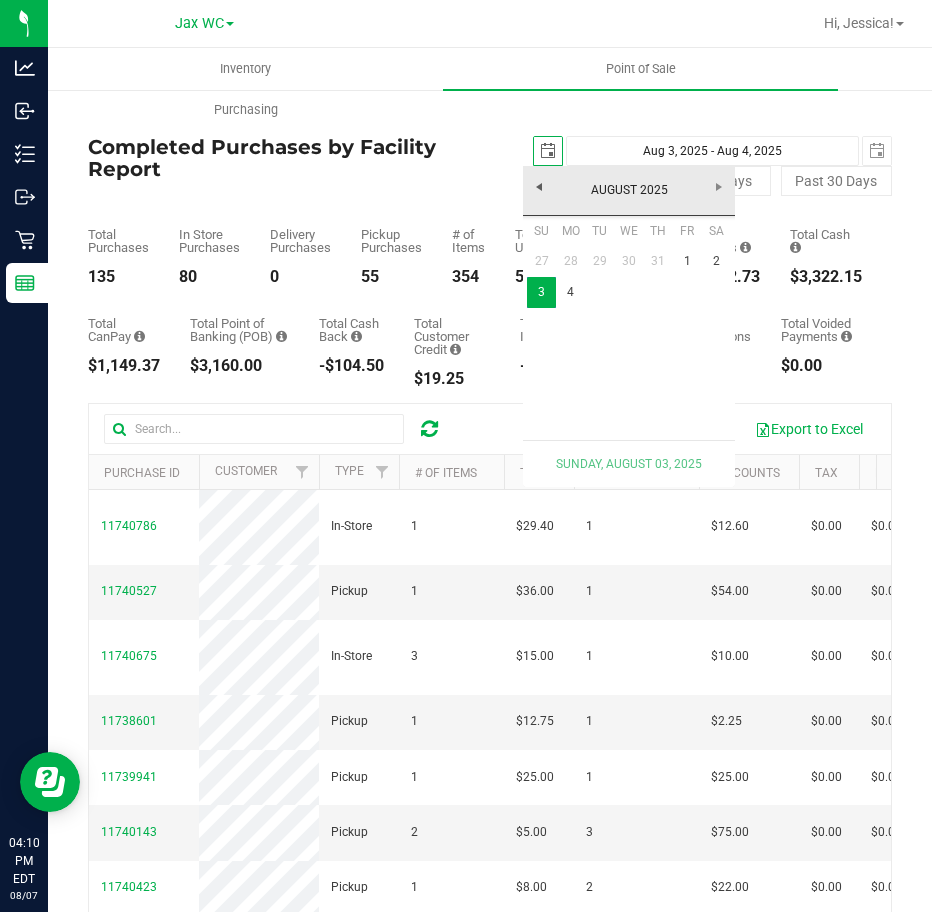 scroll, scrollTop: 0, scrollLeft: 0, axis: both 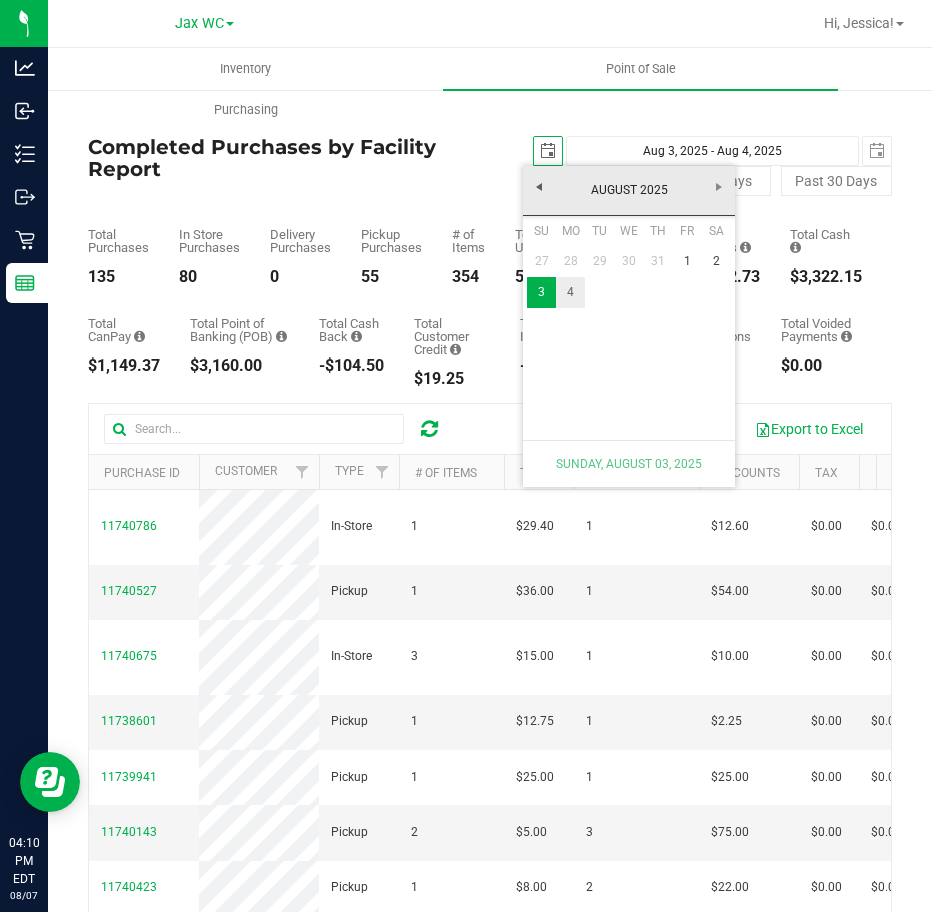 click on "4" at bounding box center [570, 292] 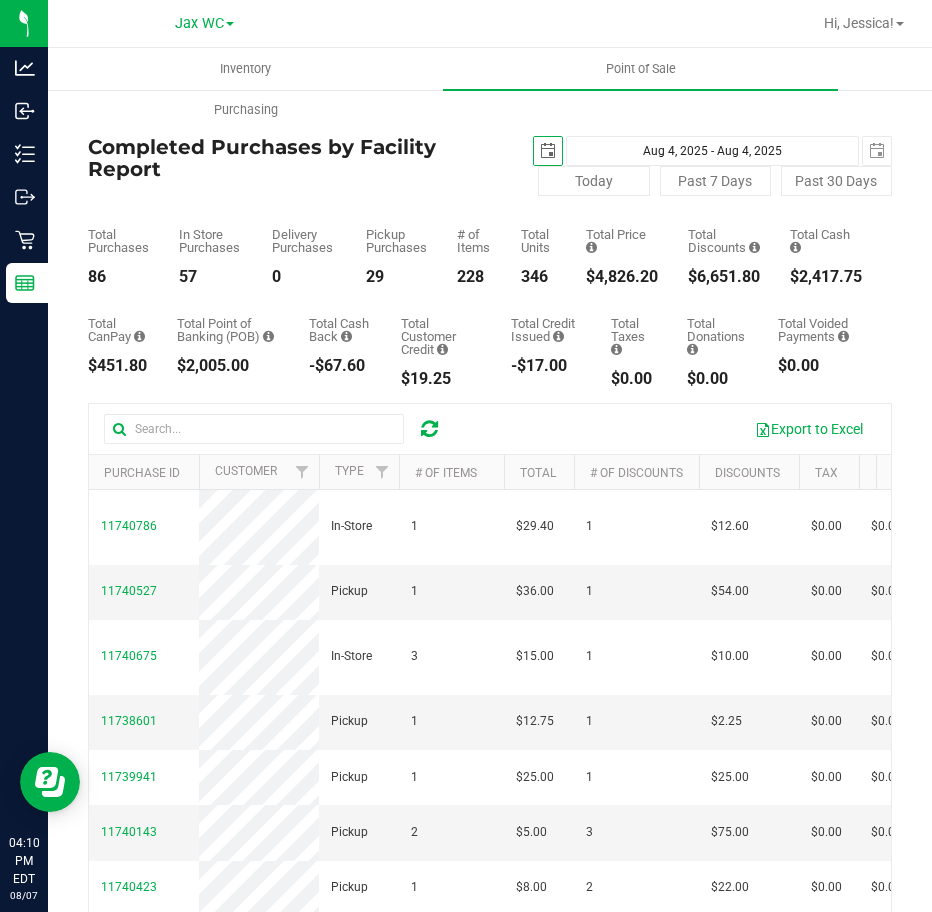 scroll, scrollTop: 0, scrollLeft: 0, axis: both 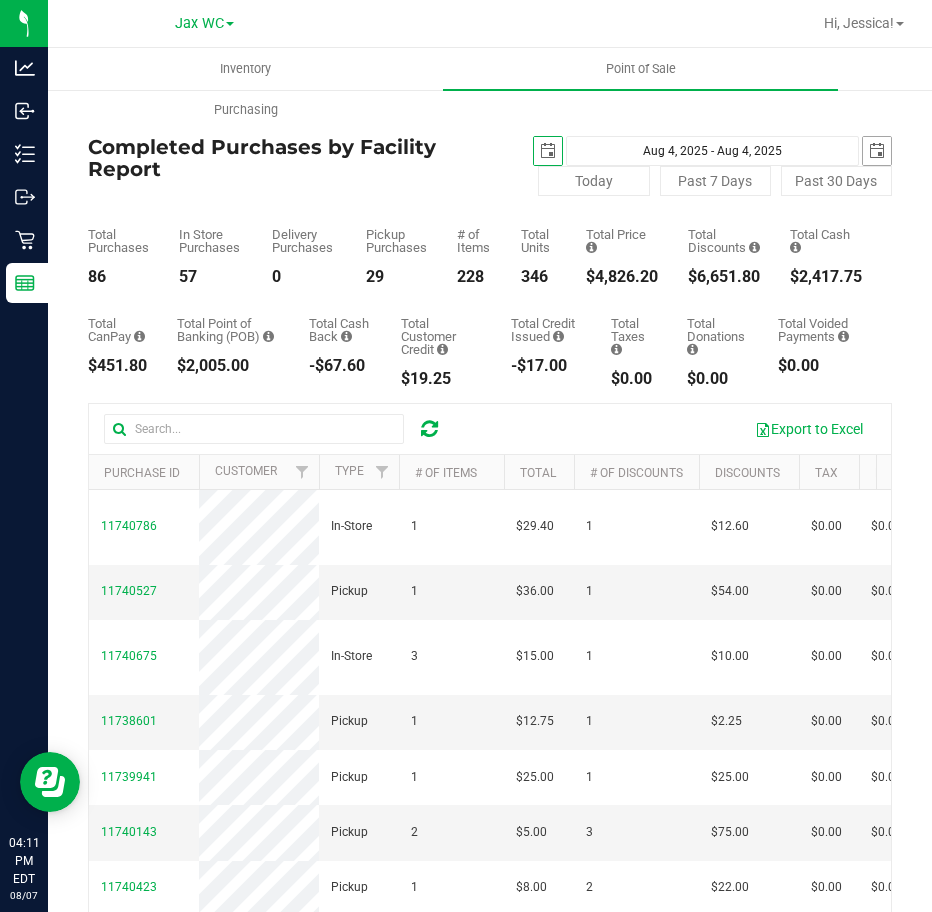 click at bounding box center (877, 151) 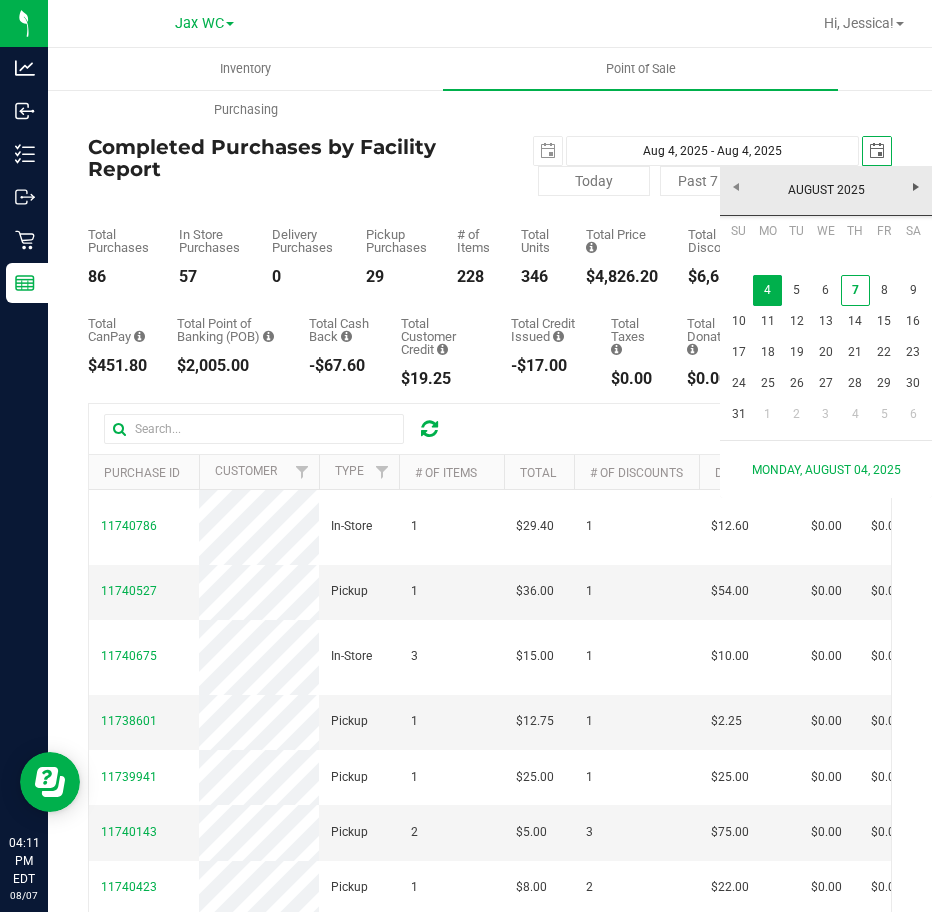 scroll, scrollTop: 0, scrollLeft: 50, axis: horizontal 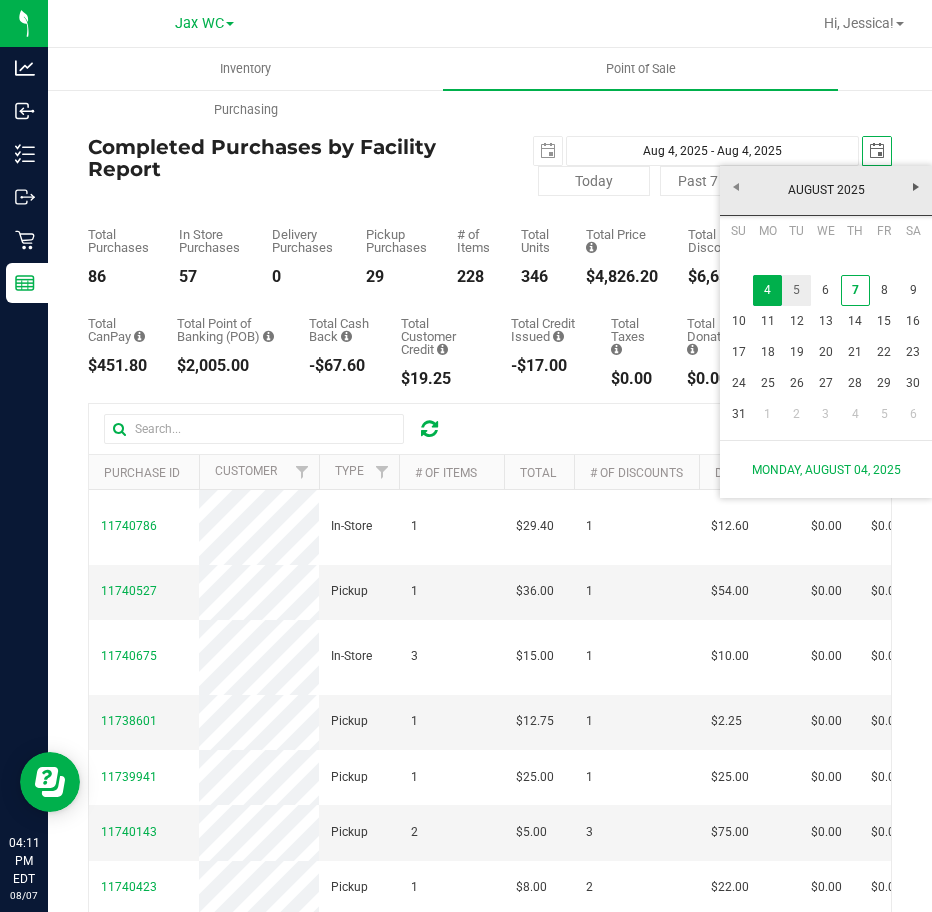 click on "5" at bounding box center [796, 290] 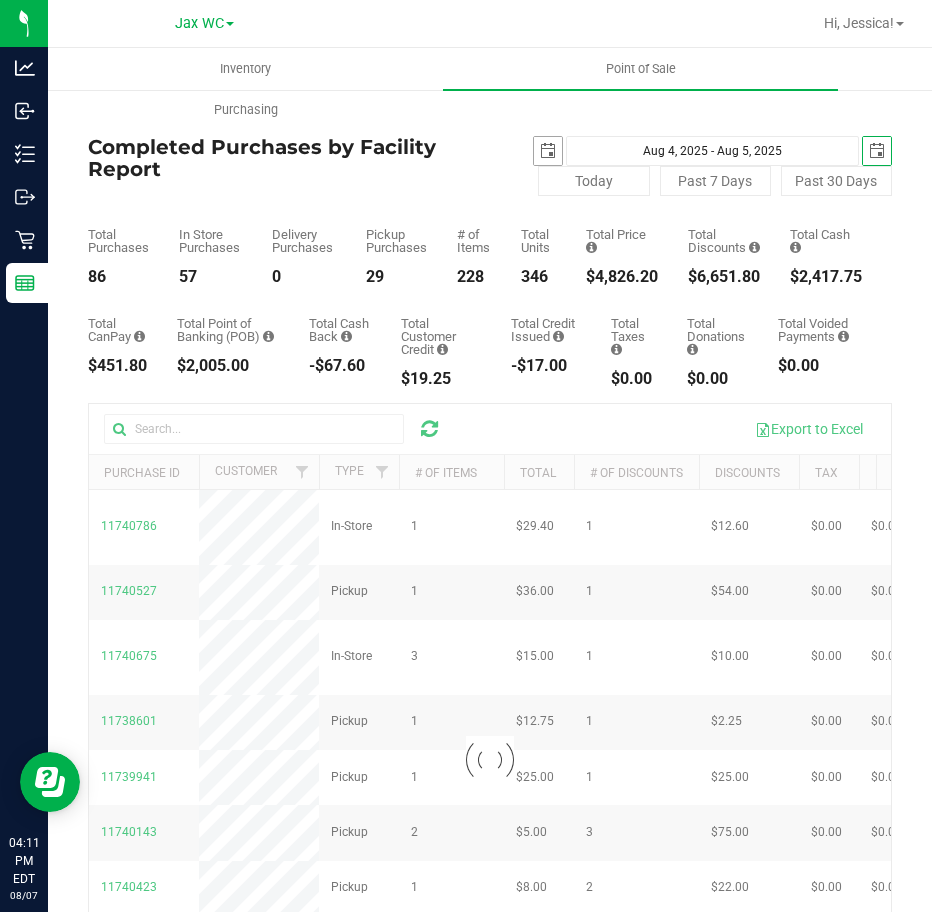 click at bounding box center (548, 151) 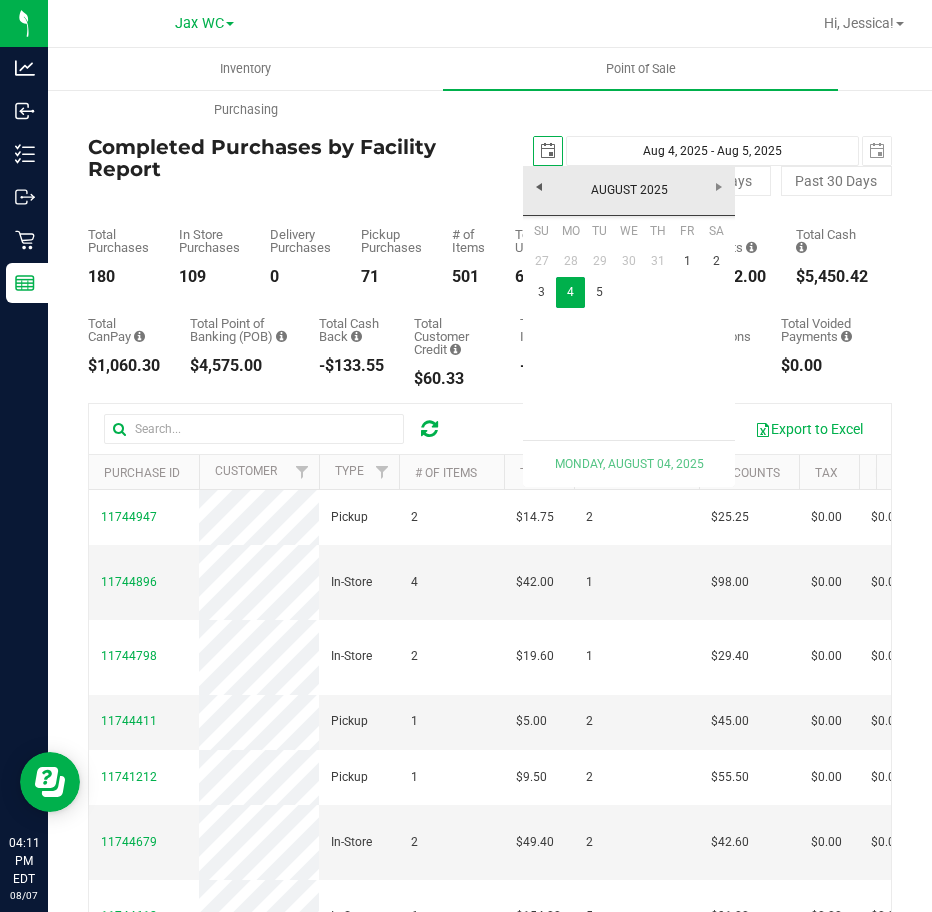 scroll, scrollTop: 0, scrollLeft: 0, axis: both 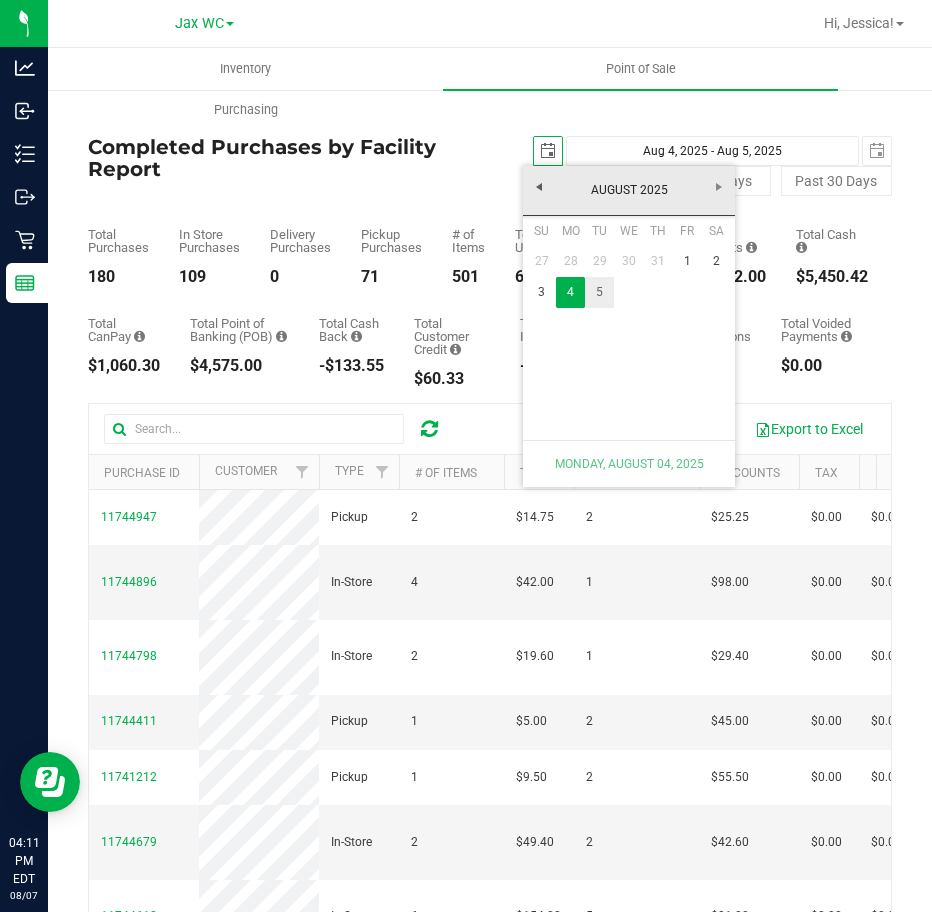 click on "5" at bounding box center [599, 292] 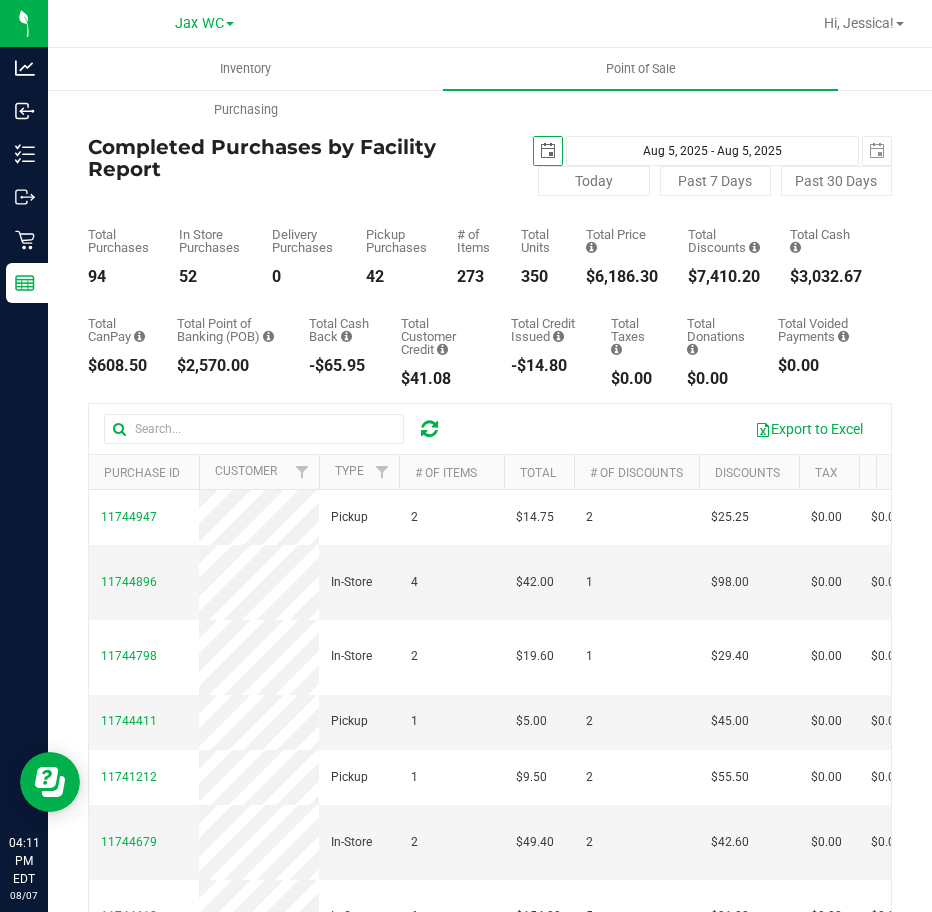 scroll, scrollTop: 0, scrollLeft: 0, axis: both 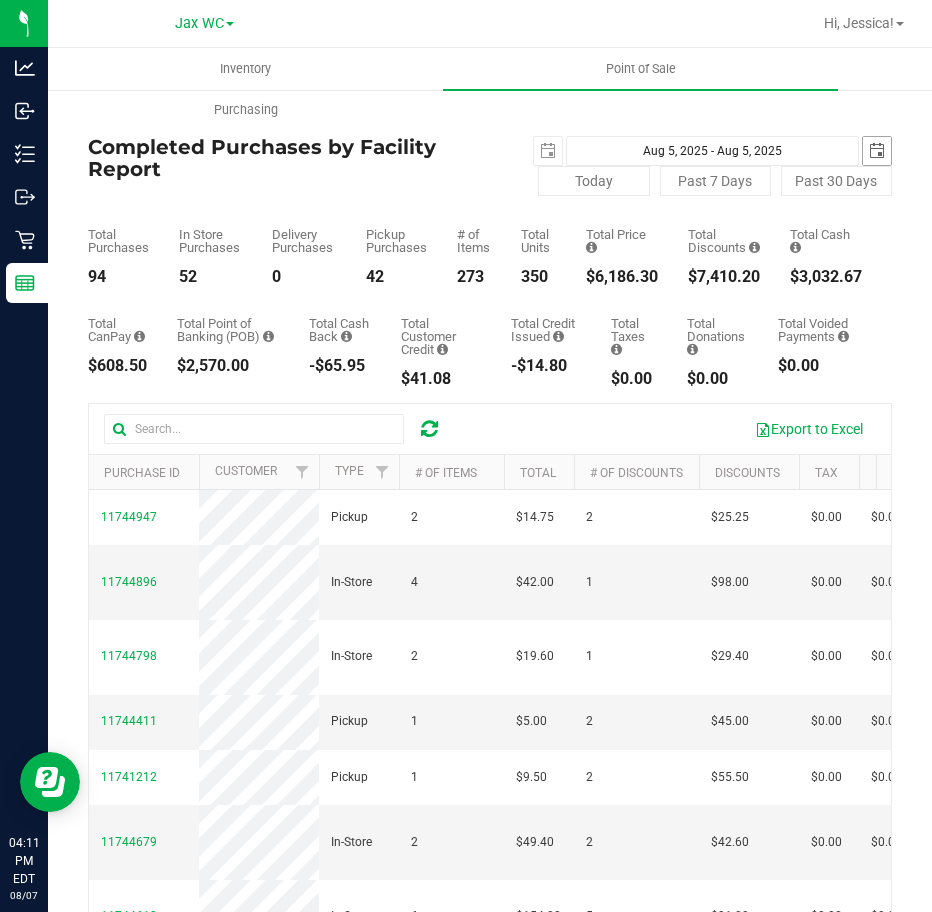 click at bounding box center (877, 151) 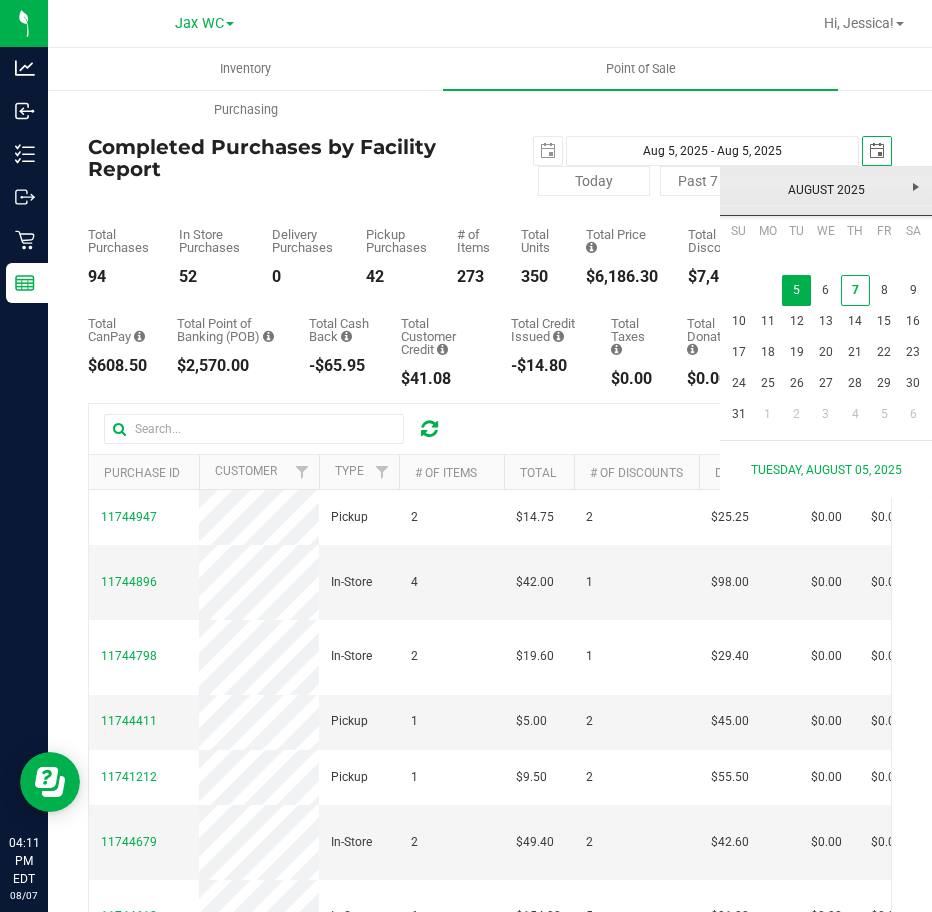 scroll, scrollTop: 0, scrollLeft: 50, axis: horizontal 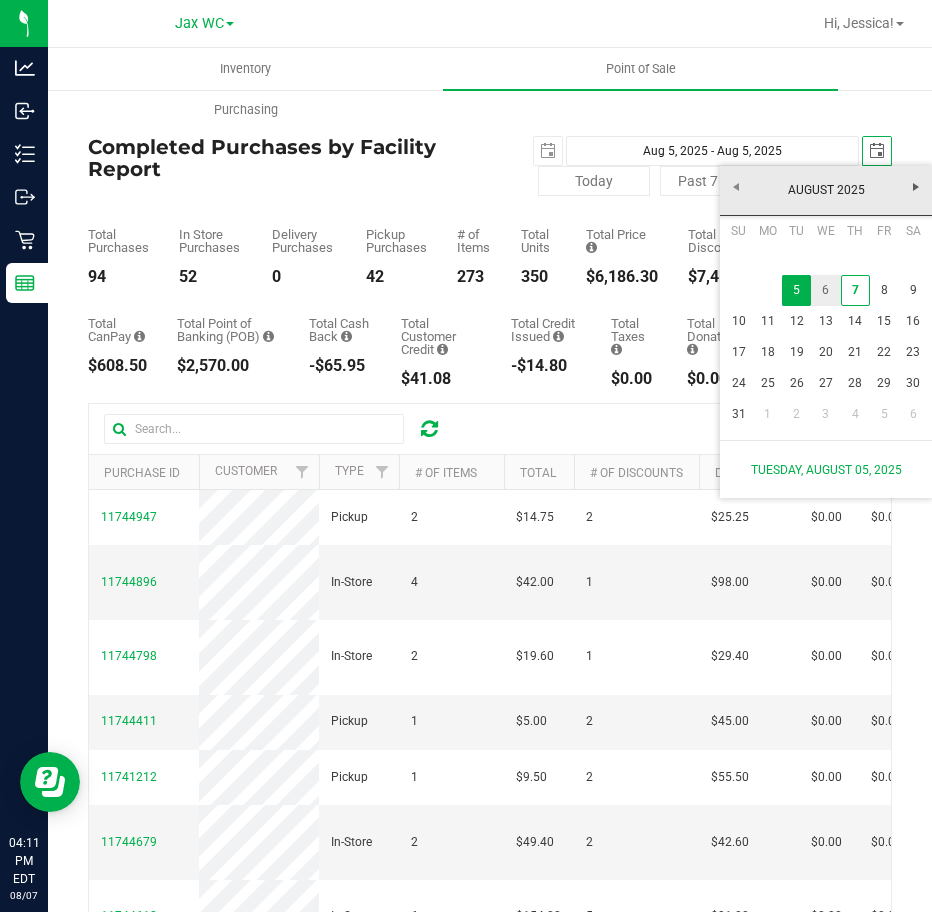 click on "6" at bounding box center [825, 290] 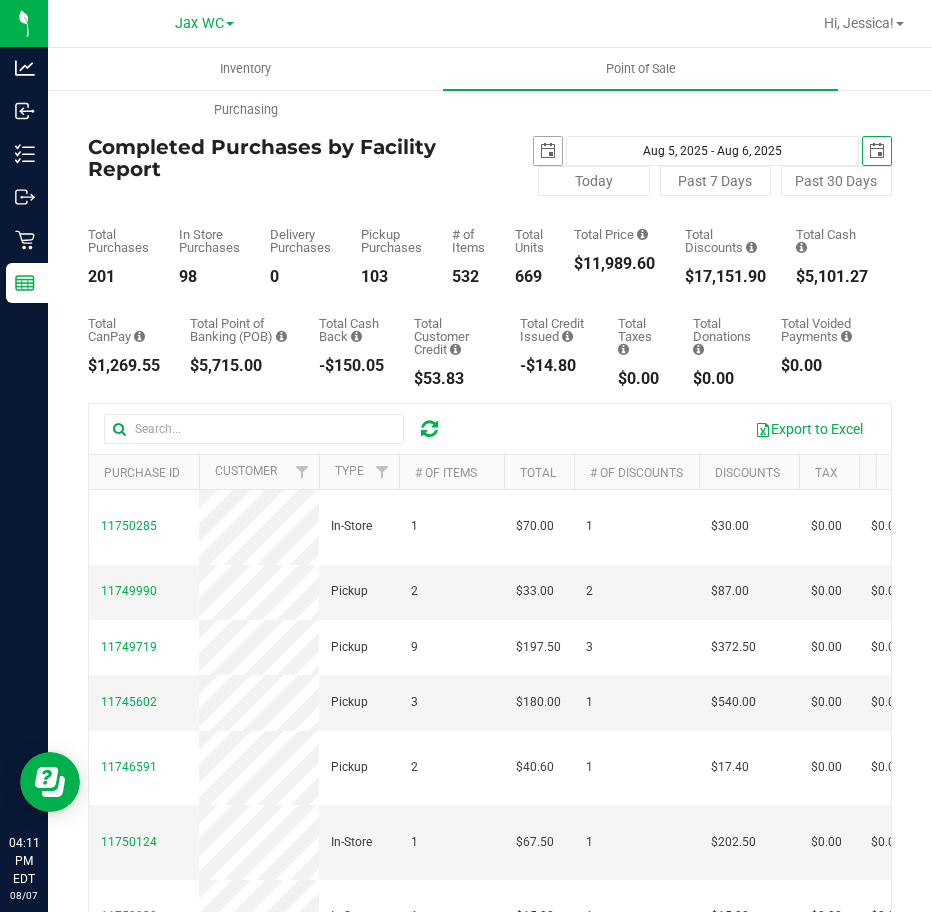 click at bounding box center [548, 151] 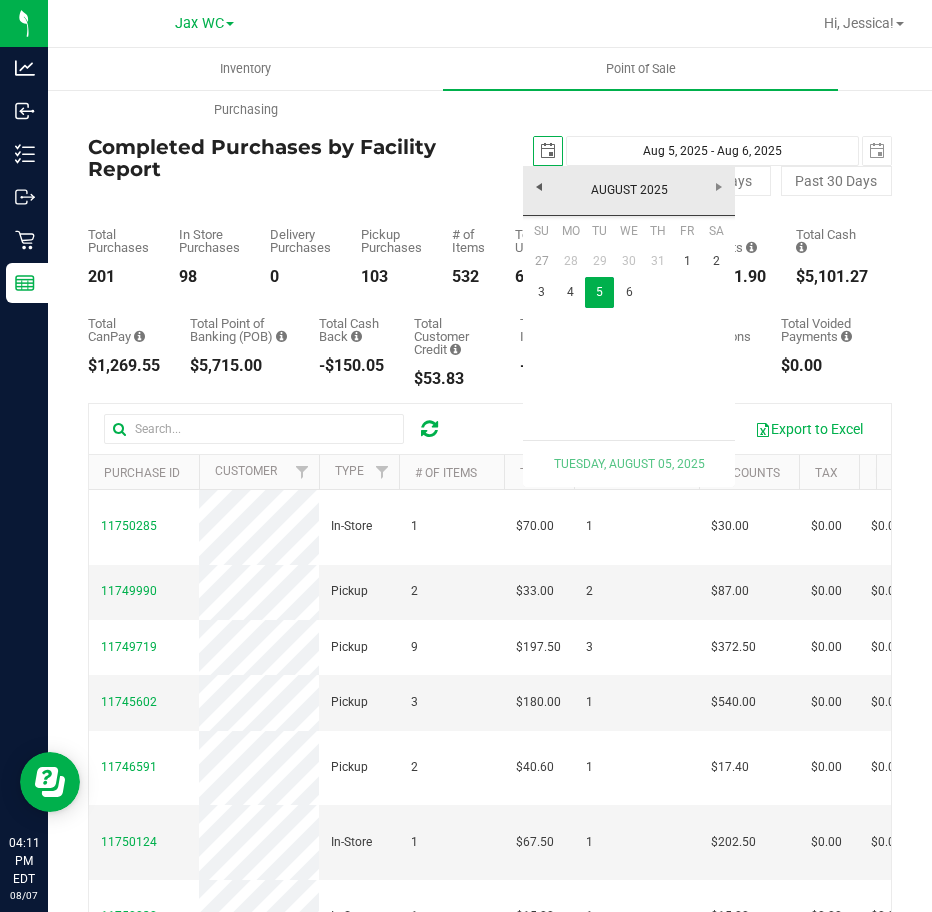 scroll, scrollTop: 0, scrollLeft: 0, axis: both 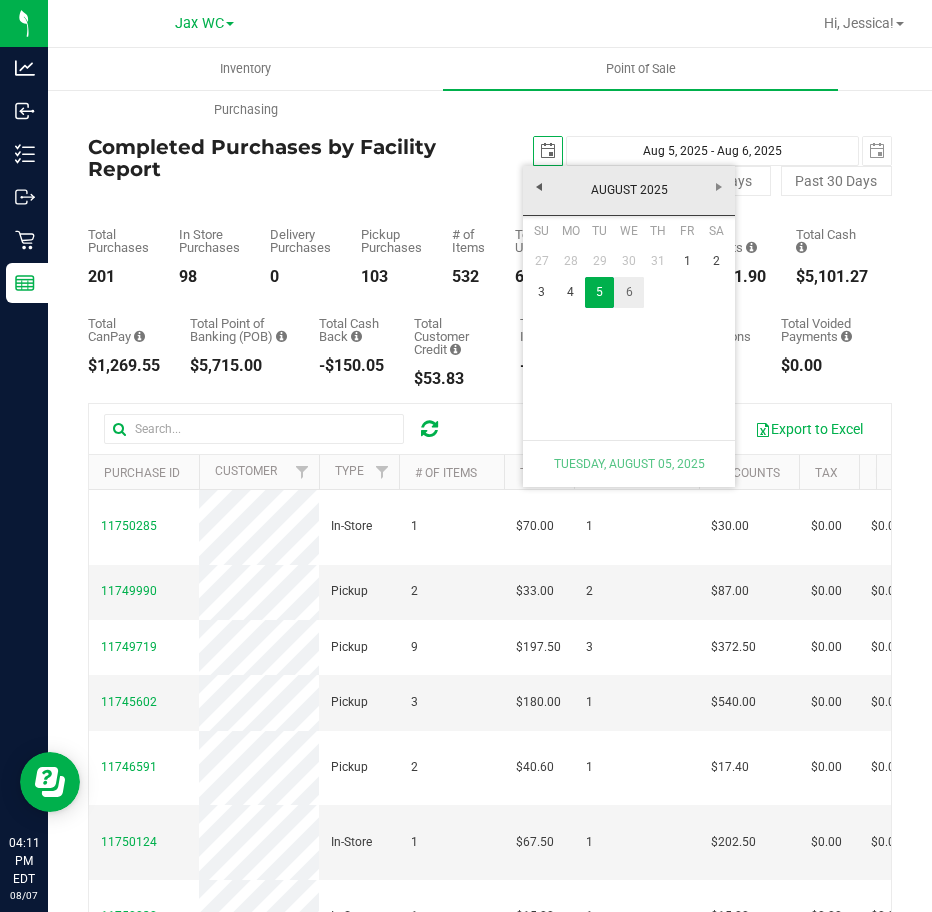 click on "6" at bounding box center (628, 292) 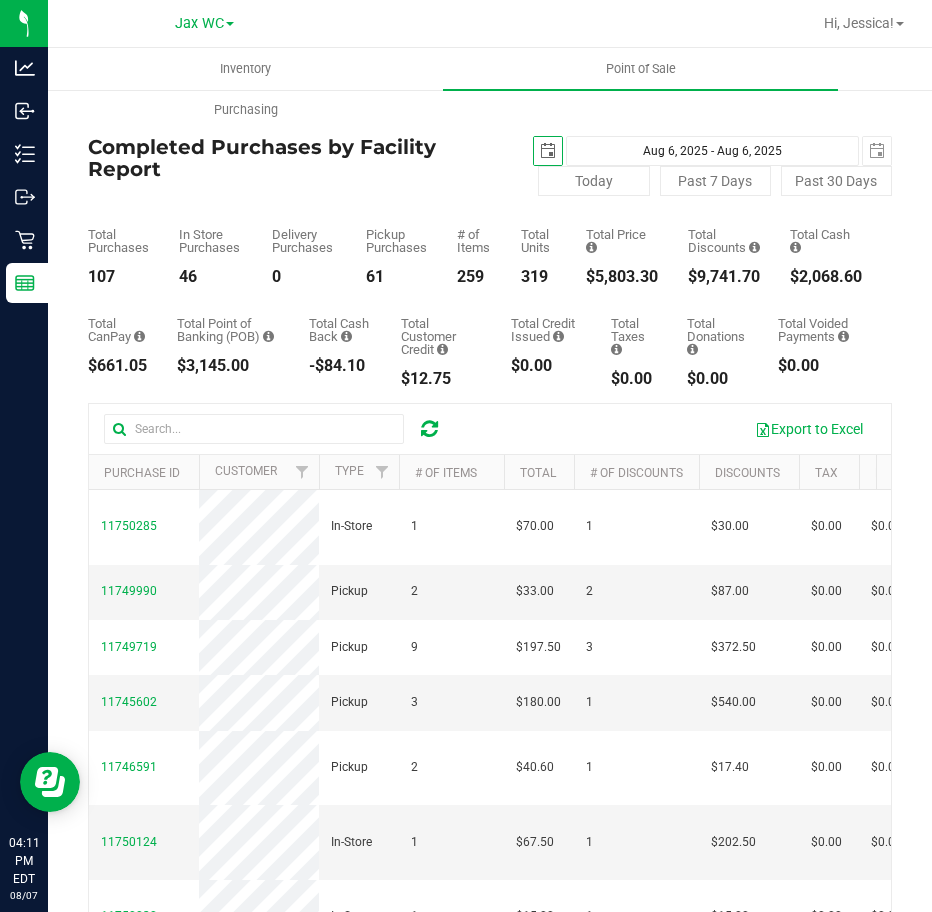scroll, scrollTop: 0, scrollLeft: 0, axis: both 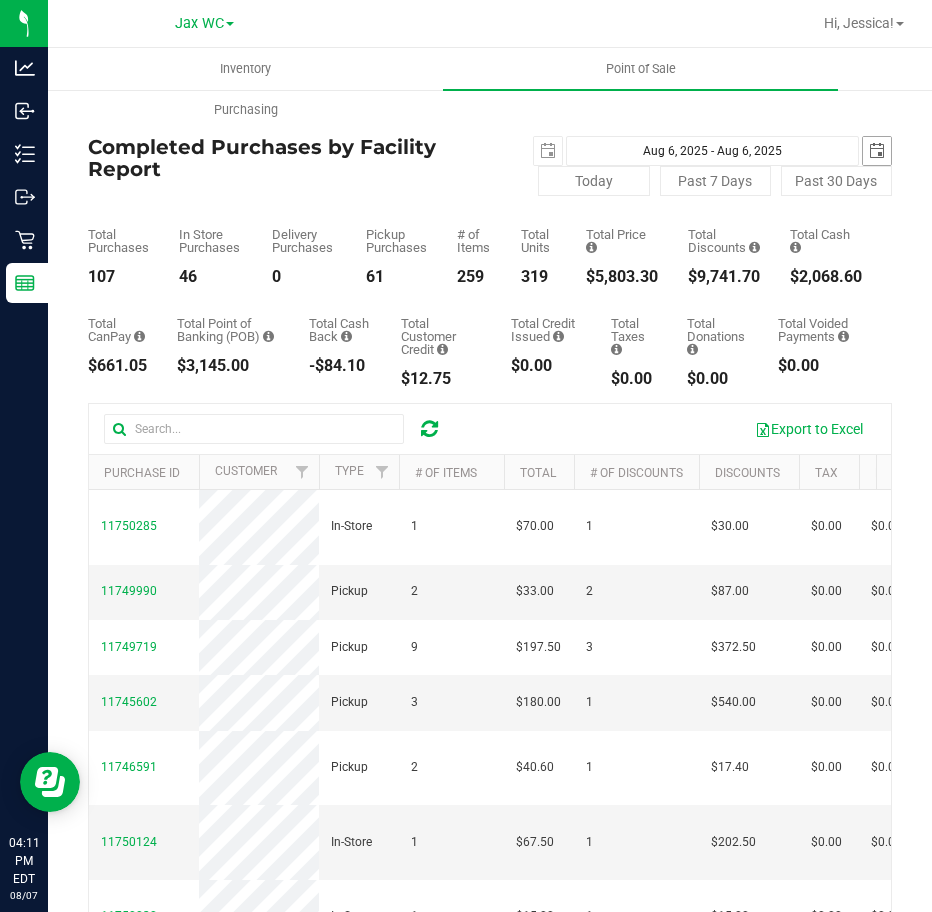 click at bounding box center [877, 151] 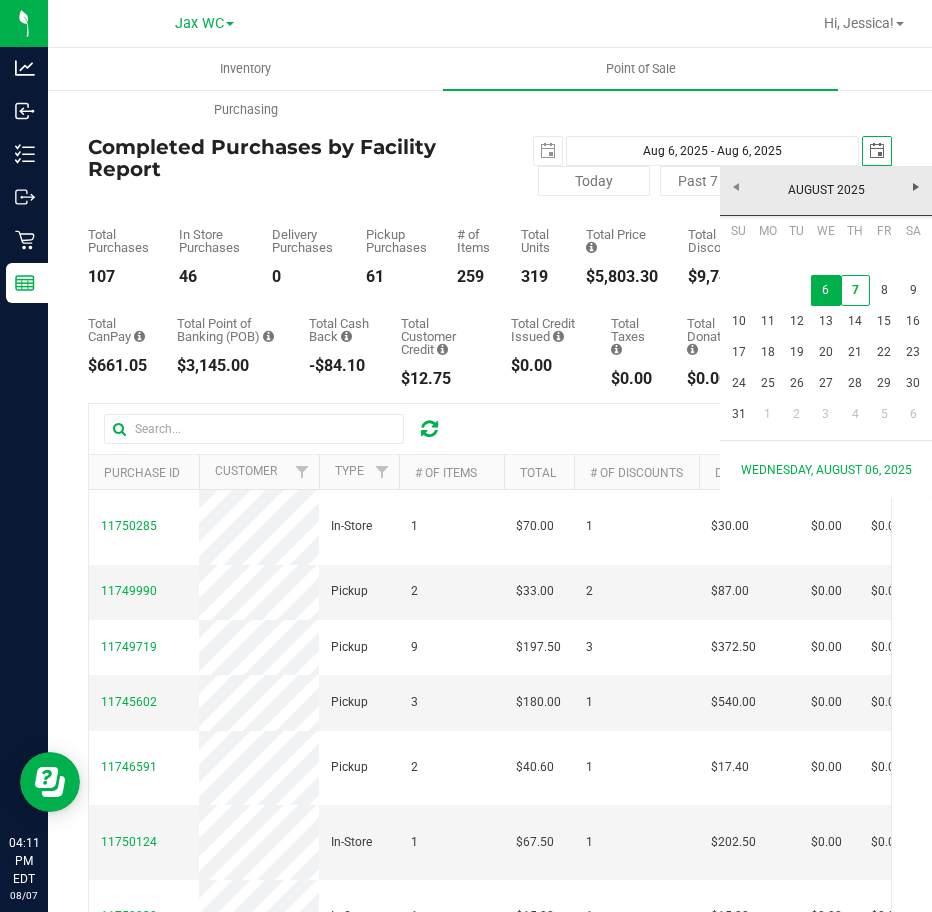 scroll, scrollTop: 0, scrollLeft: 50, axis: horizontal 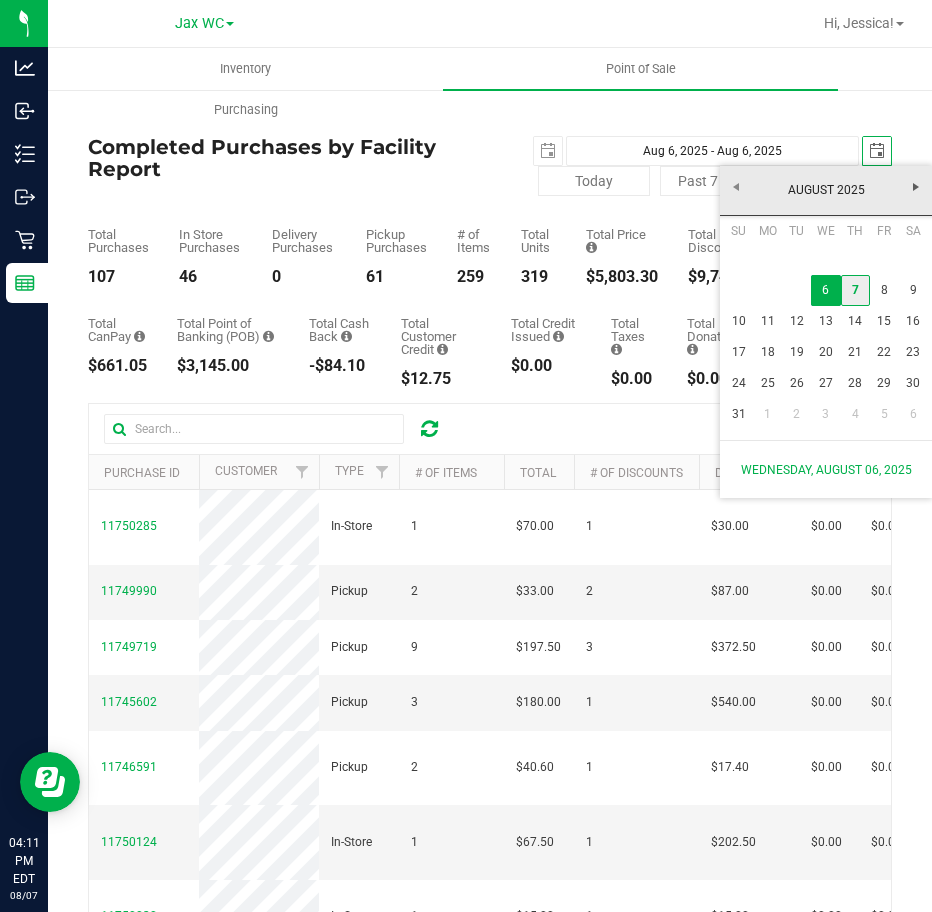 click on "7" at bounding box center (855, 290) 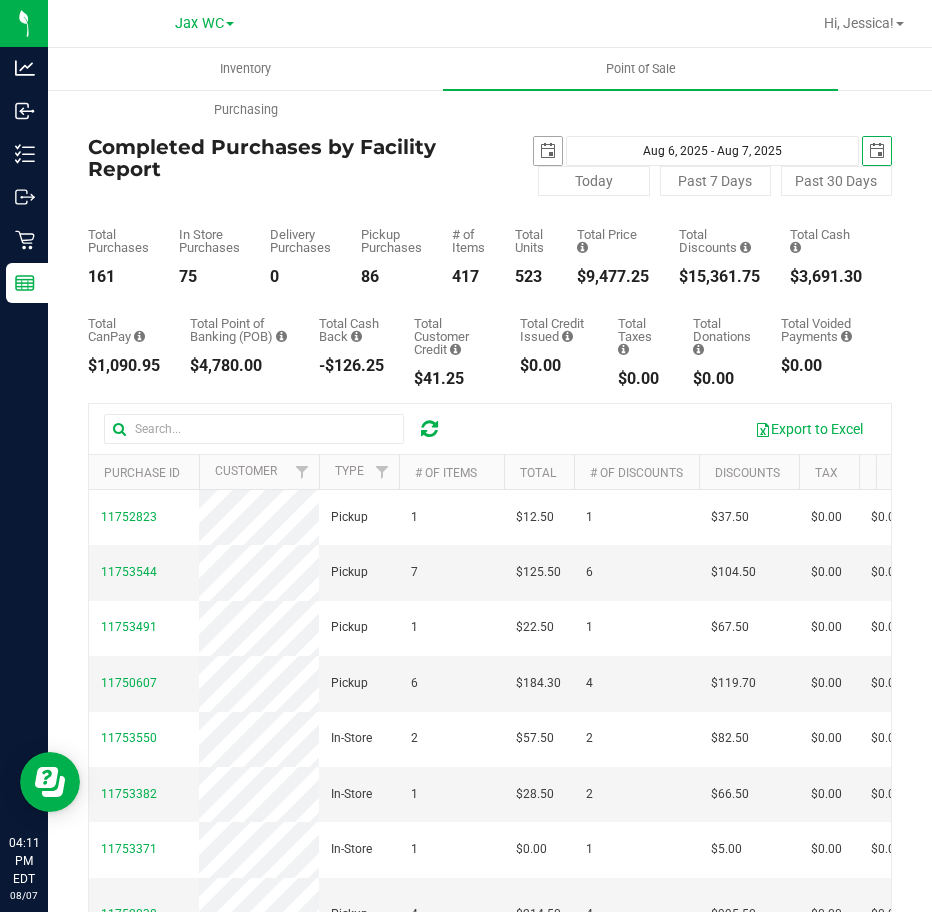 click at bounding box center [548, 151] 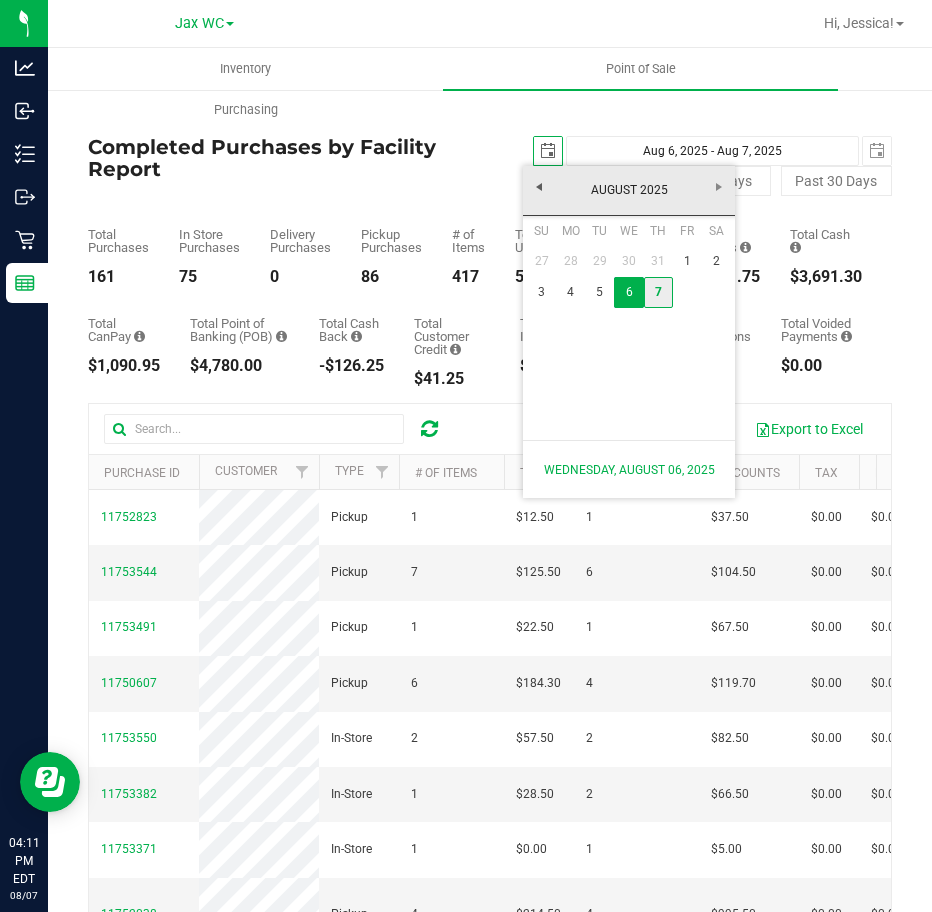 click on "7" at bounding box center [658, 292] 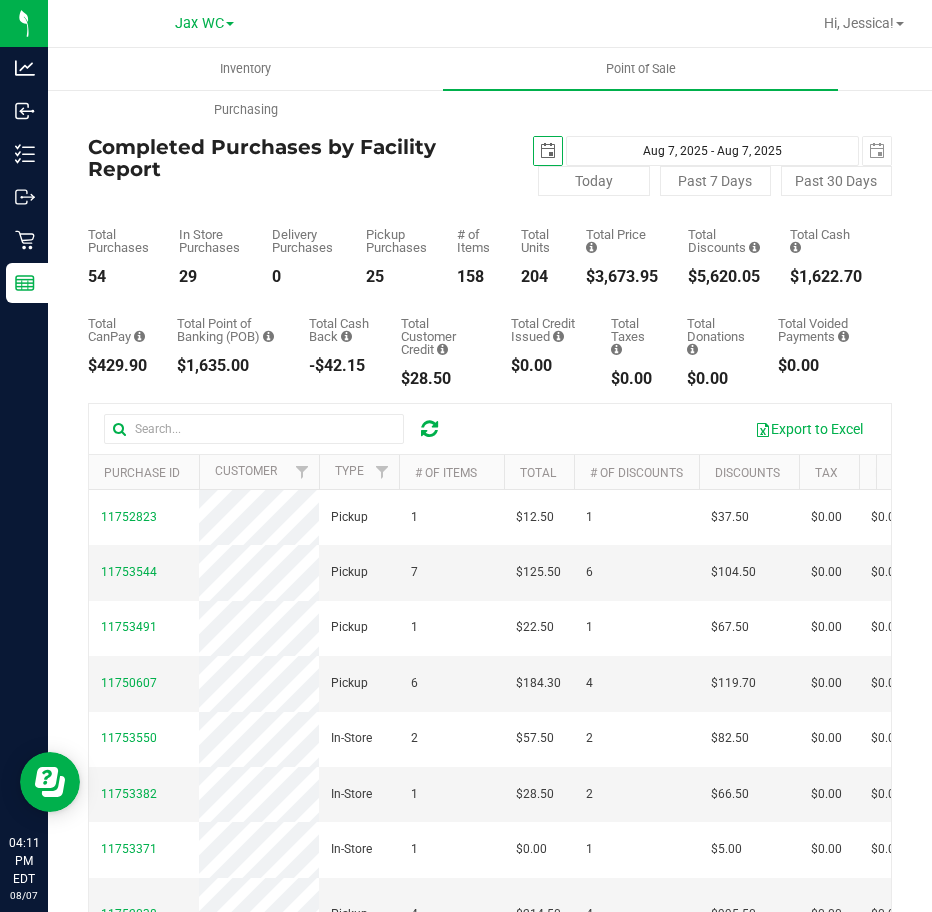 scroll, scrollTop: 0, scrollLeft: 64, axis: horizontal 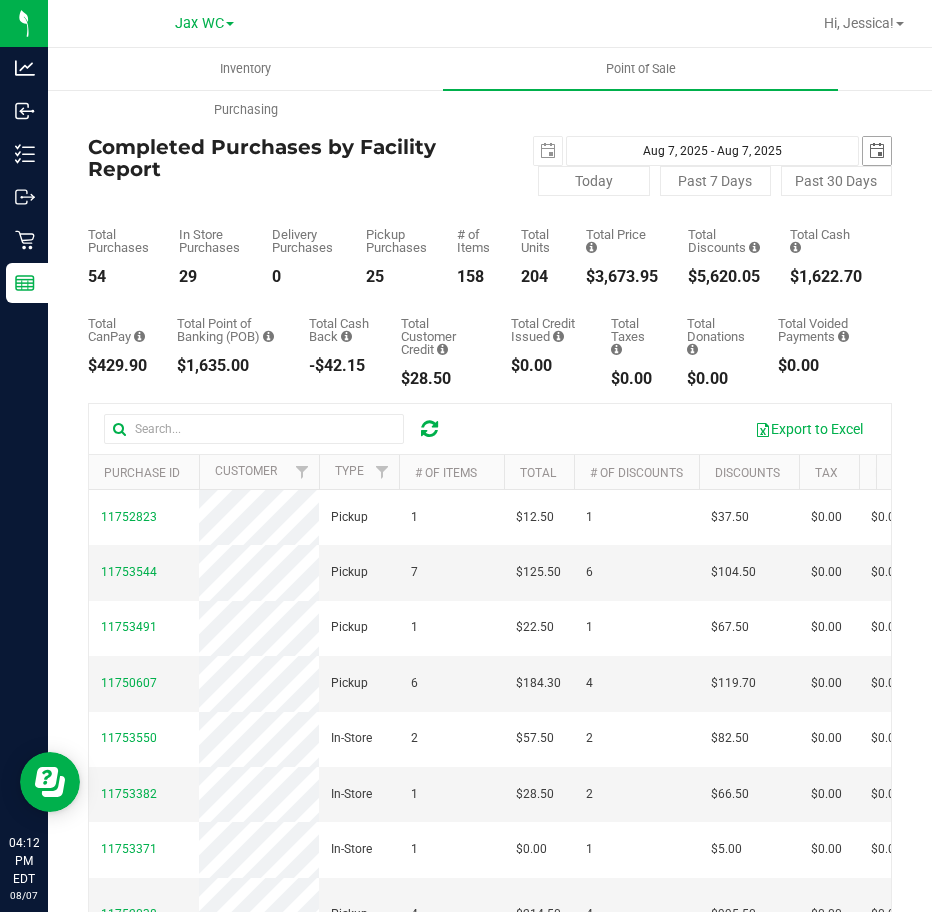 click at bounding box center [877, 151] 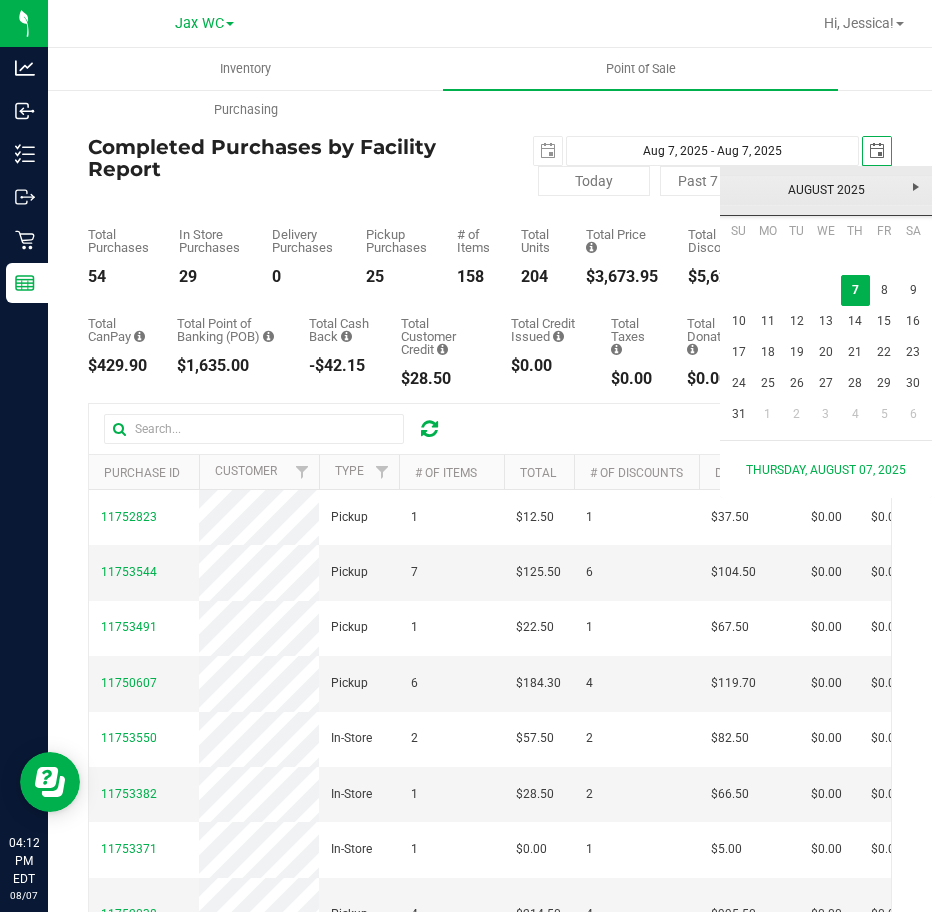 scroll, scrollTop: 0, scrollLeft: 50, axis: horizontal 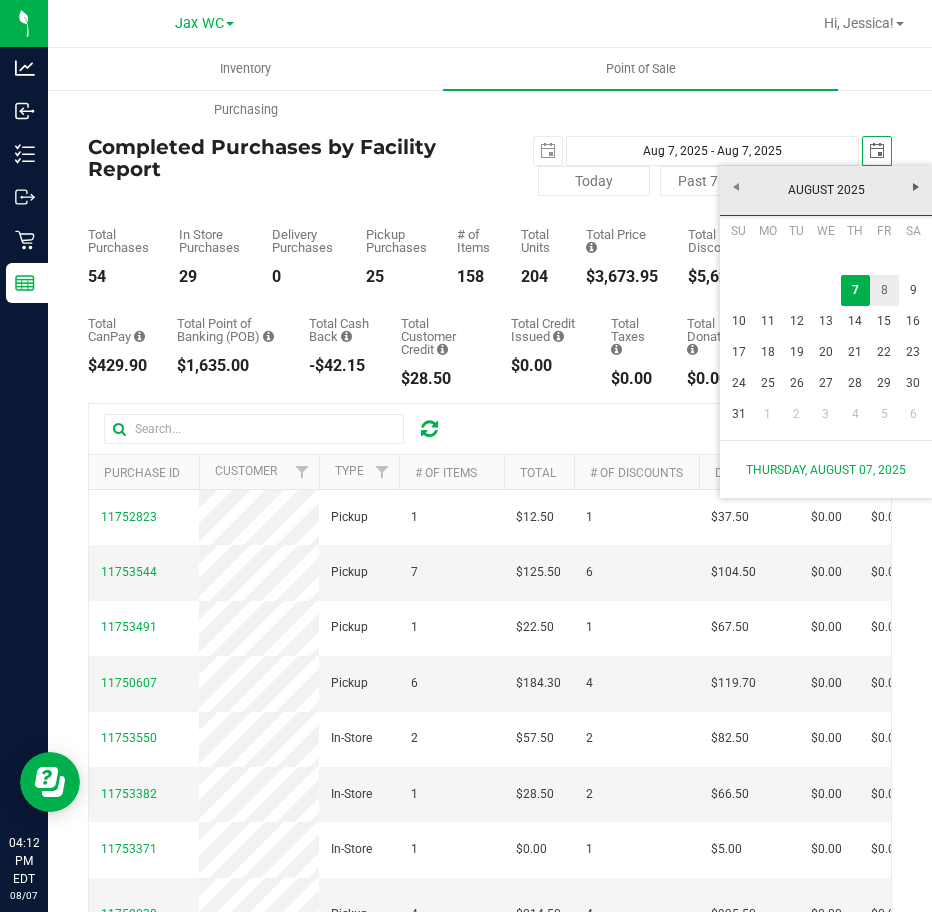 click on "8" at bounding box center [884, 290] 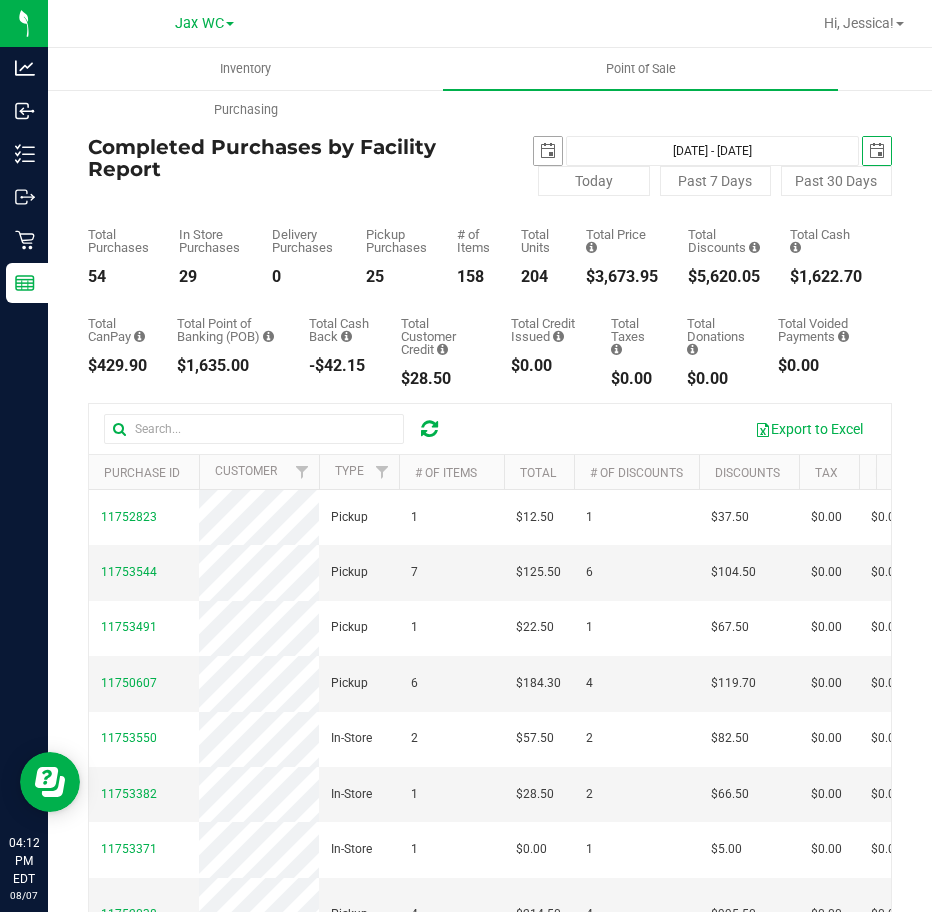 click at bounding box center (548, 151) 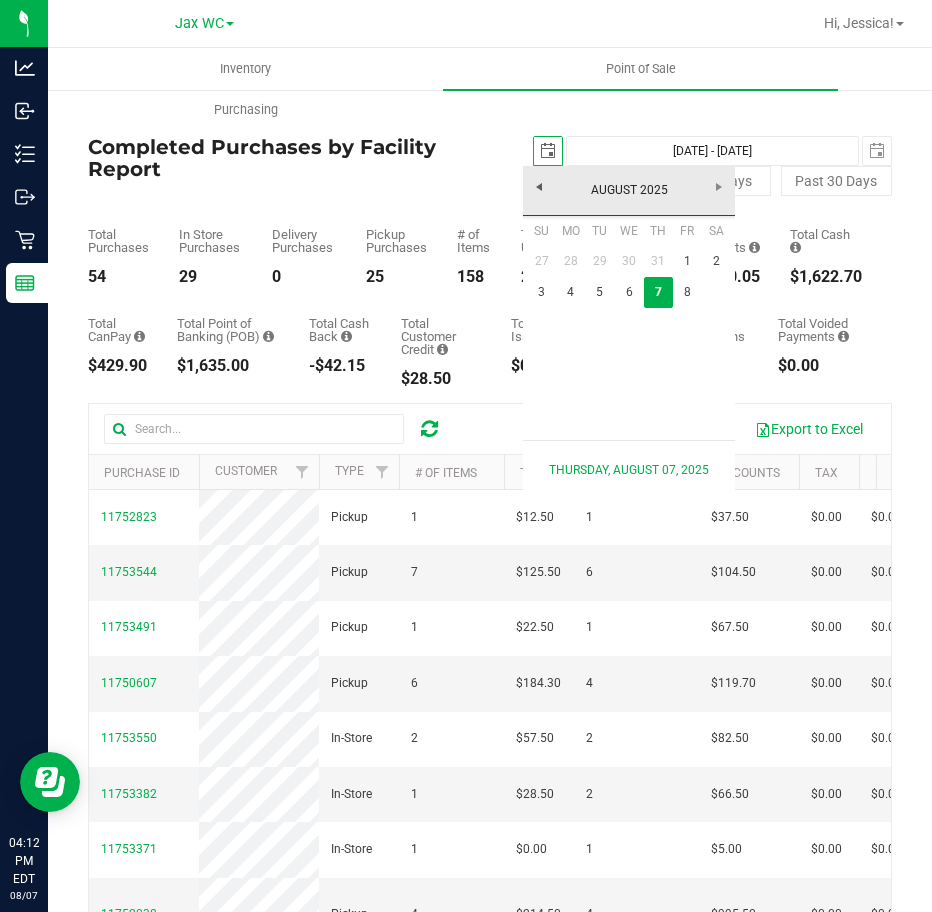 scroll, scrollTop: 0, scrollLeft: 0, axis: both 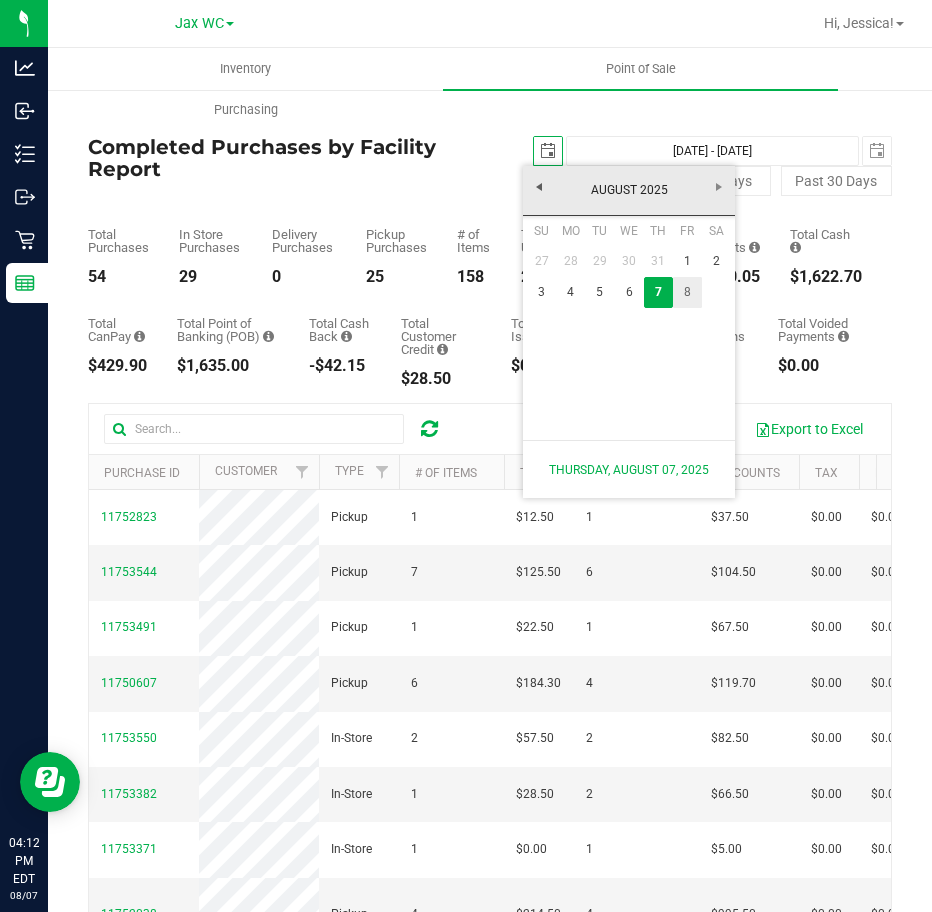 click on "8" at bounding box center (687, 292) 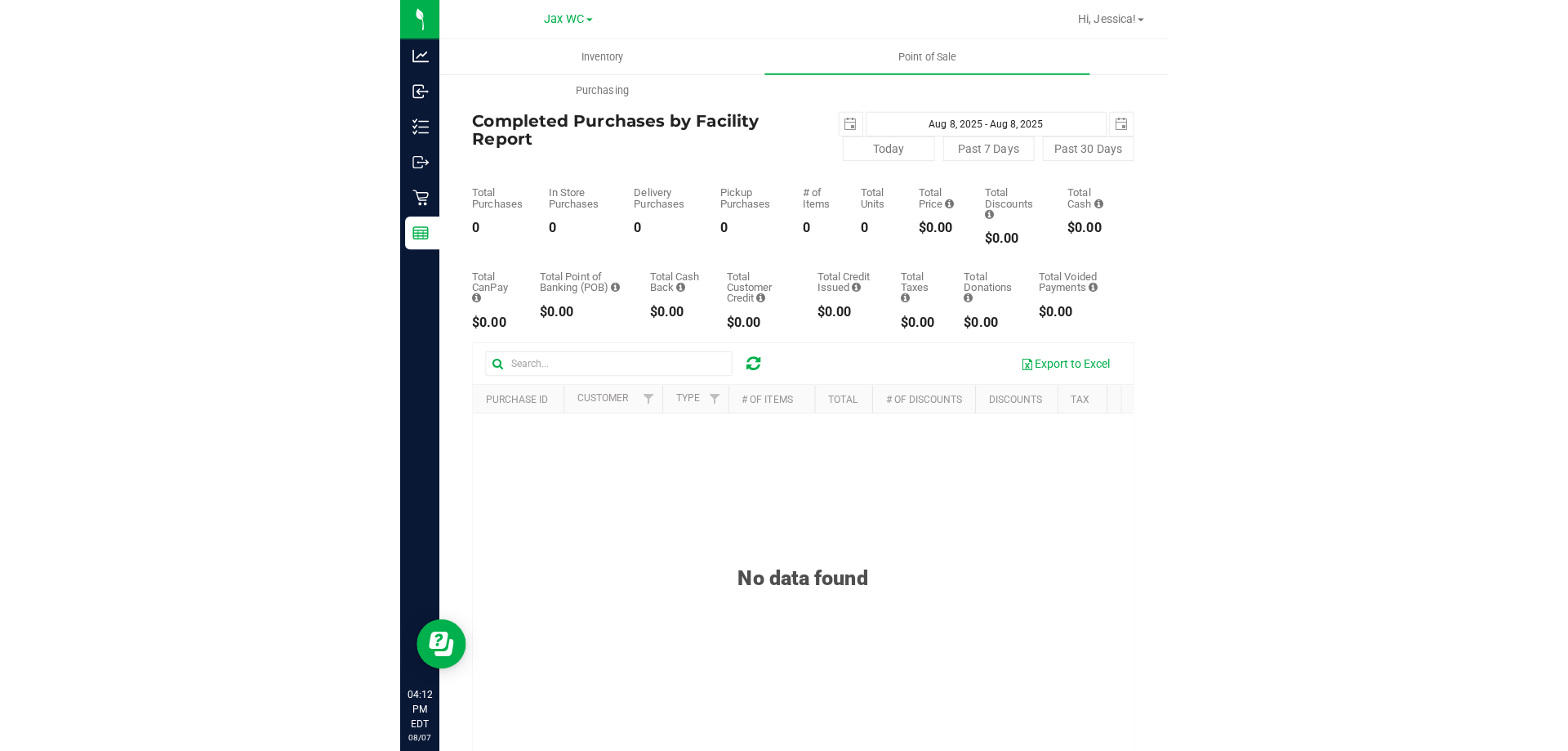 scroll, scrollTop: 0, scrollLeft: 0, axis: both 